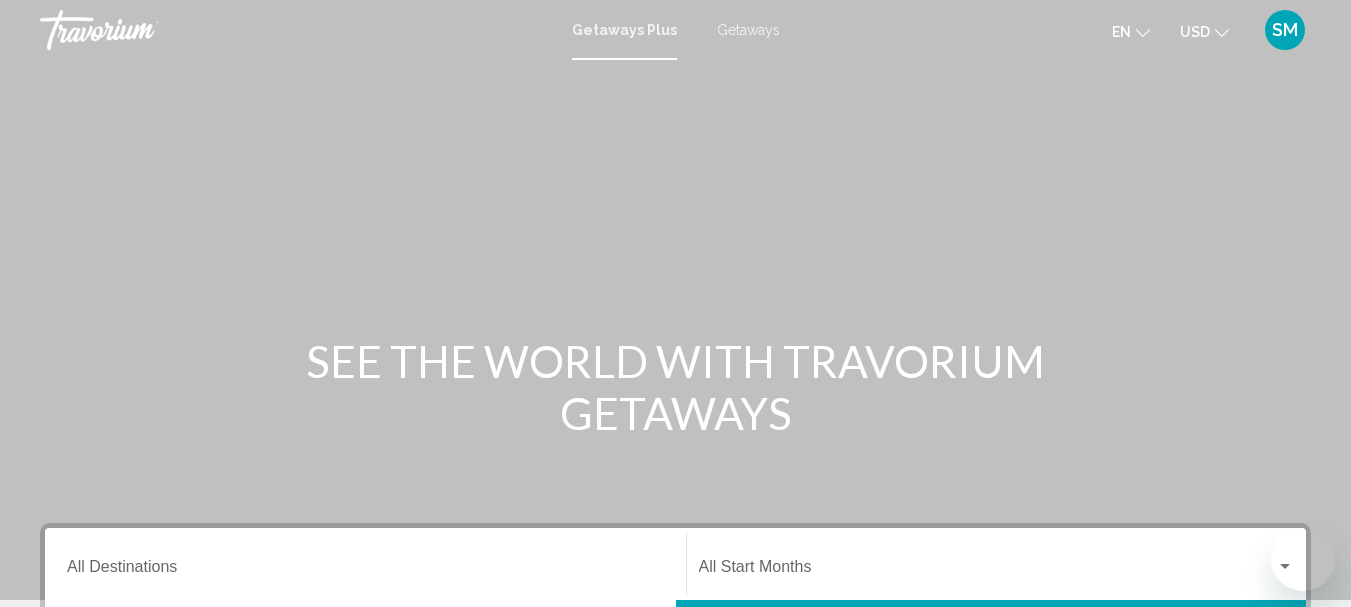 scroll, scrollTop: 0, scrollLeft: 0, axis: both 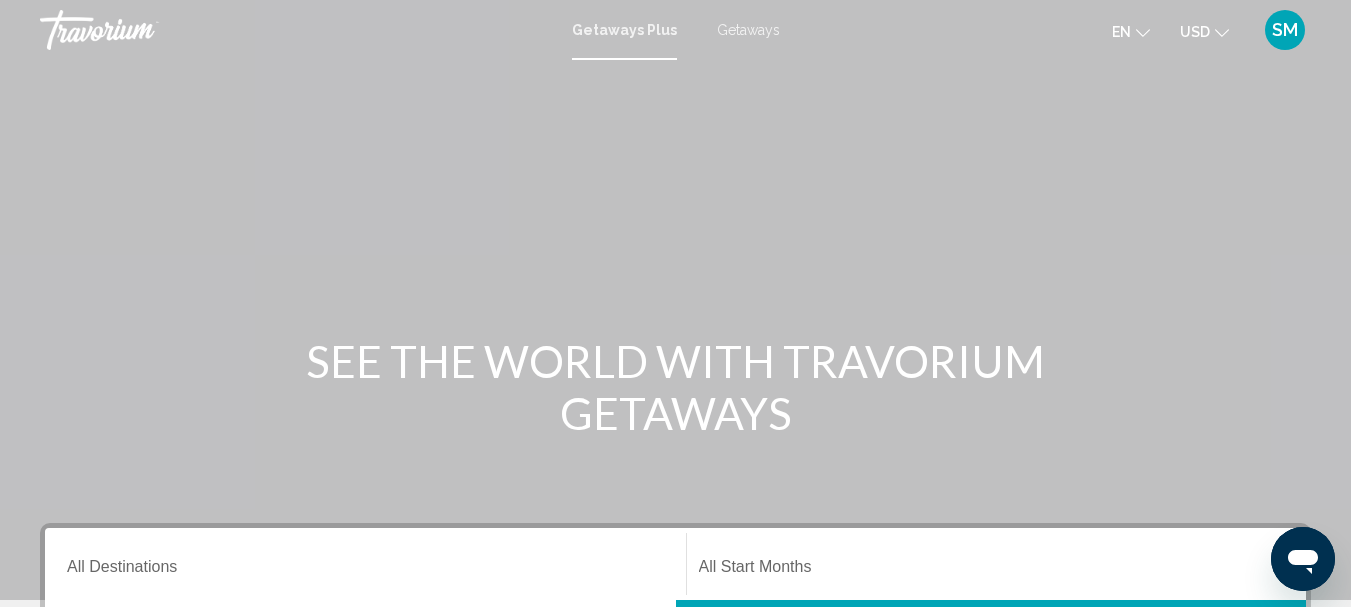 click on "Getaways" at bounding box center [748, 30] 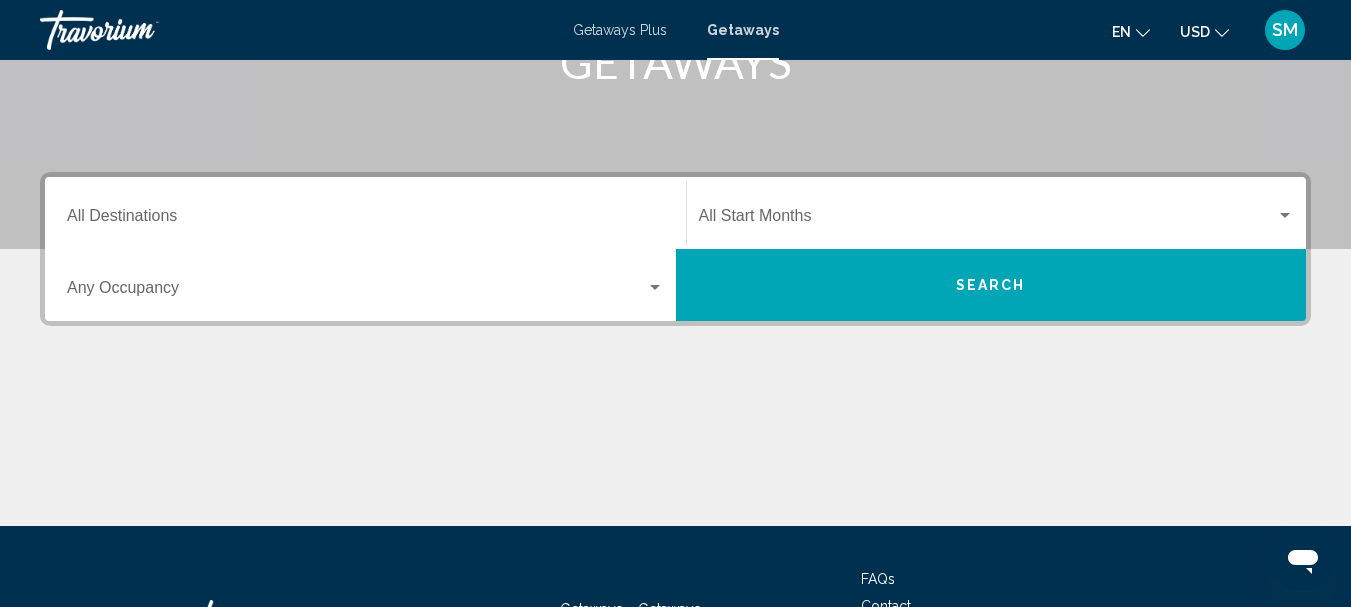 scroll, scrollTop: 400, scrollLeft: 0, axis: vertical 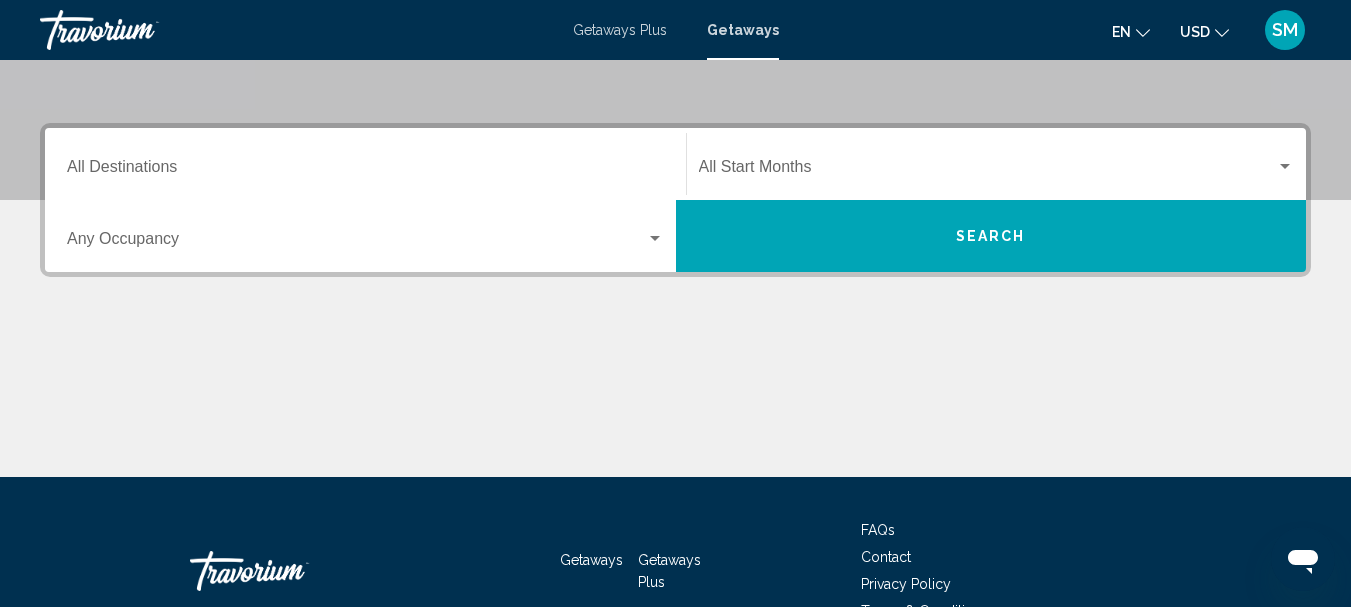 click on "Destination All Destinations" at bounding box center (365, 171) 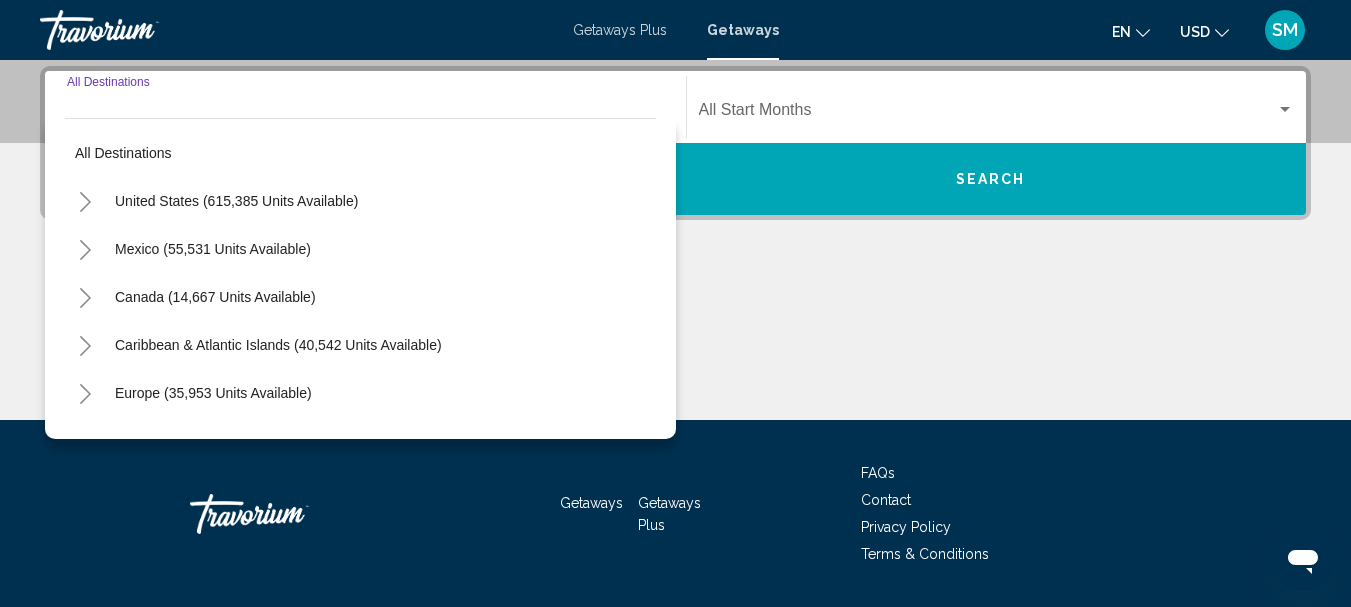 scroll, scrollTop: 458, scrollLeft: 0, axis: vertical 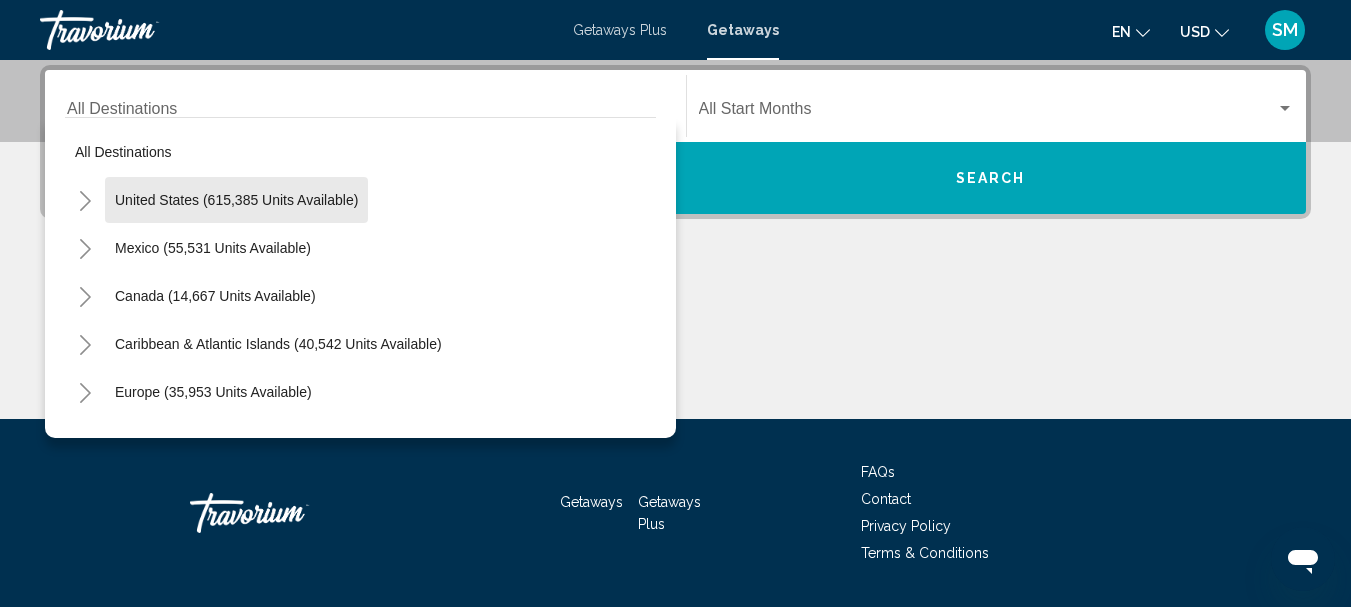 click on "United States (615,385 units available)" 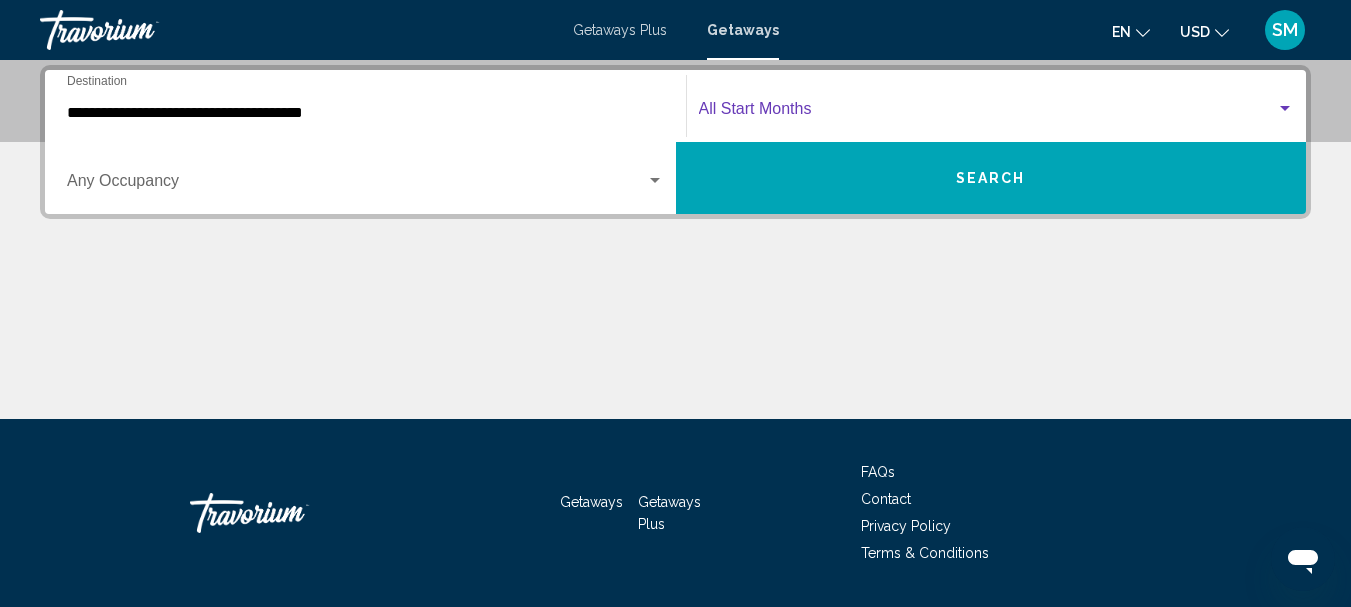 click at bounding box center (988, 113) 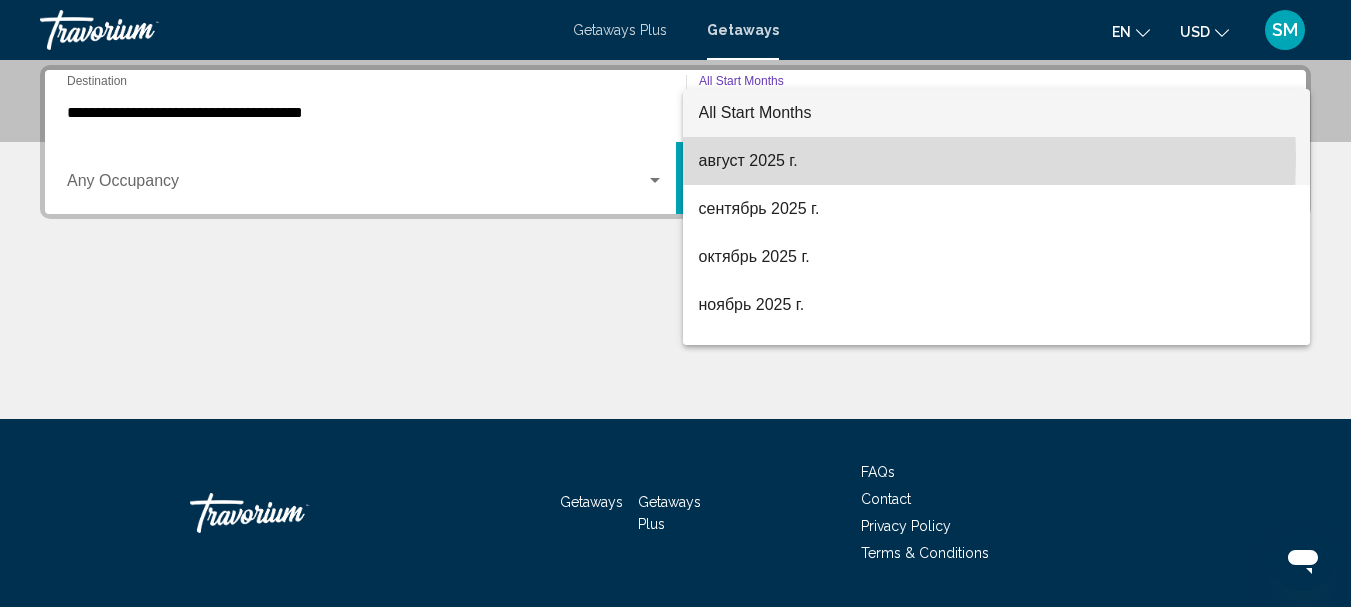 click on "август 2025 г." at bounding box center [997, 161] 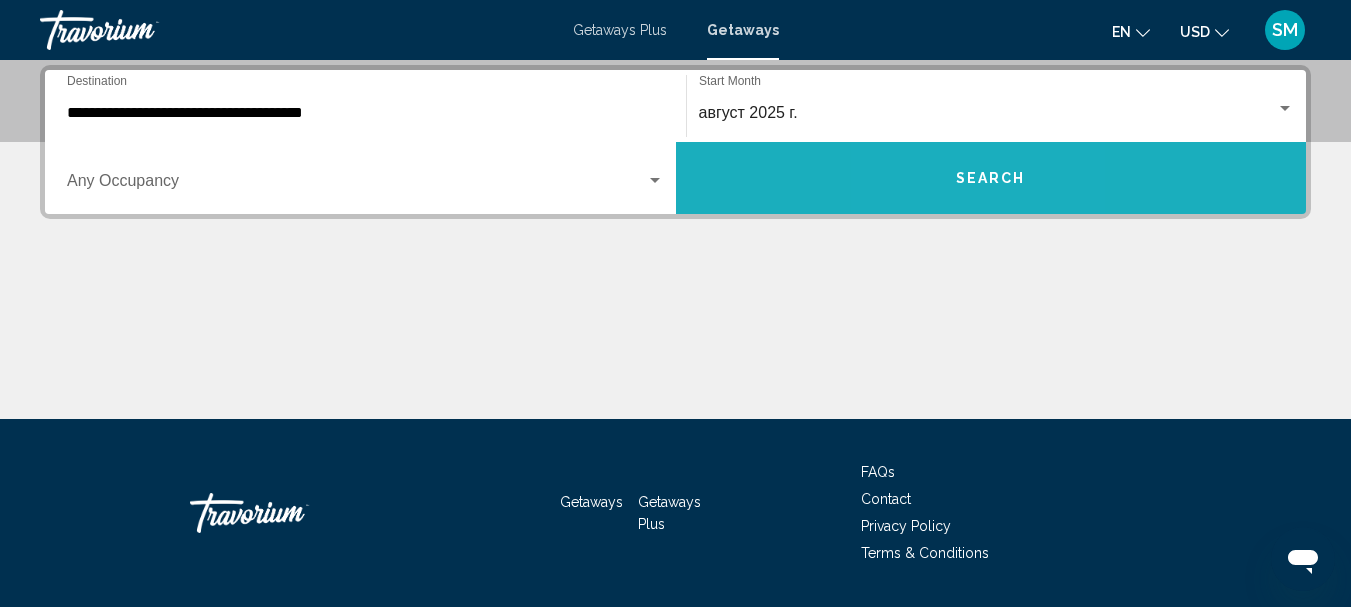 click on "Search" at bounding box center (991, 178) 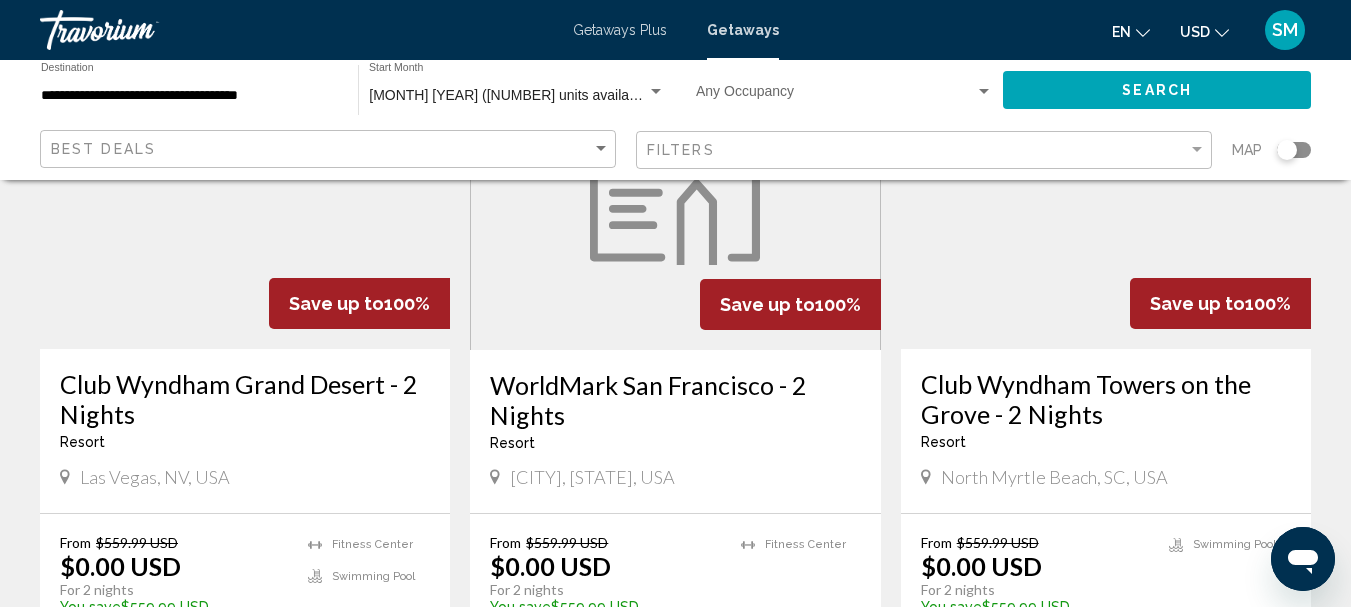 scroll, scrollTop: 1800, scrollLeft: 0, axis: vertical 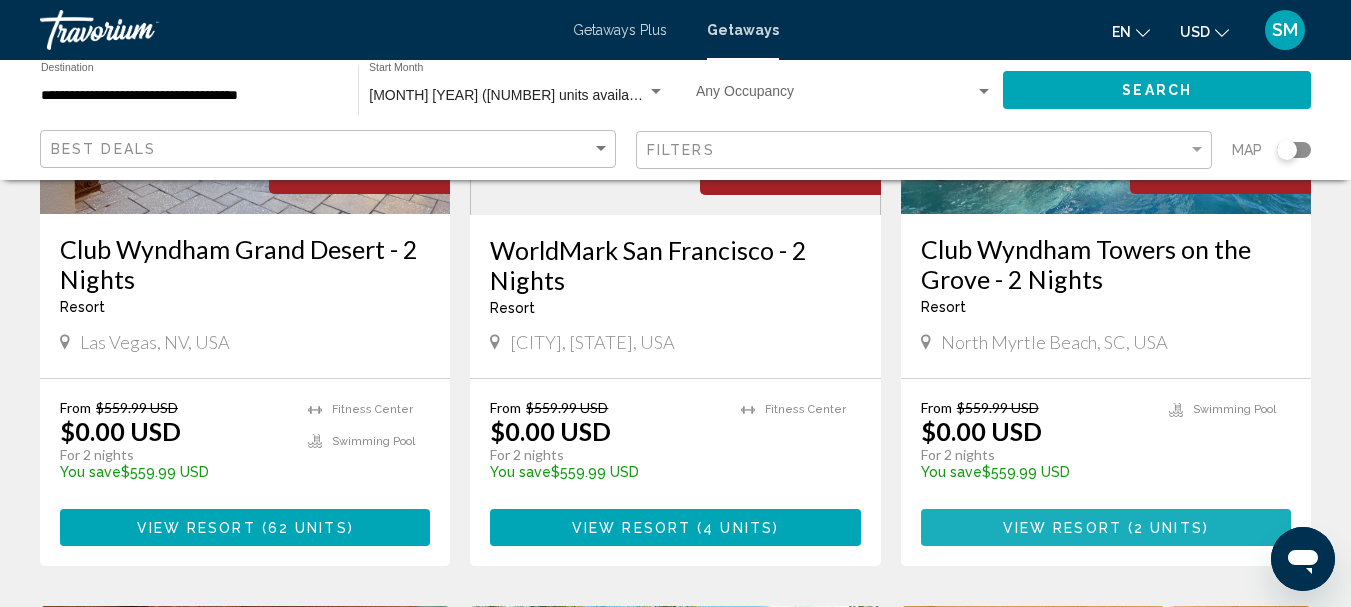 click on "2 units" at bounding box center (1168, 528) 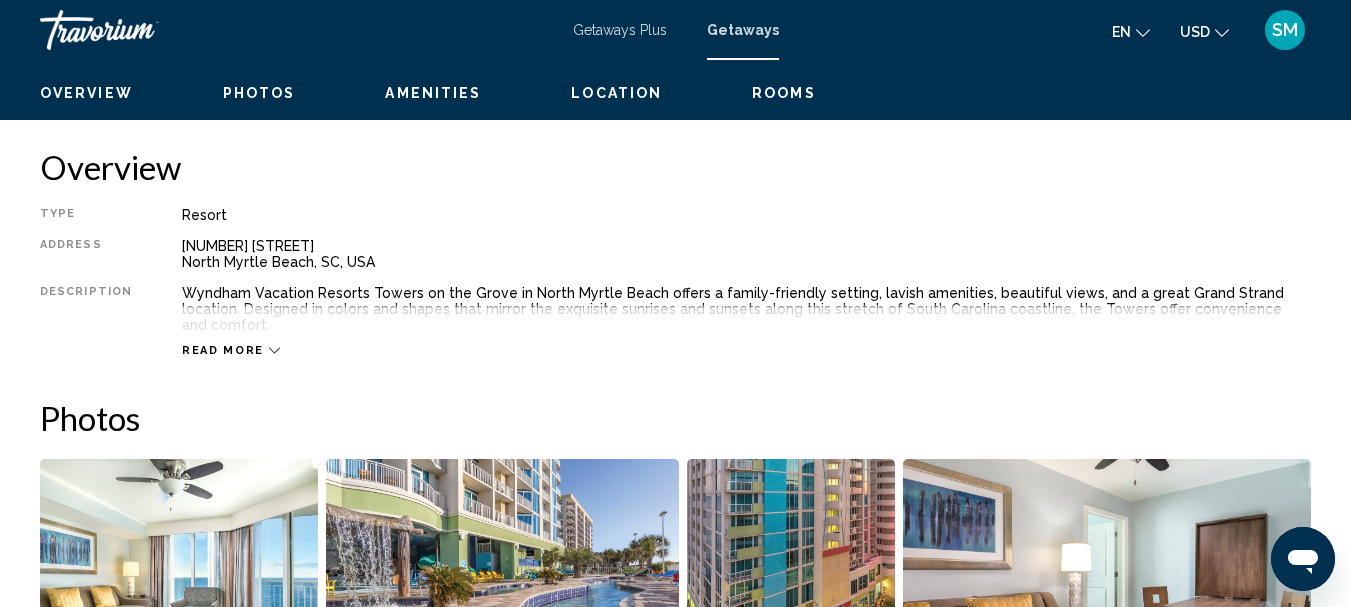 scroll, scrollTop: 928, scrollLeft: 0, axis: vertical 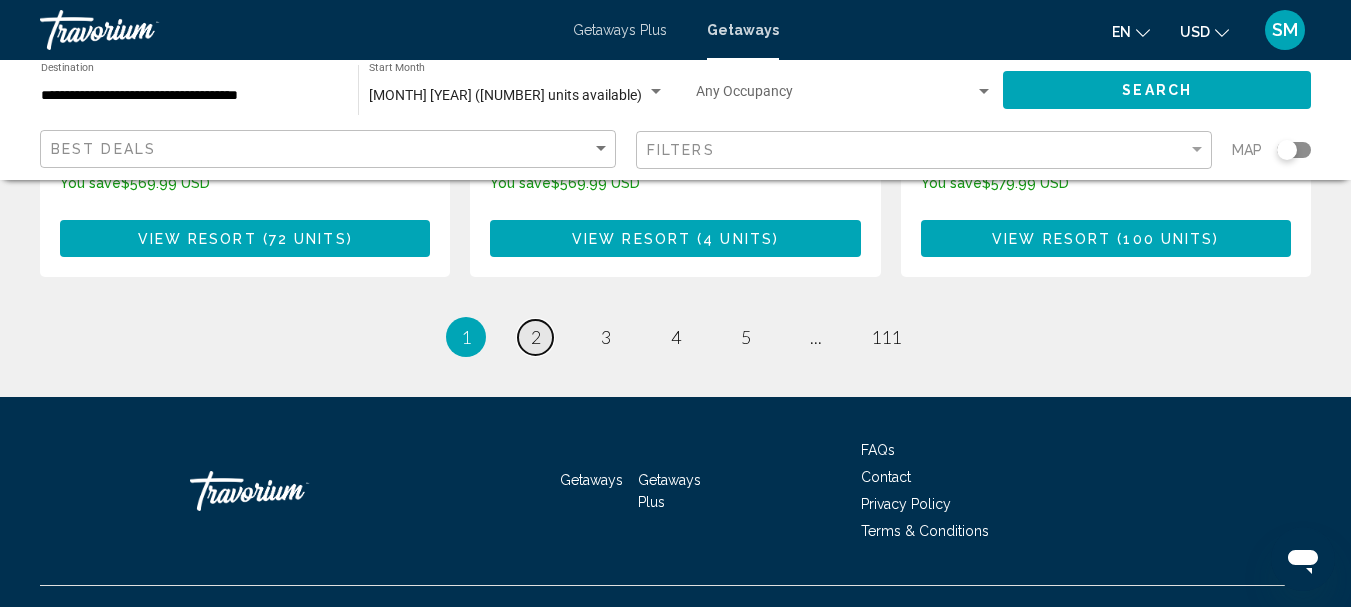 click on "2" at bounding box center [536, 337] 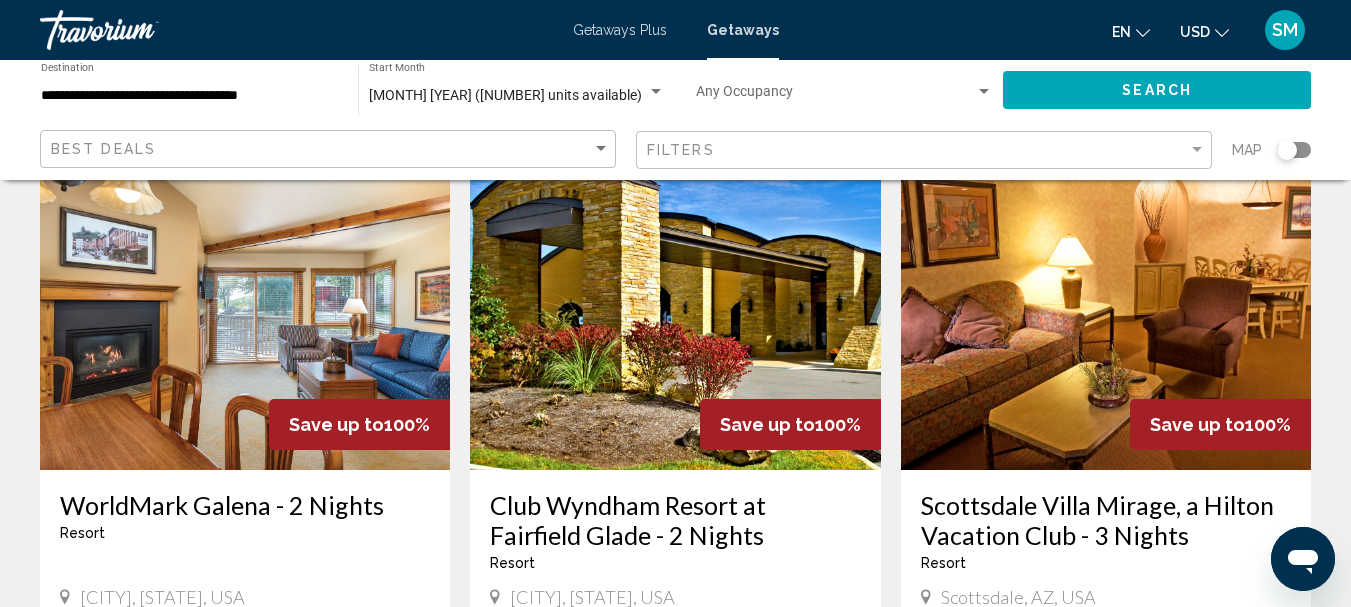 scroll, scrollTop: 100, scrollLeft: 0, axis: vertical 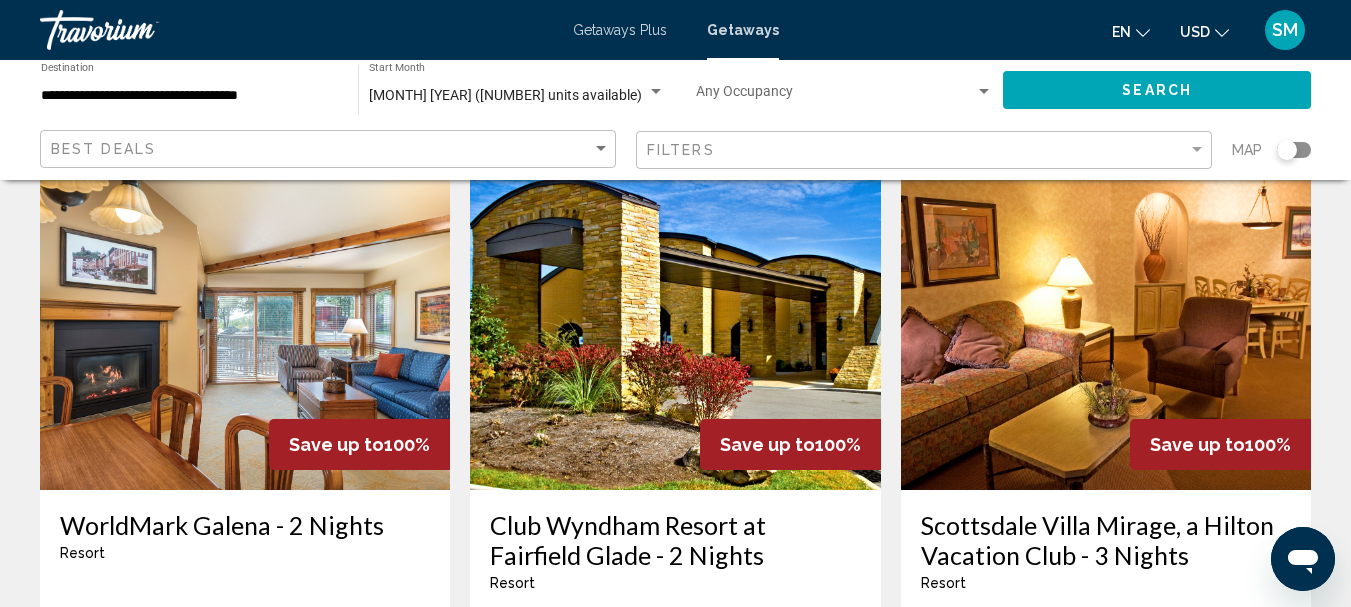 click at bounding box center (675, 330) 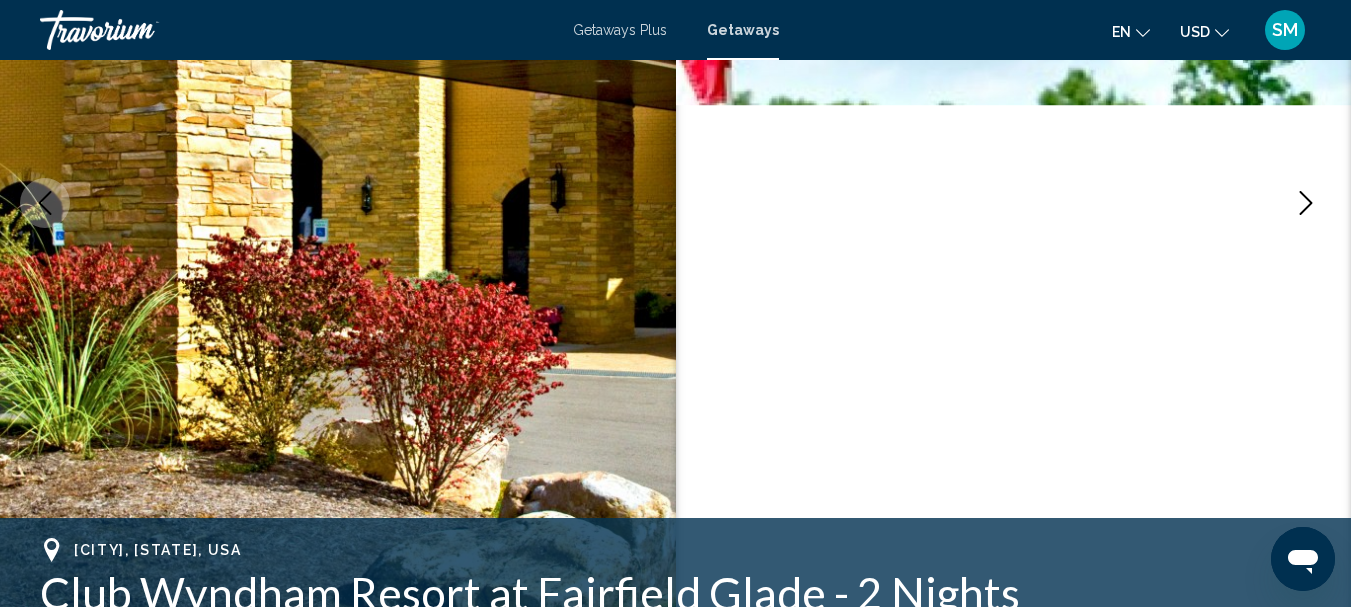 scroll, scrollTop: 0, scrollLeft: 0, axis: both 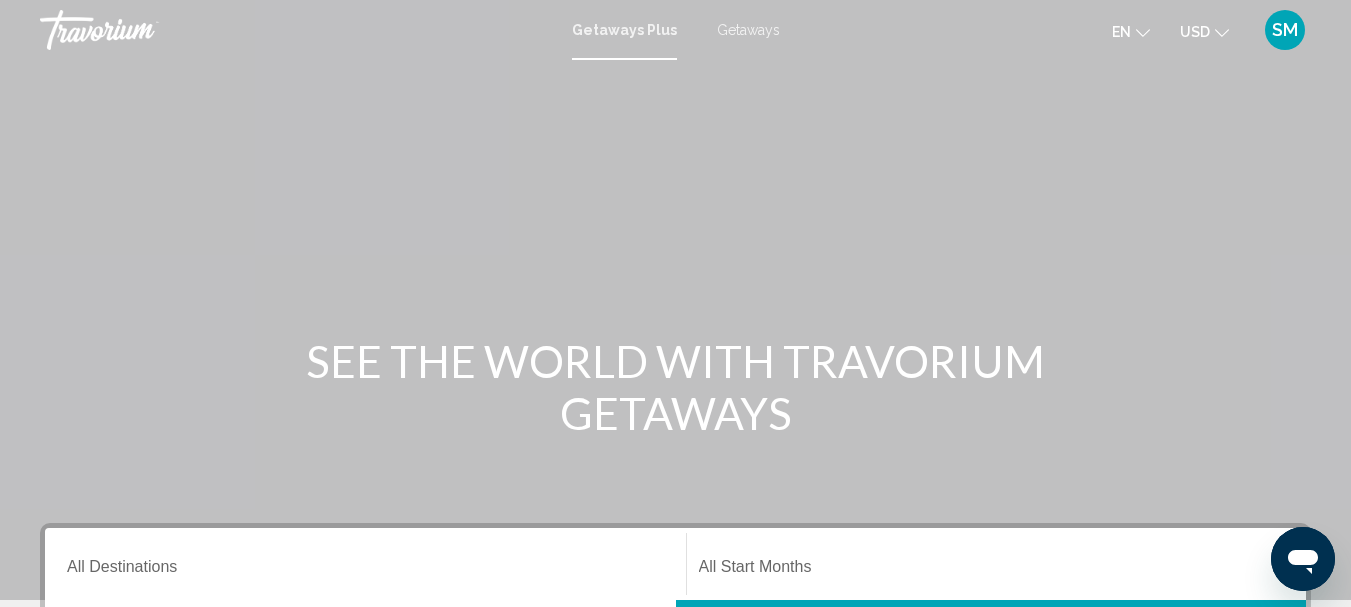 click on "Getaways Plus" at bounding box center [624, 30] 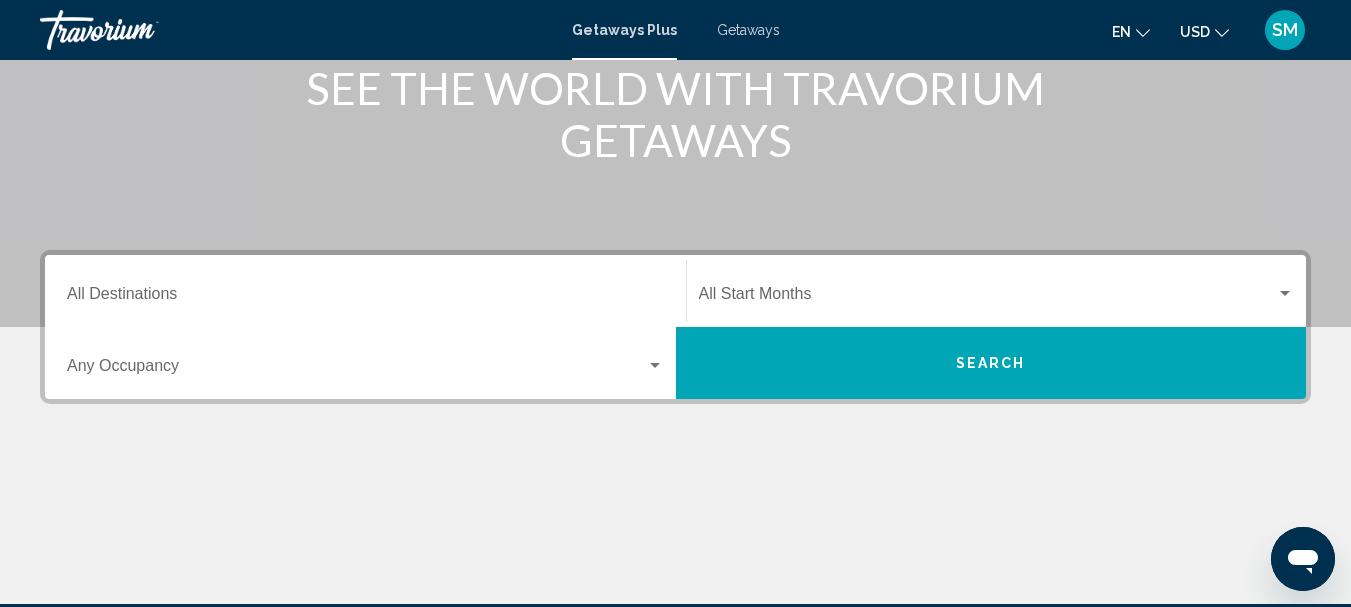 scroll, scrollTop: 300, scrollLeft: 0, axis: vertical 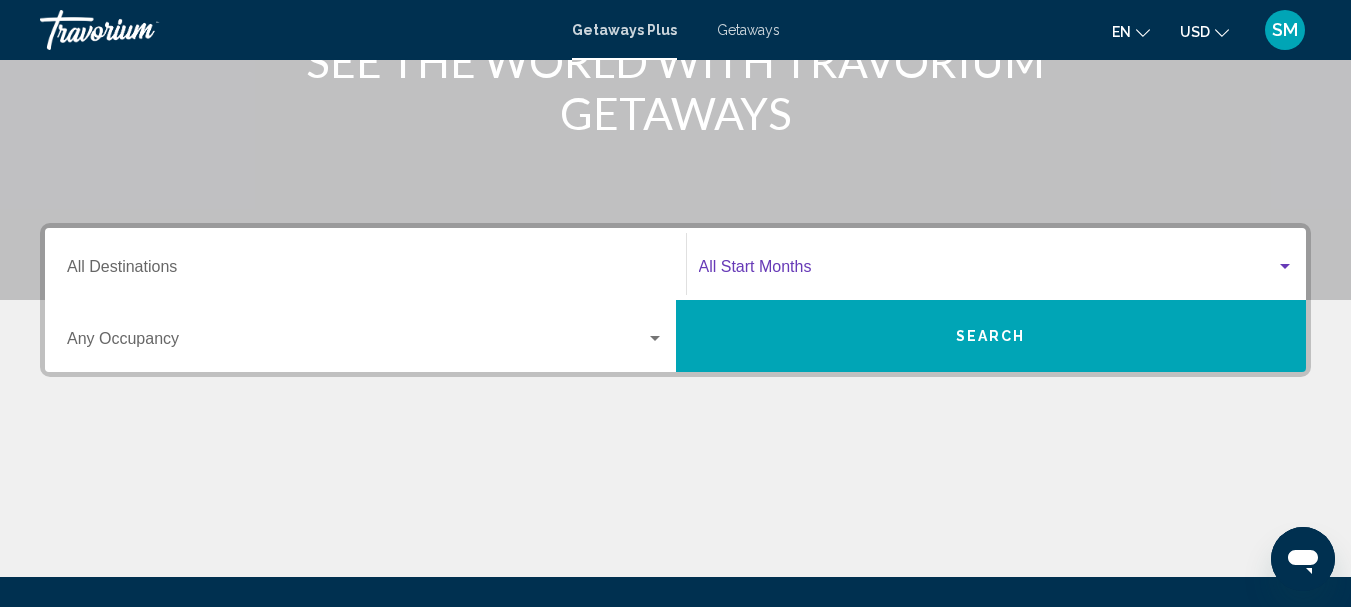 click at bounding box center [988, 271] 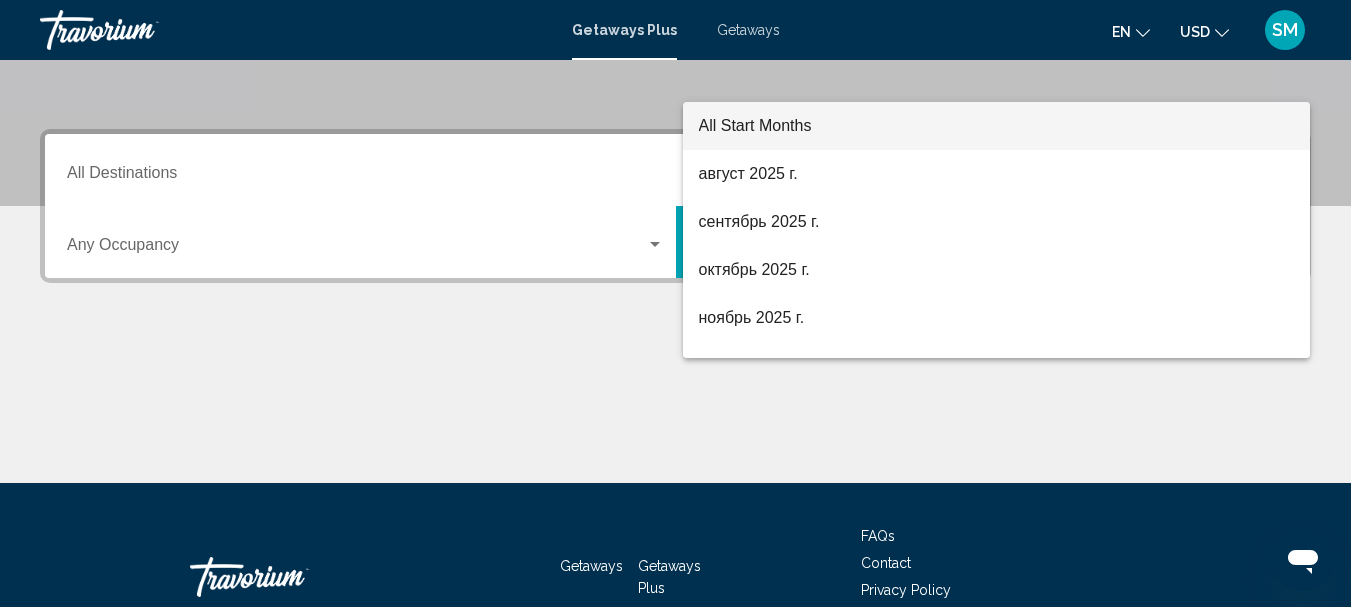 scroll, scrollTop: 458, scrollLeft: 0, axis: vertical 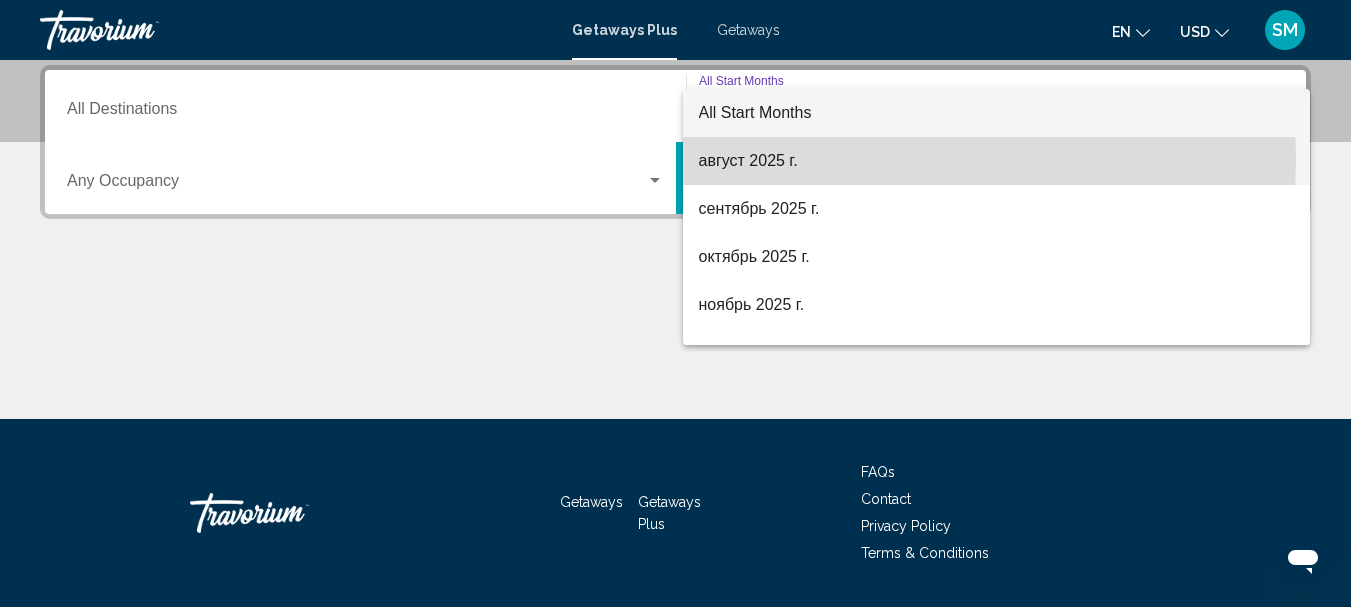 click on "август 2025 г." at bounding box center [997, 161] 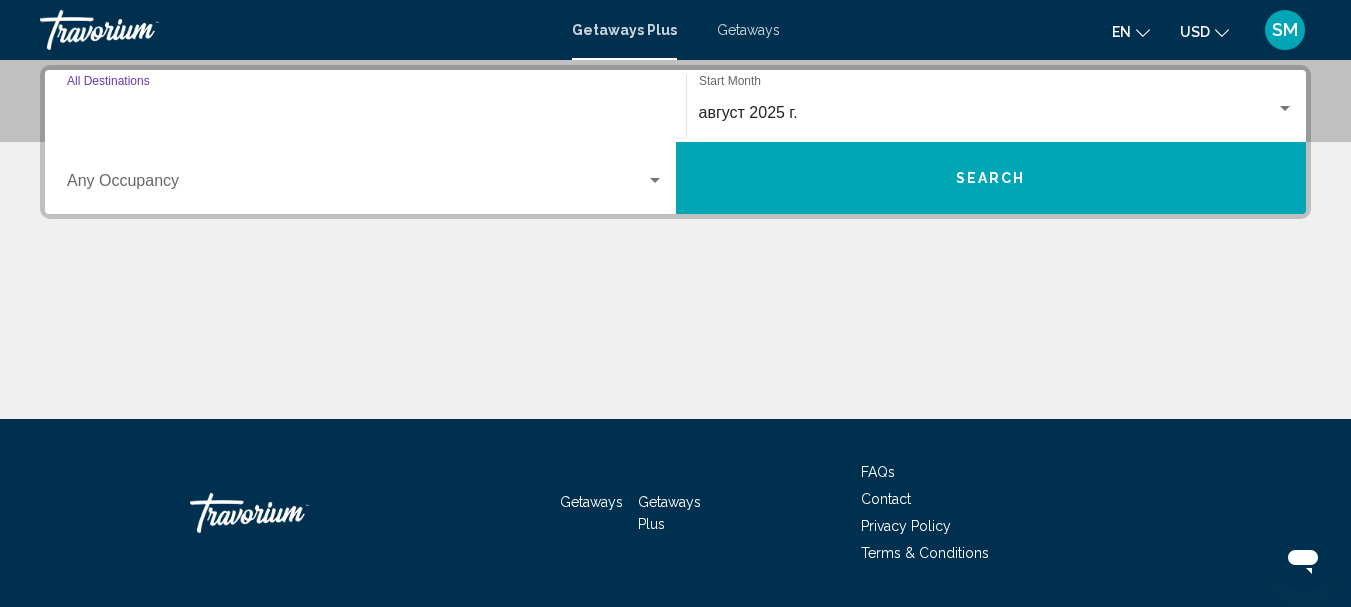click on "Destination All Destinations" at bounding box center (365, 113) 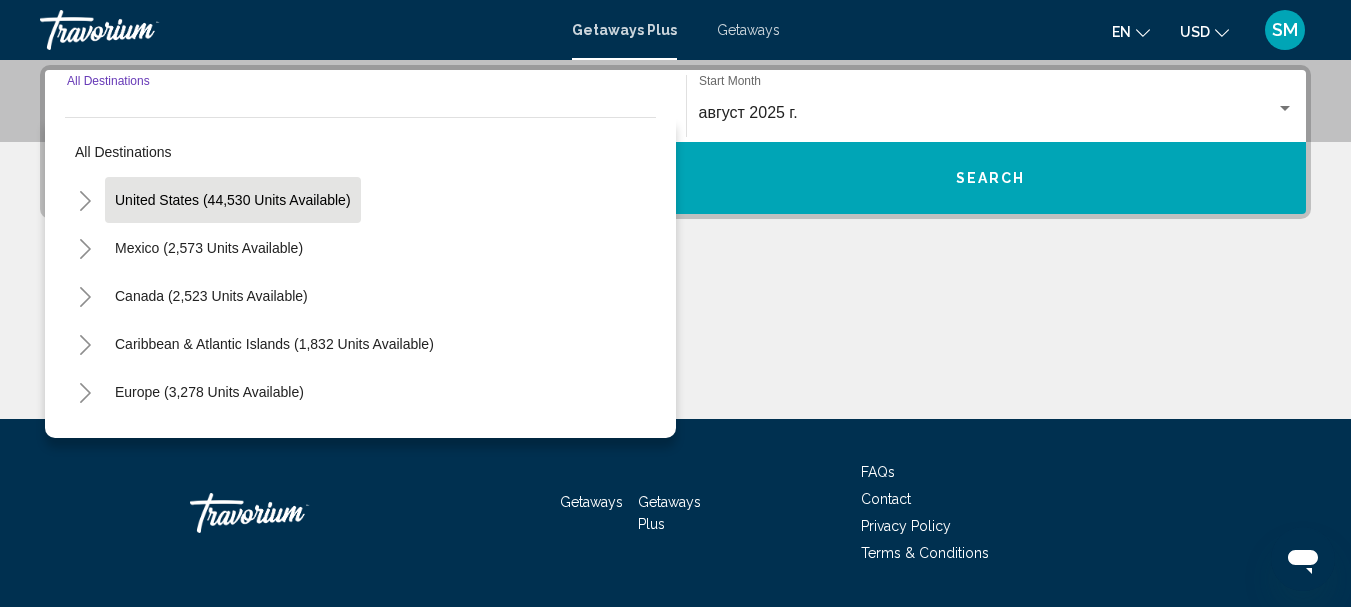click on "United States (44,530 units available)" at bounding box center [209, 248] 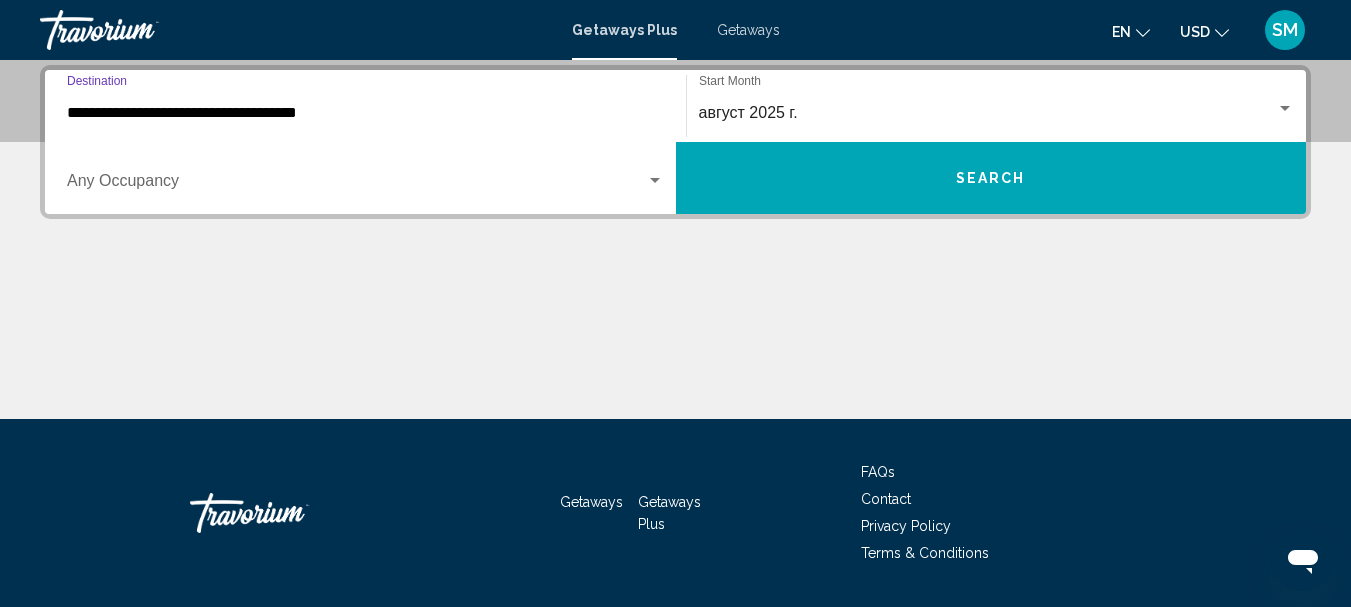 click at bounding box center [356, 185] 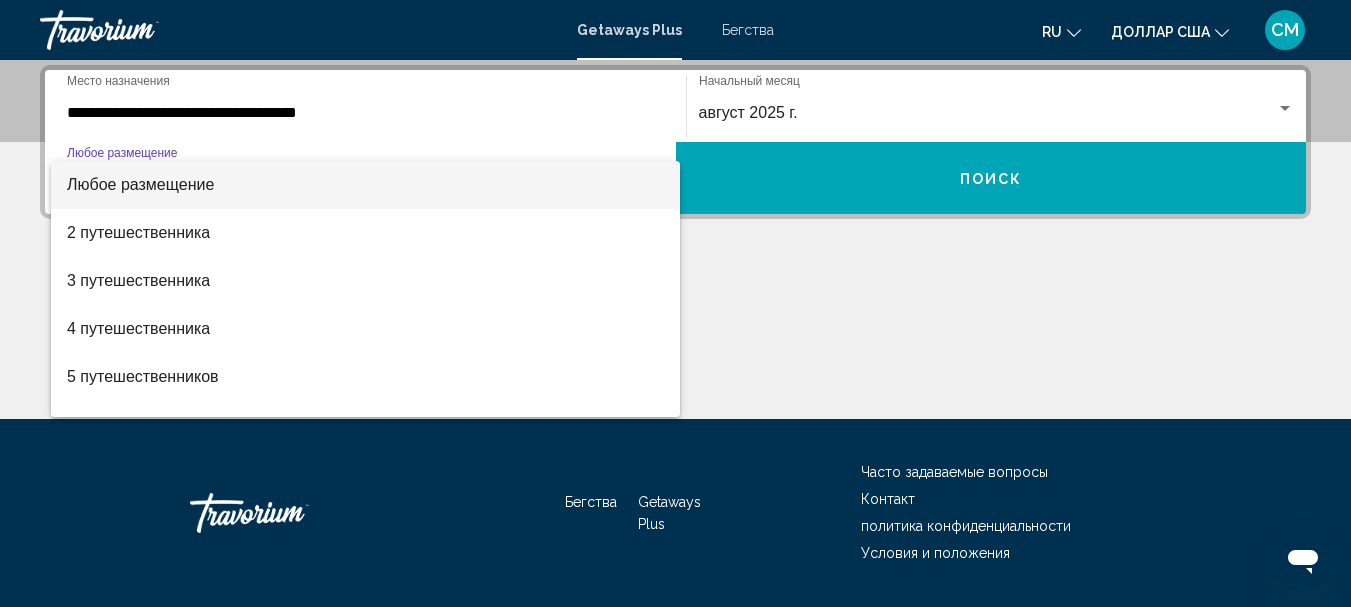 click on "Любое размещение" at bounding box center [140, 184] 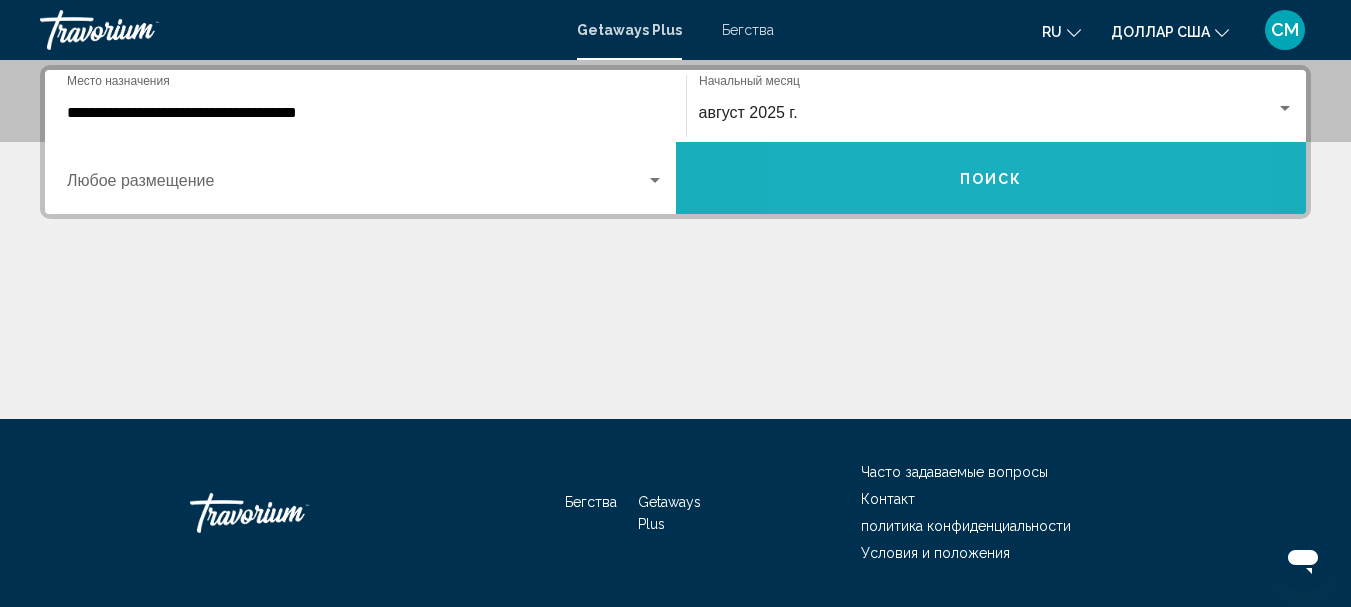 click on "Поиск" at bounding box center [991, 178] 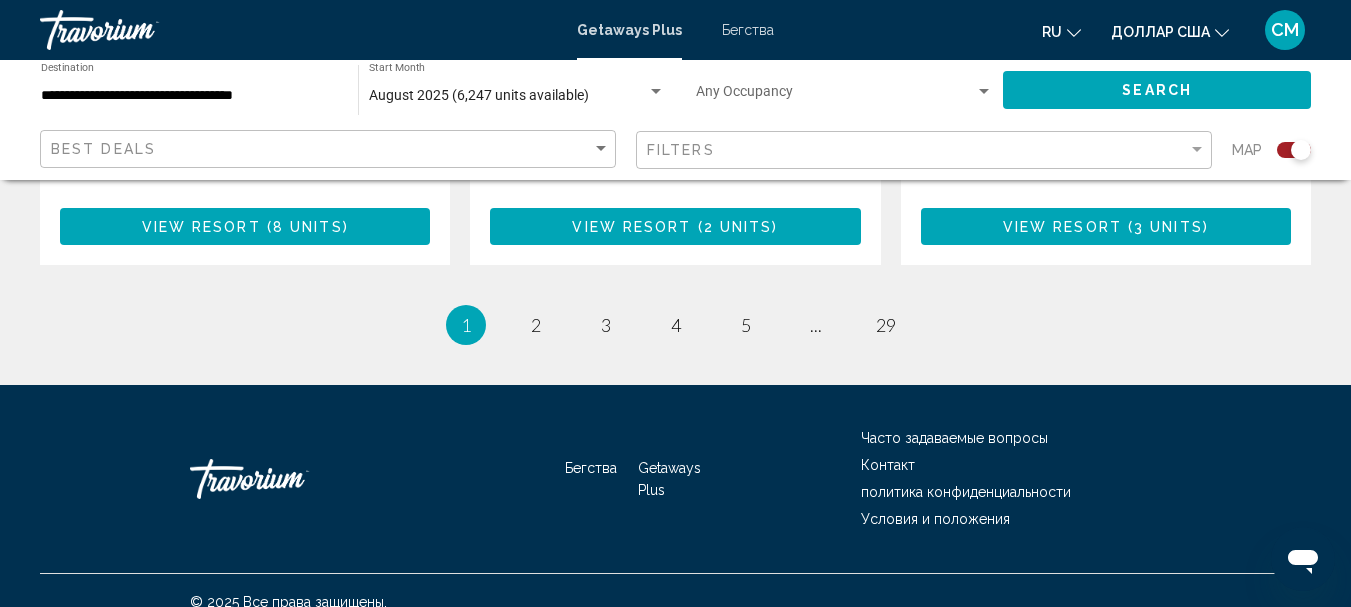 scroll, scrollTop: 3423, scrollLeft: 0, axis: vertical 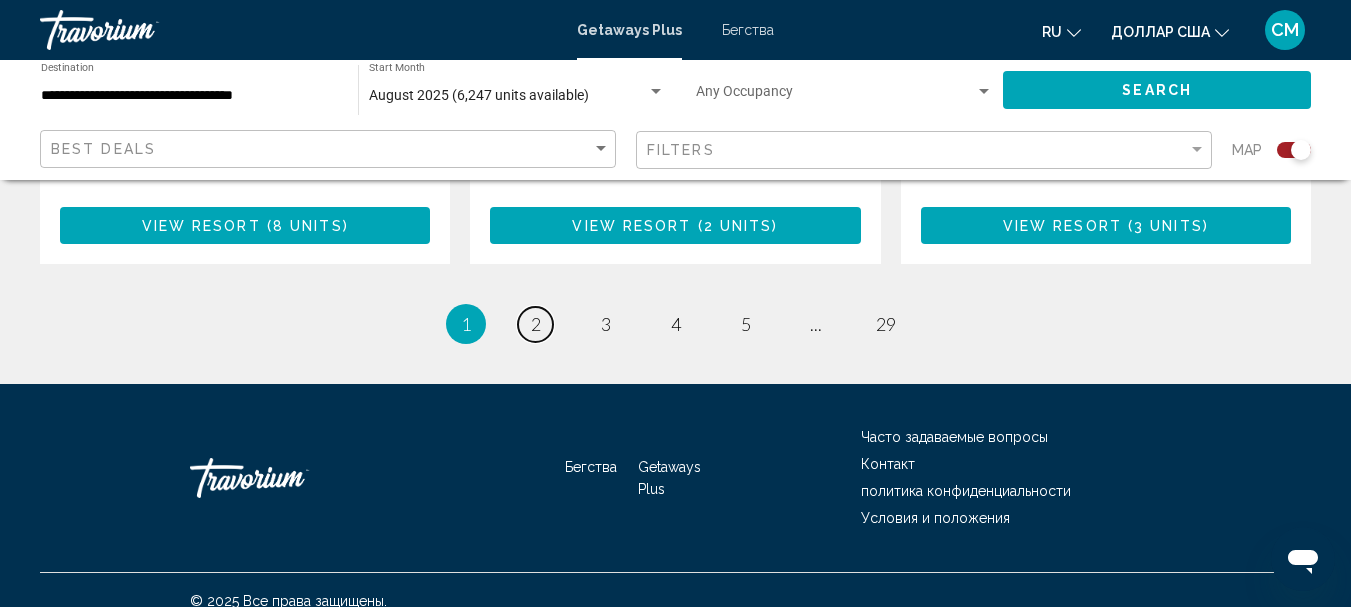 click on "page  2" at bounding box center (535, 324) 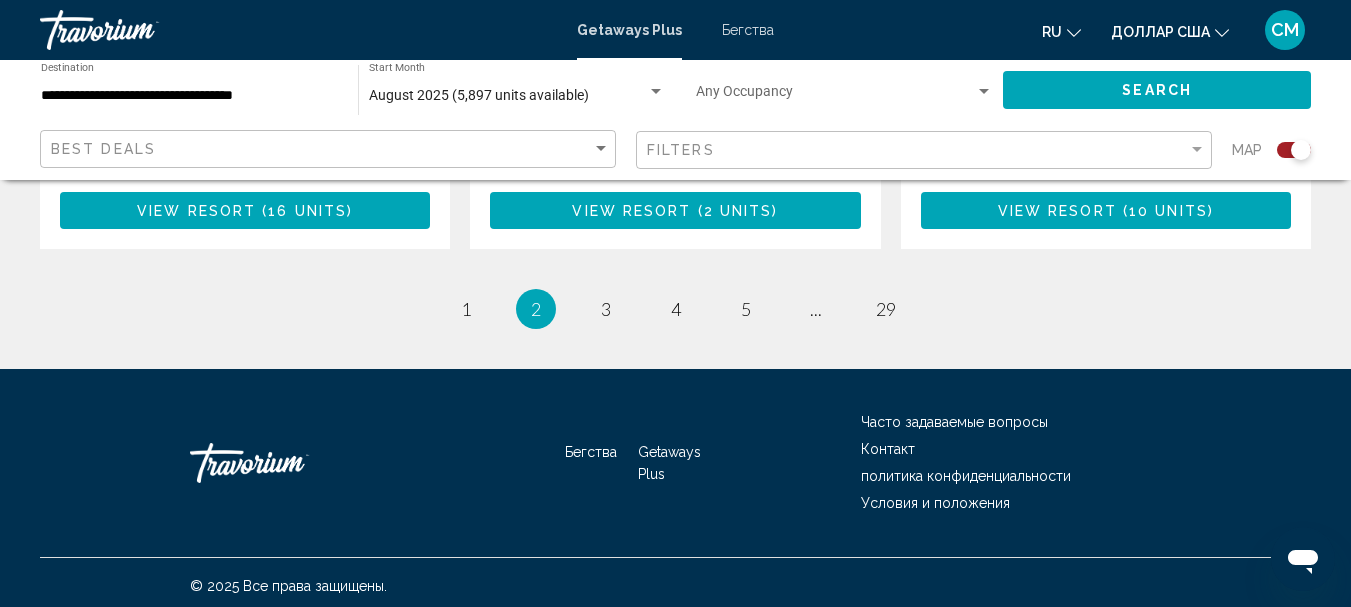 scroll, scrollTop: 3393, scrollLeft: 0, axis: vertical 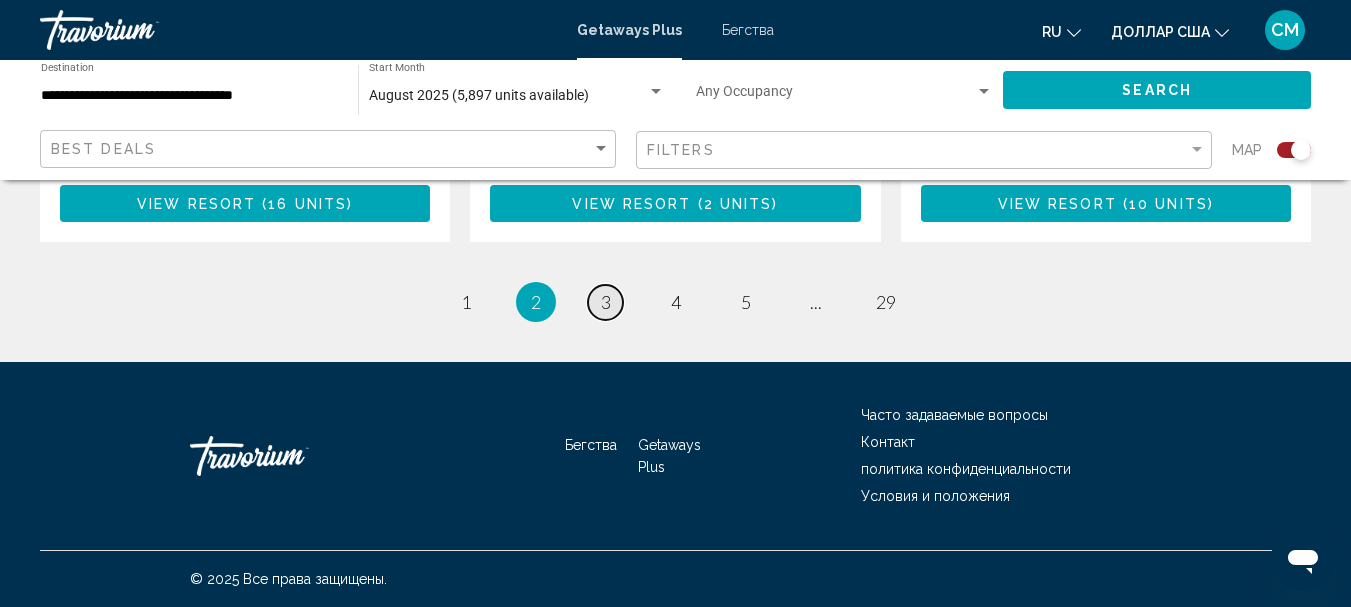 click on "page  3" at bounding box center (605, 302) 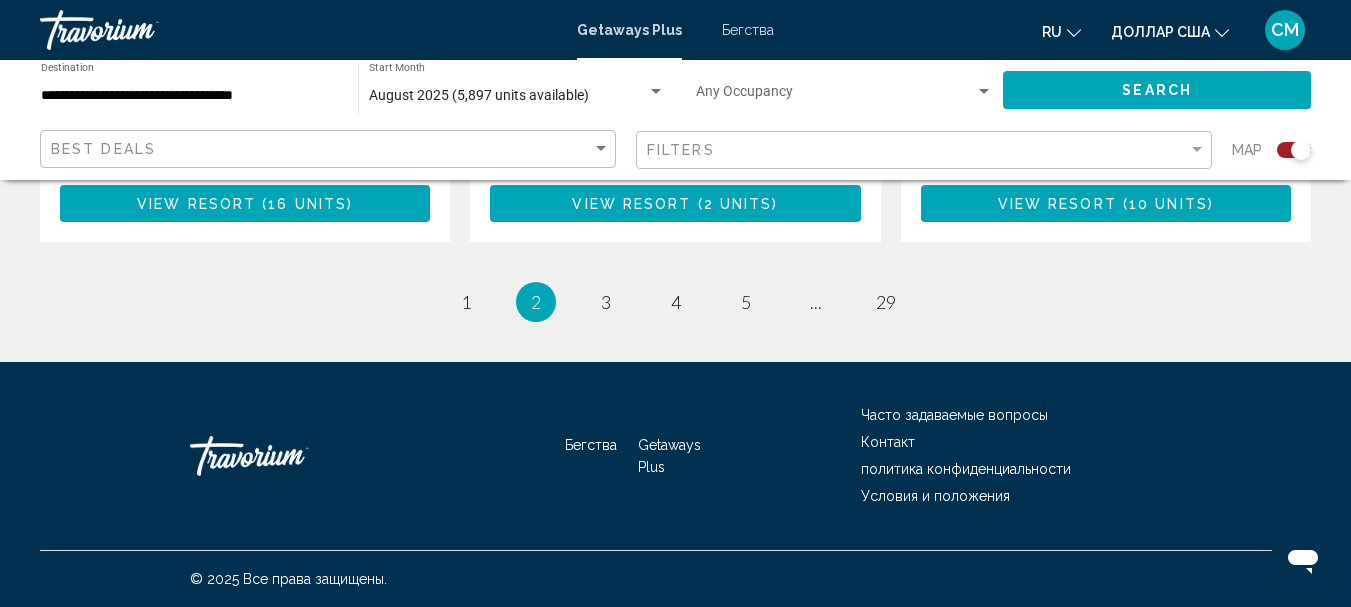 click on "Чтобы активировать перетаскивание с помощью клавиатуры, нажмите Alt + Ввод. После этого перемещайте маркер, используя клавиши со стрелками. Чтобы завершить перетаскивание, нажмите клавишу Ввод. Чтобы отменить действие, нажмите клавишу Esc." at bounding box center [675, -2893] 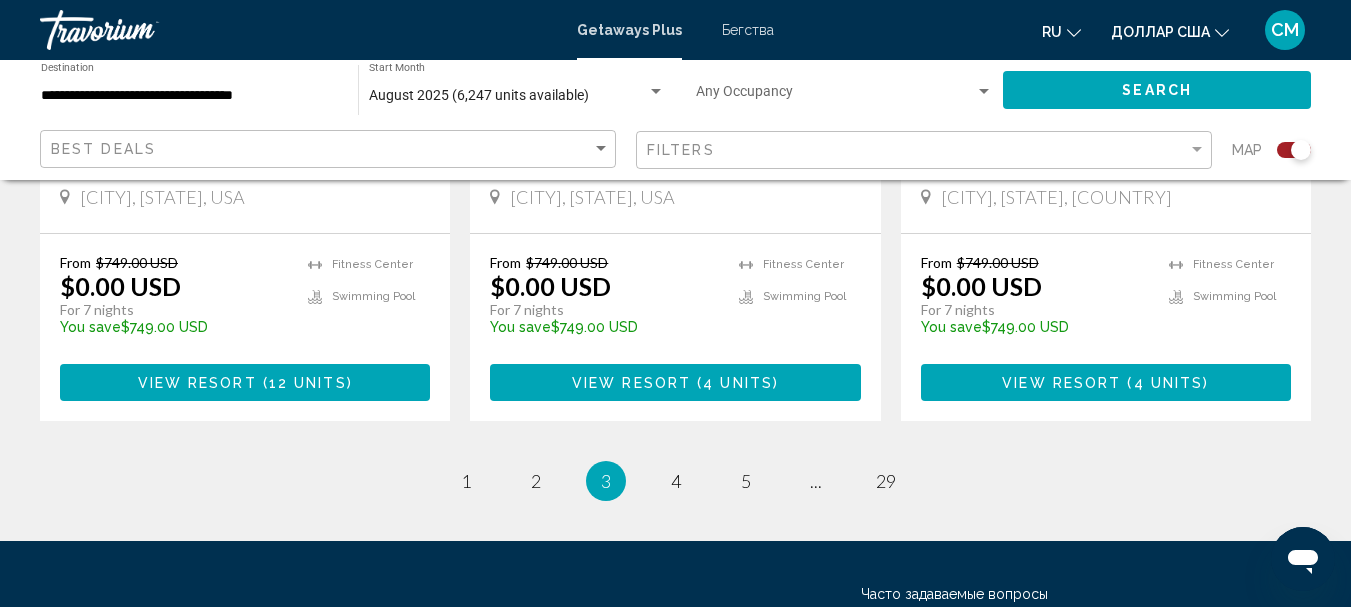 scroll, scrollTop: 3278, scrollLeft: 0, axis: vertical 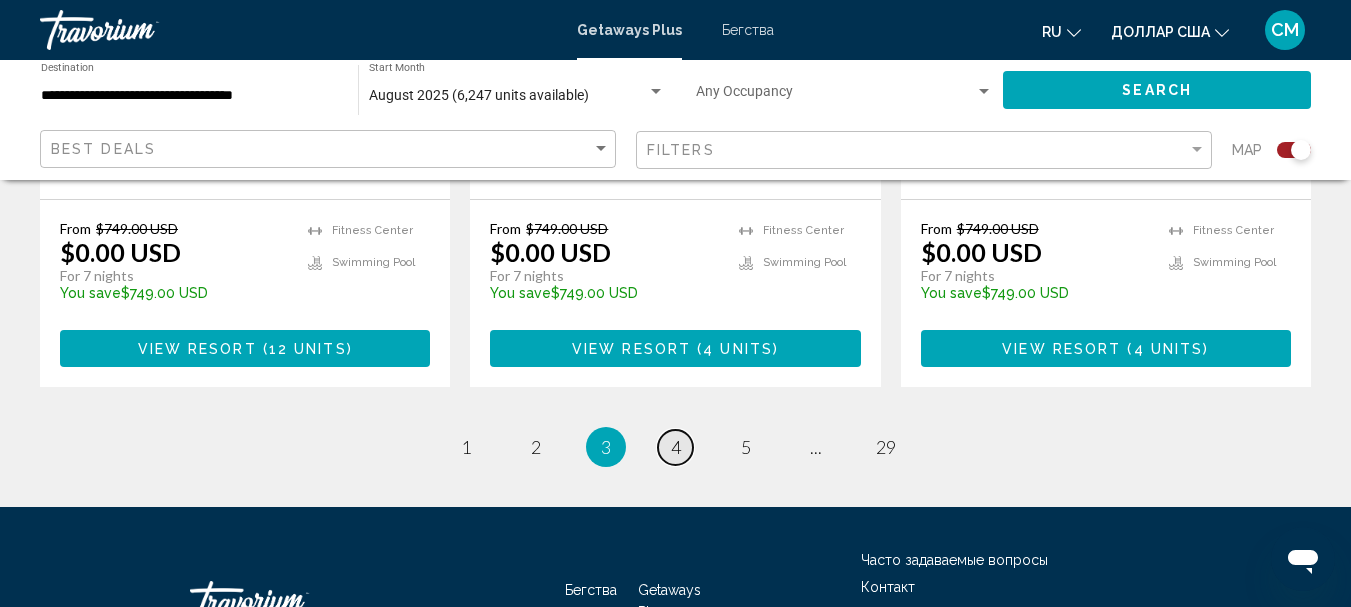 click on "4" at bounding box center (676, 447) 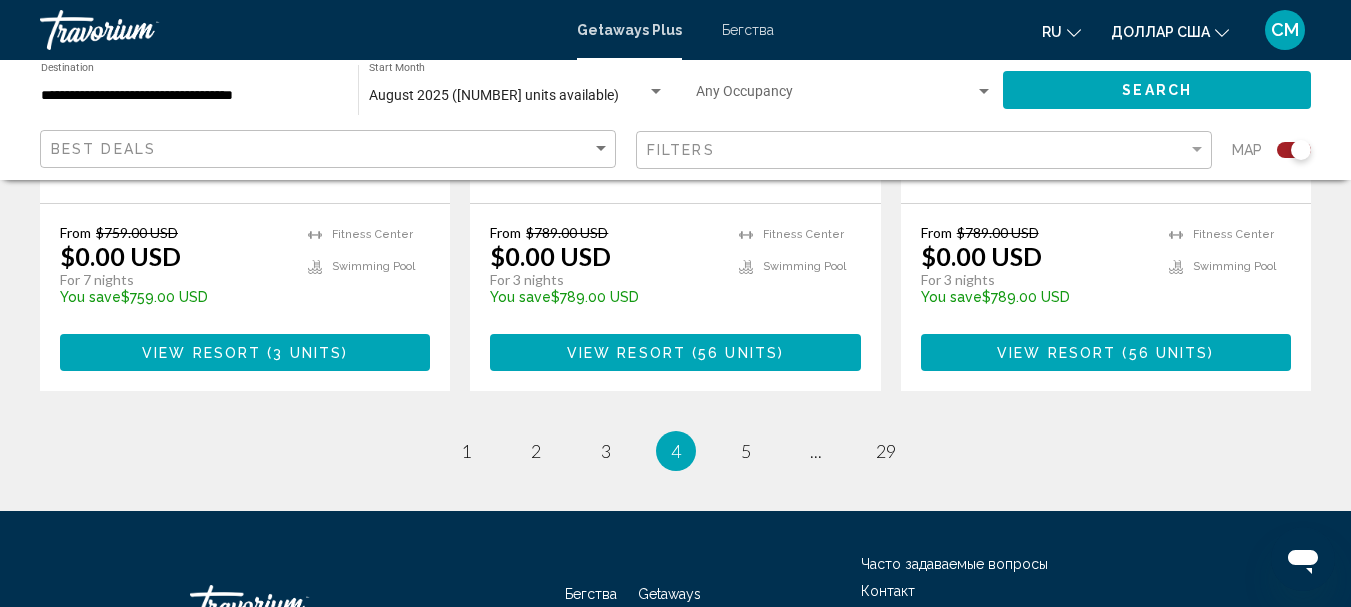 scroll, scrollTop: 3300, scrollLeft: 0, axis: vertical 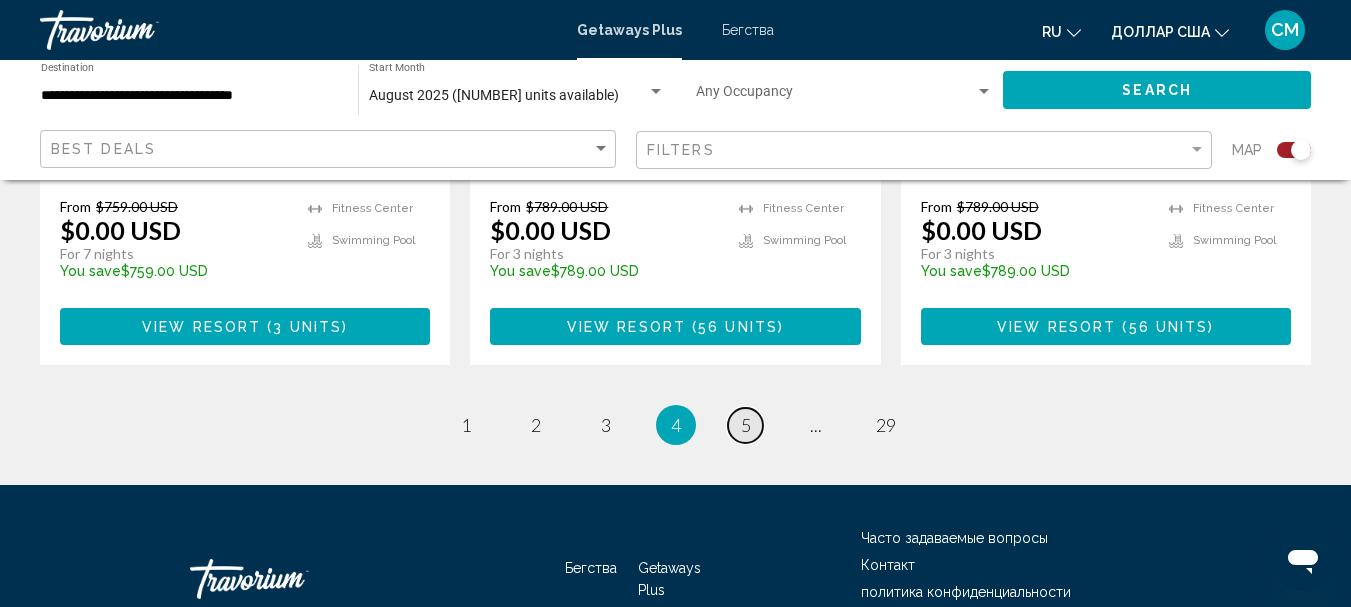 click on "5" at bounding box center (746, 425) 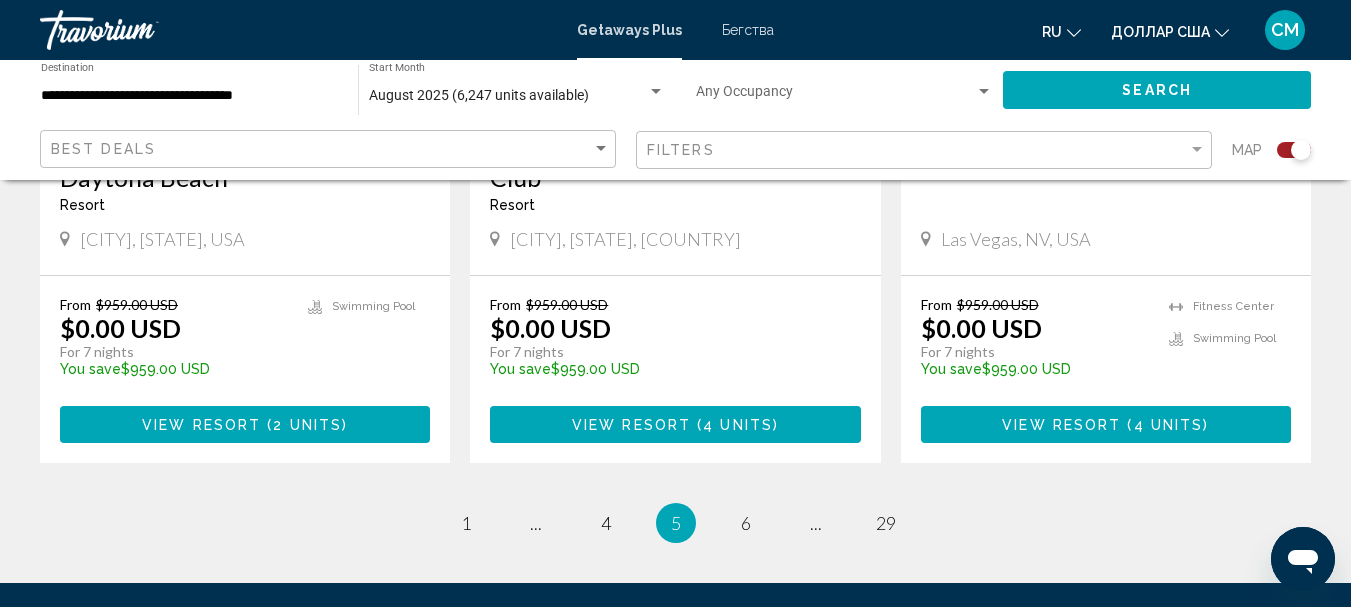 scroll, scrollTop: 3300, scrollLeft: 0, axis: vertical 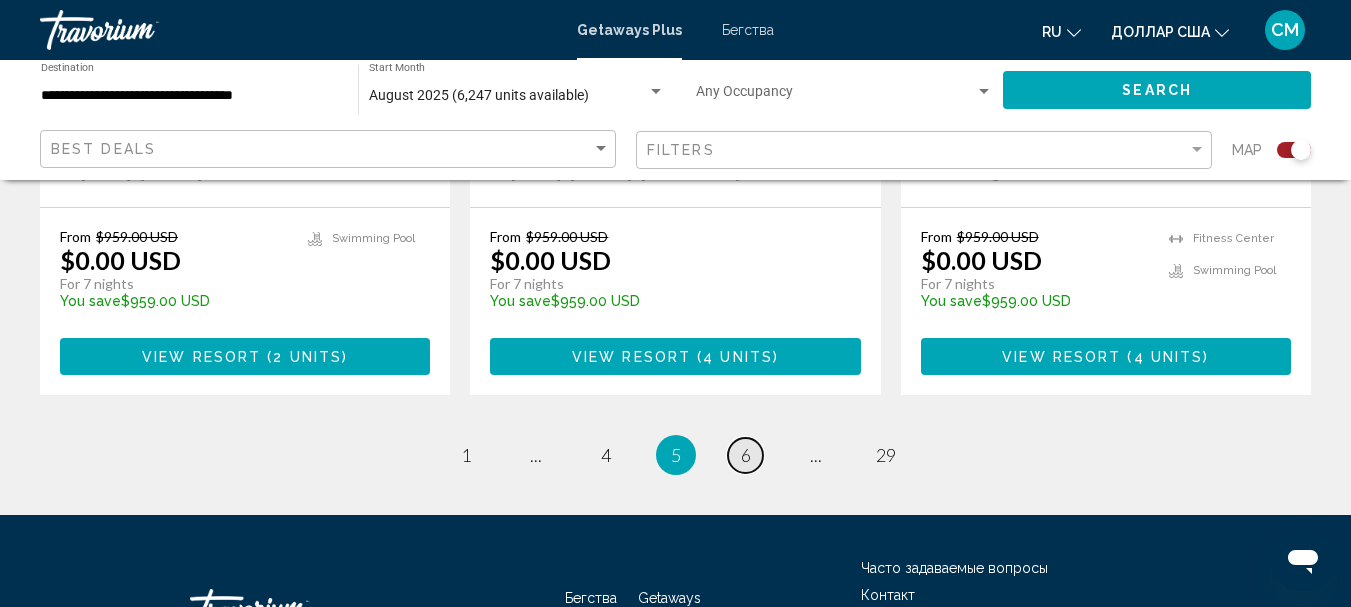 click on "page  6" at bounding box center [745, 455] 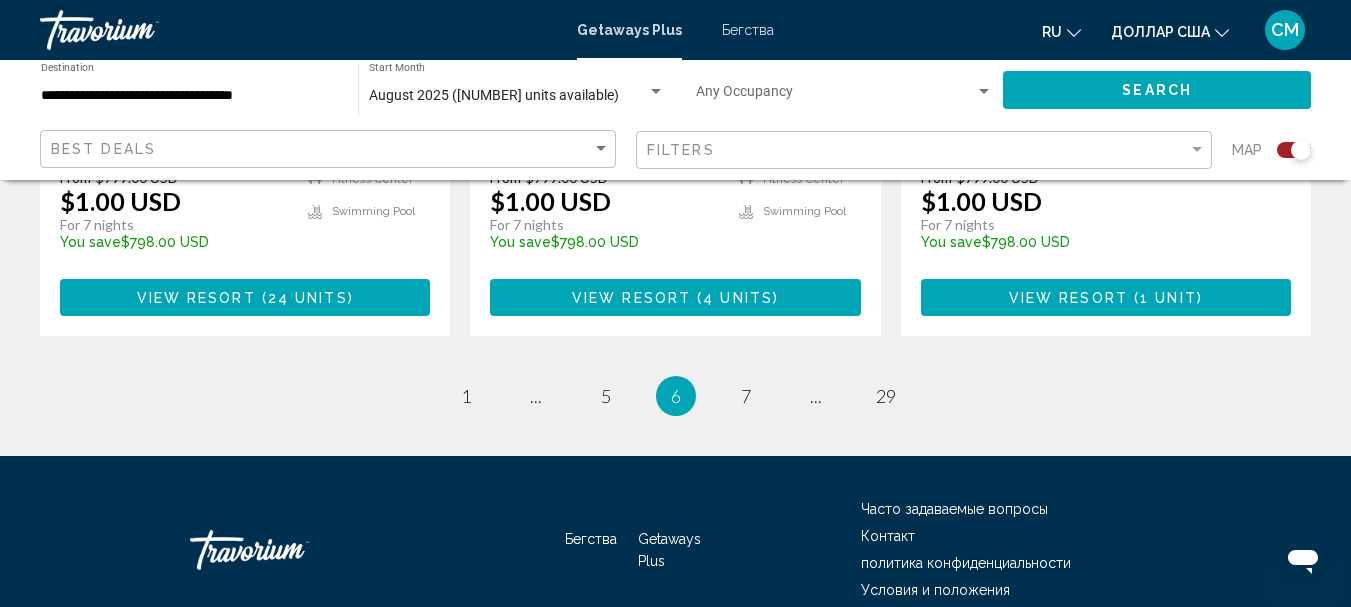 scroll, scrollTop: 3300, scrollLeft: 0, axis: vertical 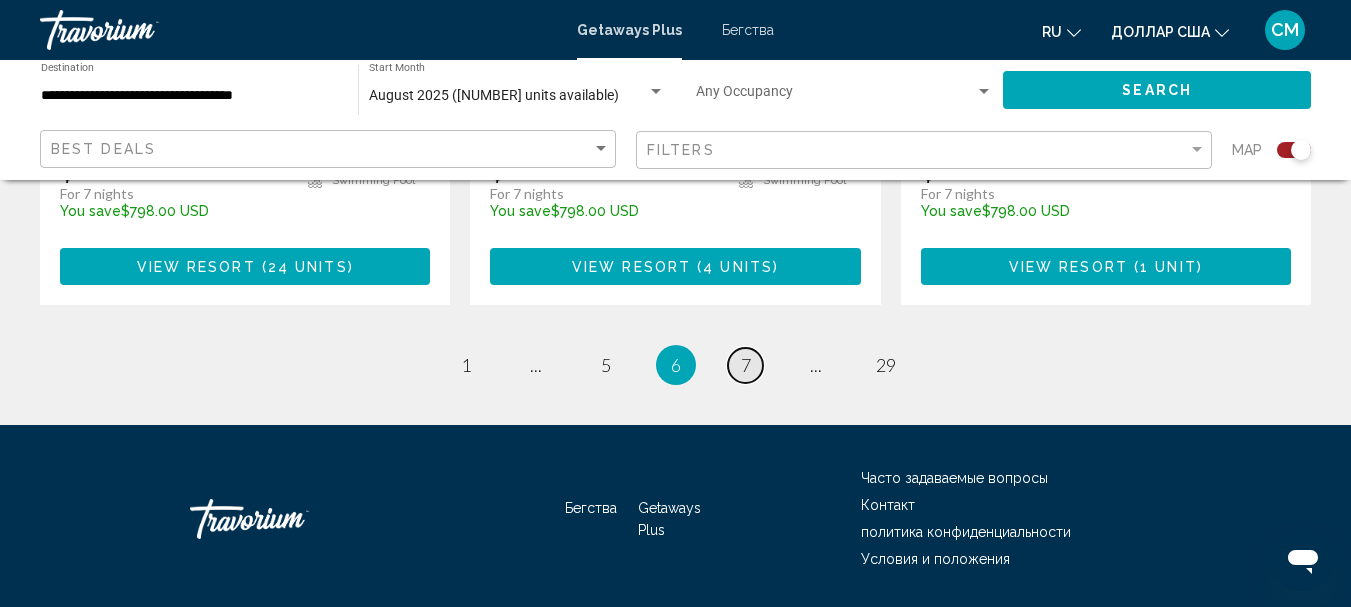 click on "7" at bounding box center (746, 365) 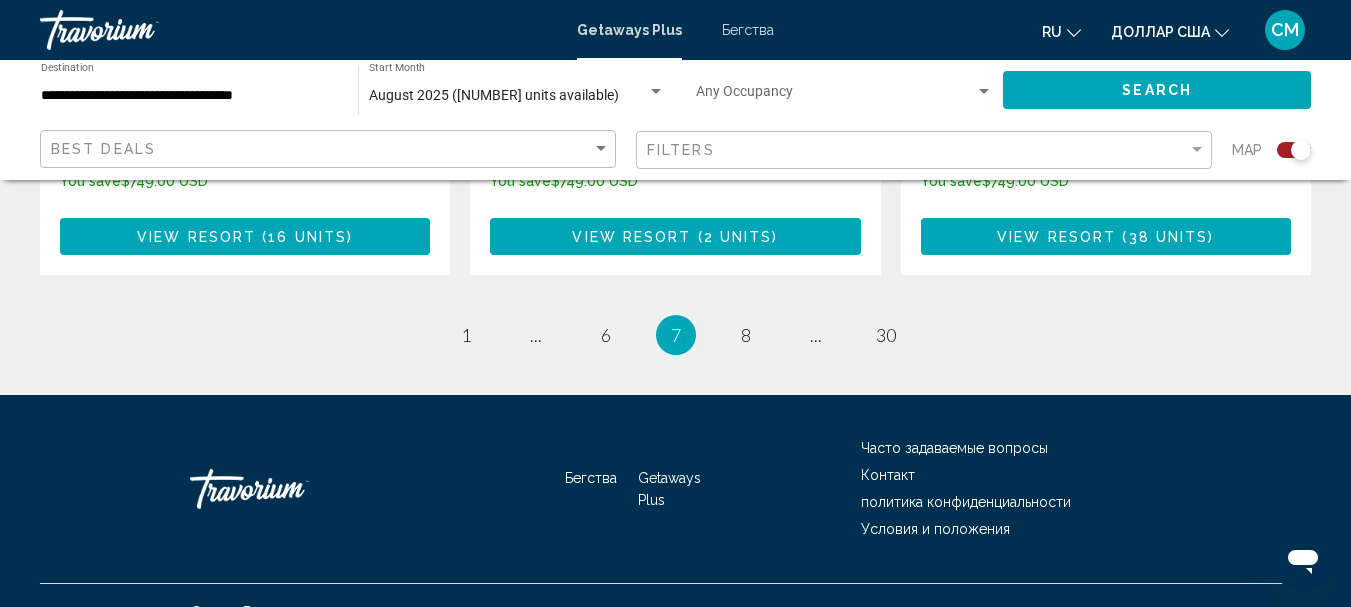 scroll, scrollTop: 3397, scrollLeft: 0, axis: vertical 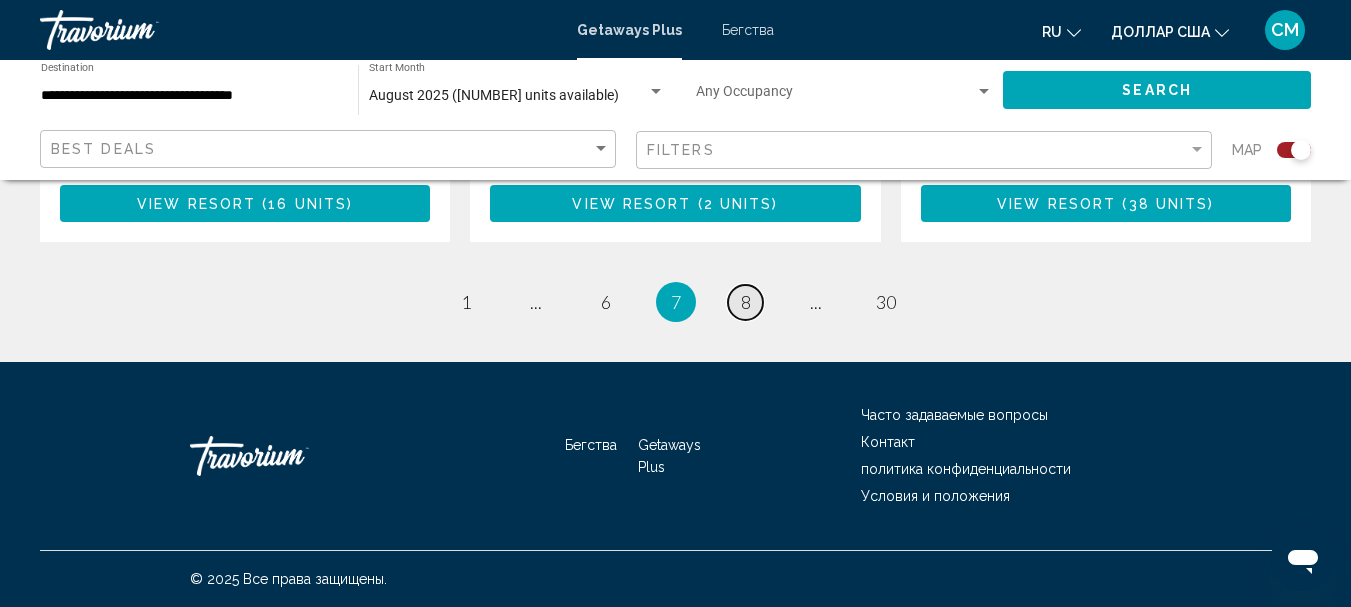 click on "8" at bounding box center [746, 302] 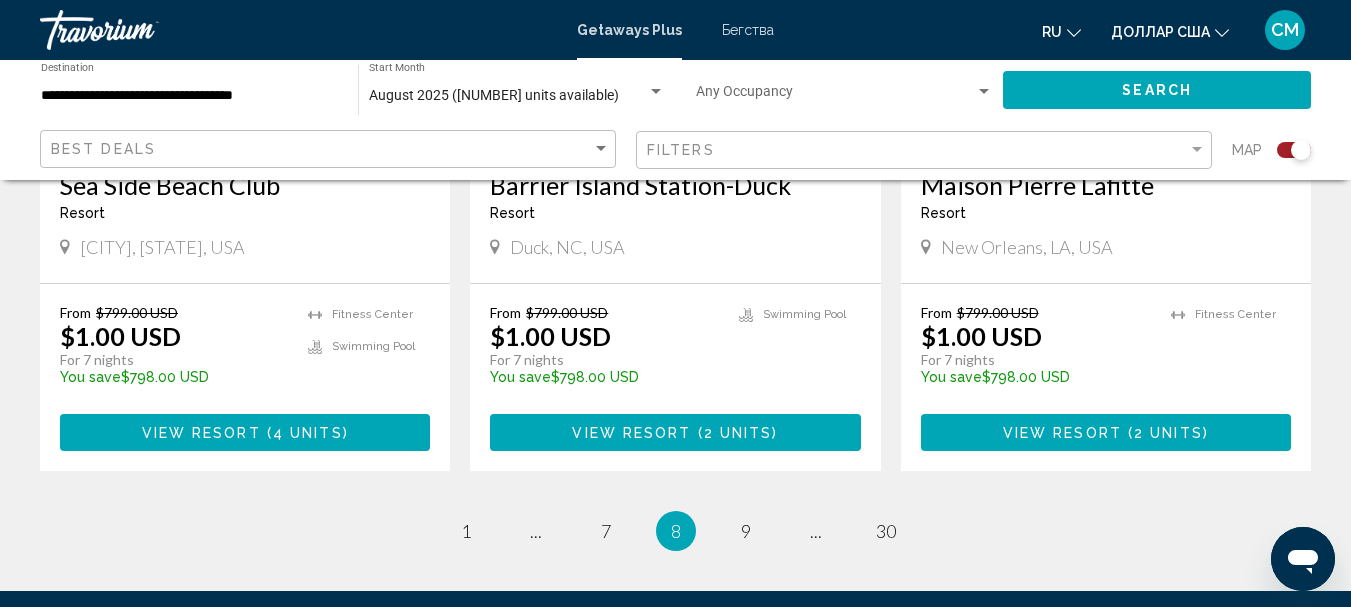 scroll, scrollTop: 3178, scrollLeft: 0, axis: vertical 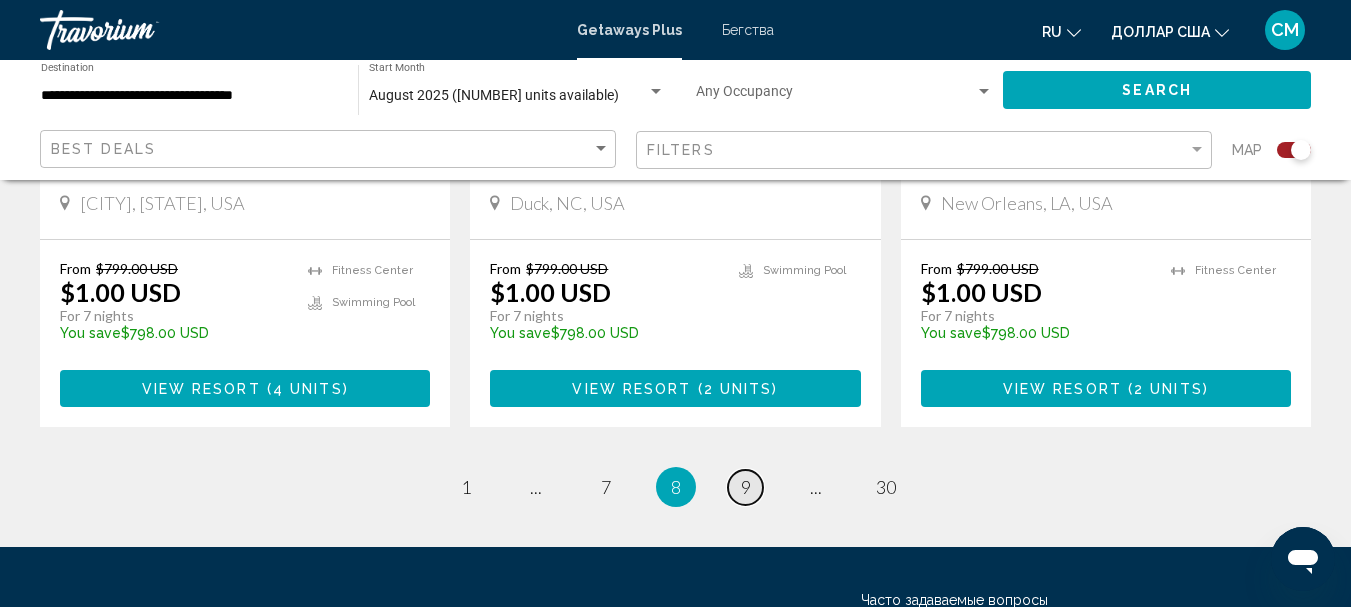 click on "9" at bounding box center [746, 487] 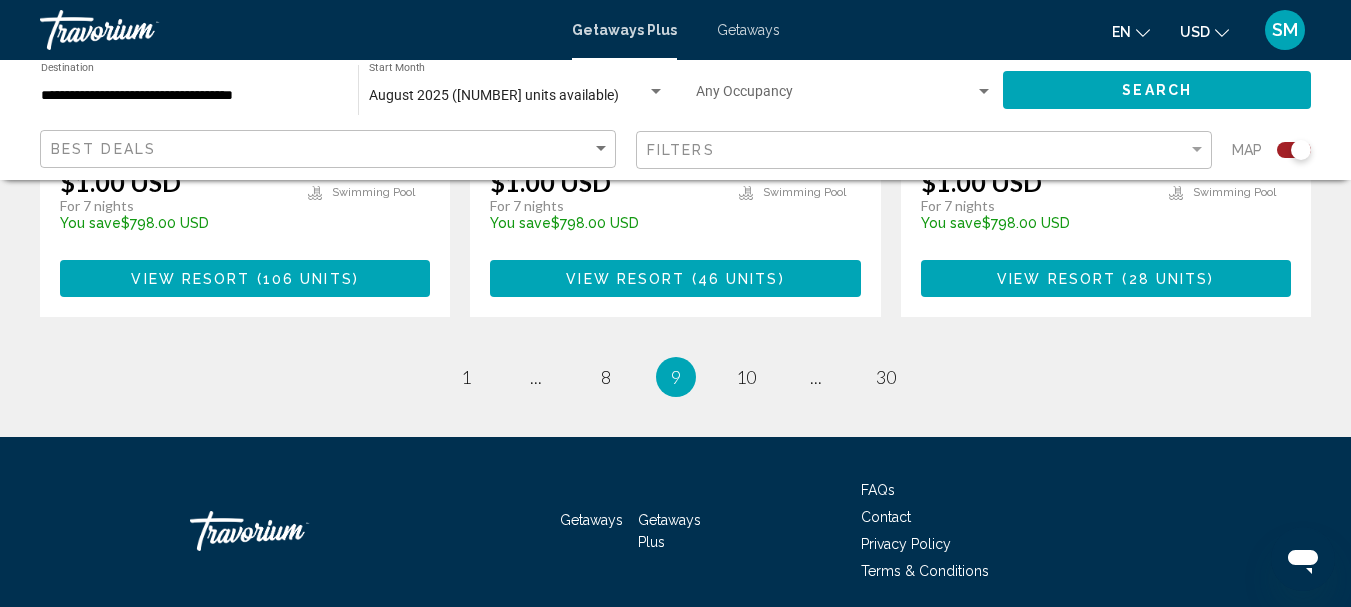 scroll, scrollTop: 3400, scrollLeft: 0, axis: vertical 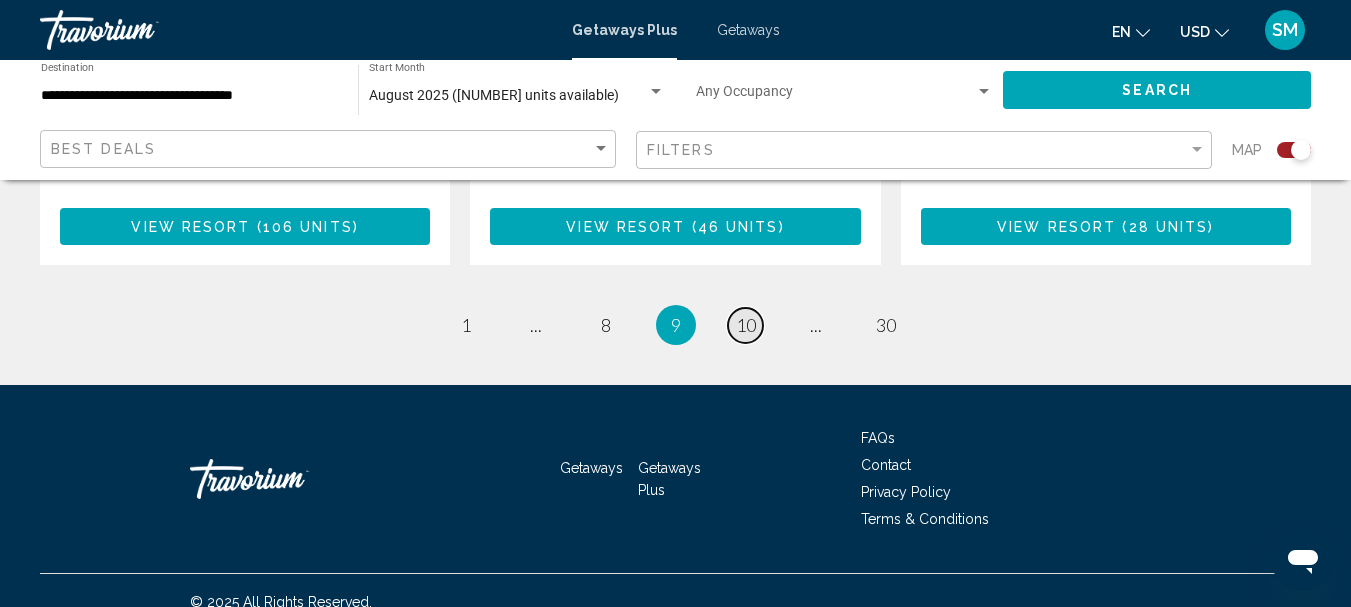 click on "10" at bounding box center (746, 325) 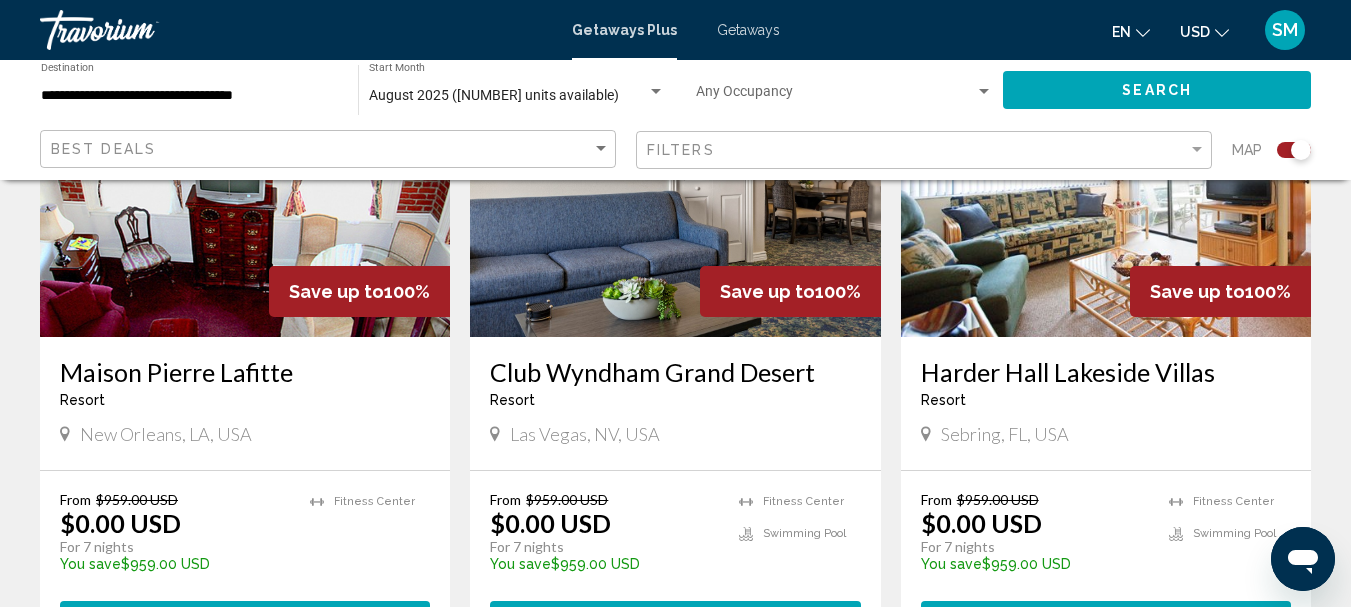 scroll, scrollTop: 3278, scrollLeft: 0, axis: vertical 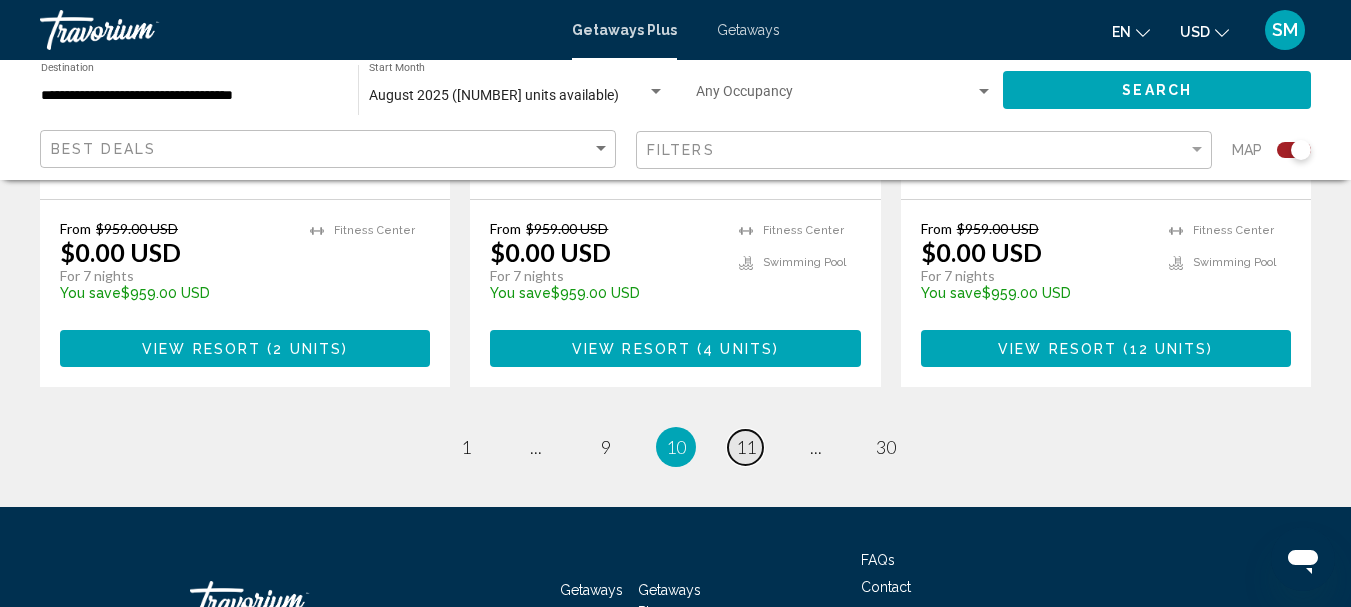 click on "11" at bounding box center [746, 447] 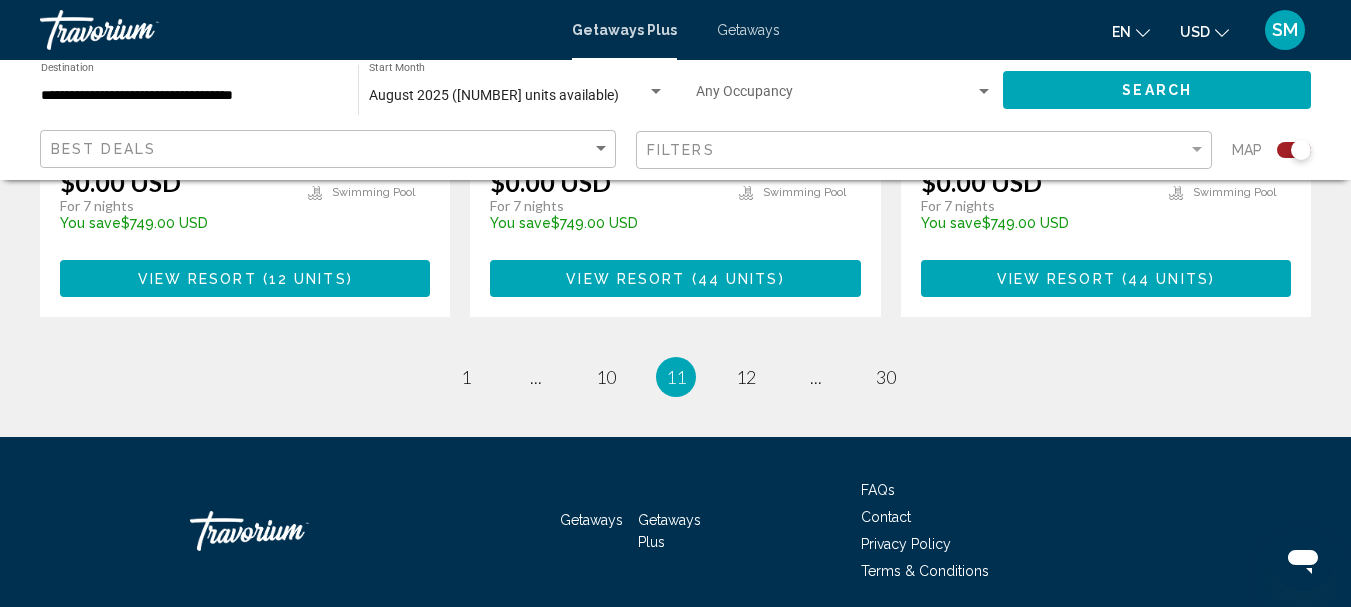scroll, scrollTop: 3300, scrollLeft: 0, axis: vertical 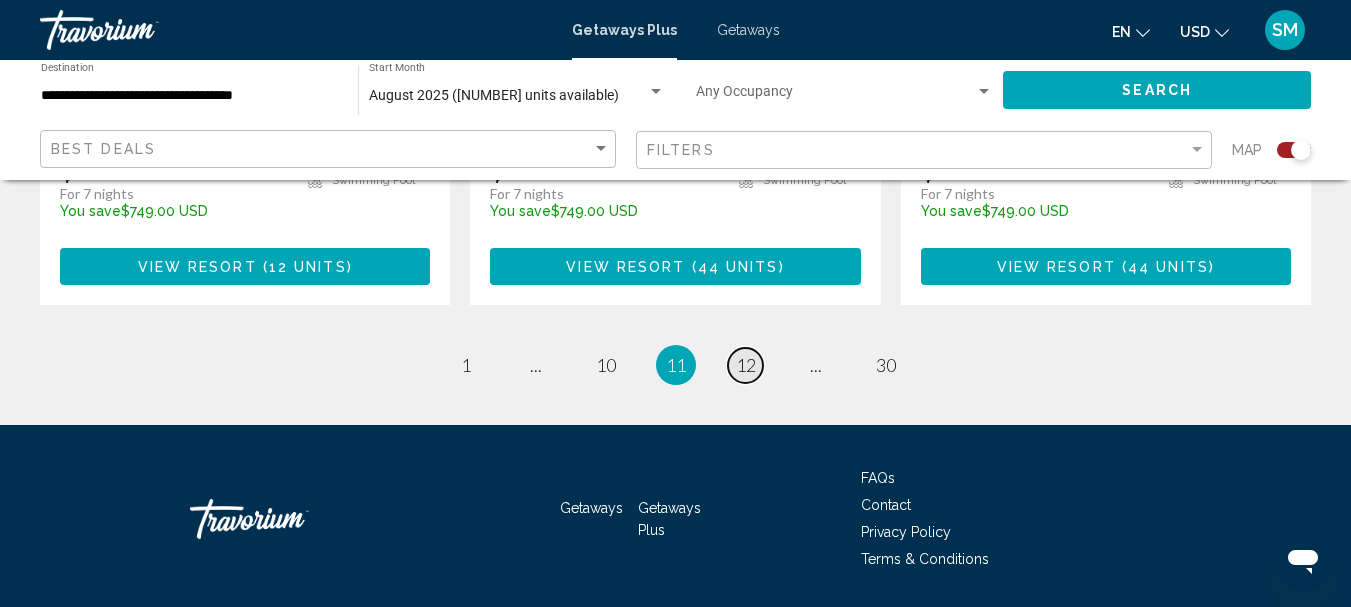 click on "12" at bounding box center [746, 365] 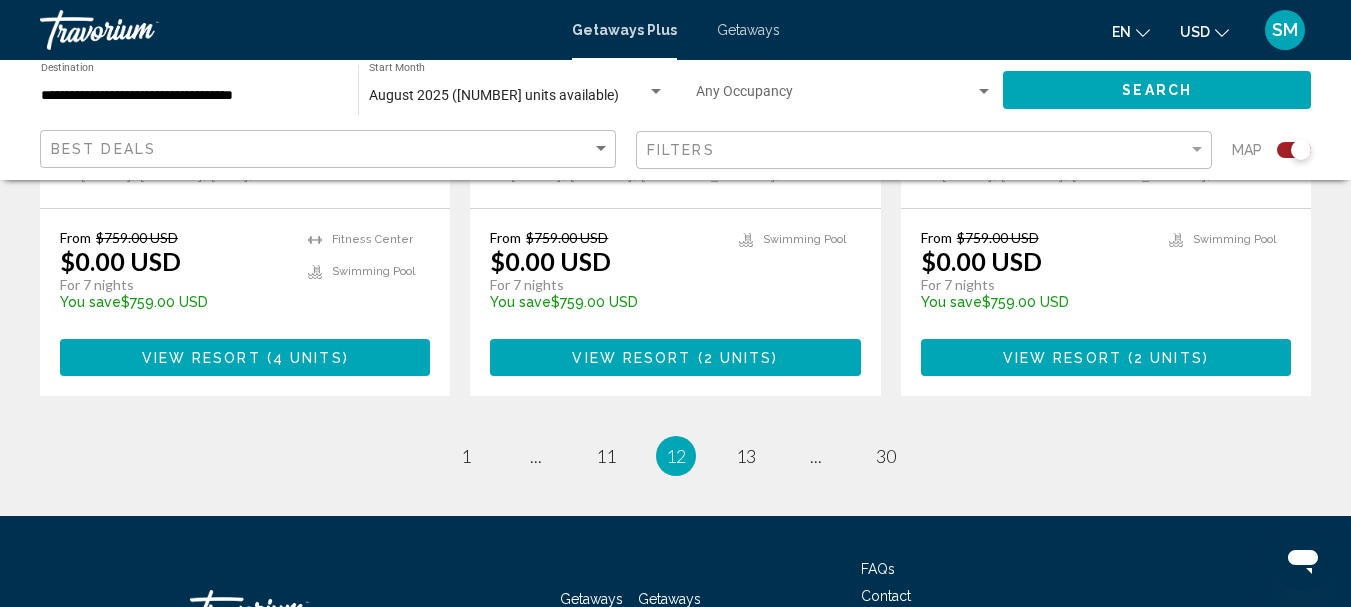 scroll, scrollTop: 3300, scrollLeft: 0, axis: vertical 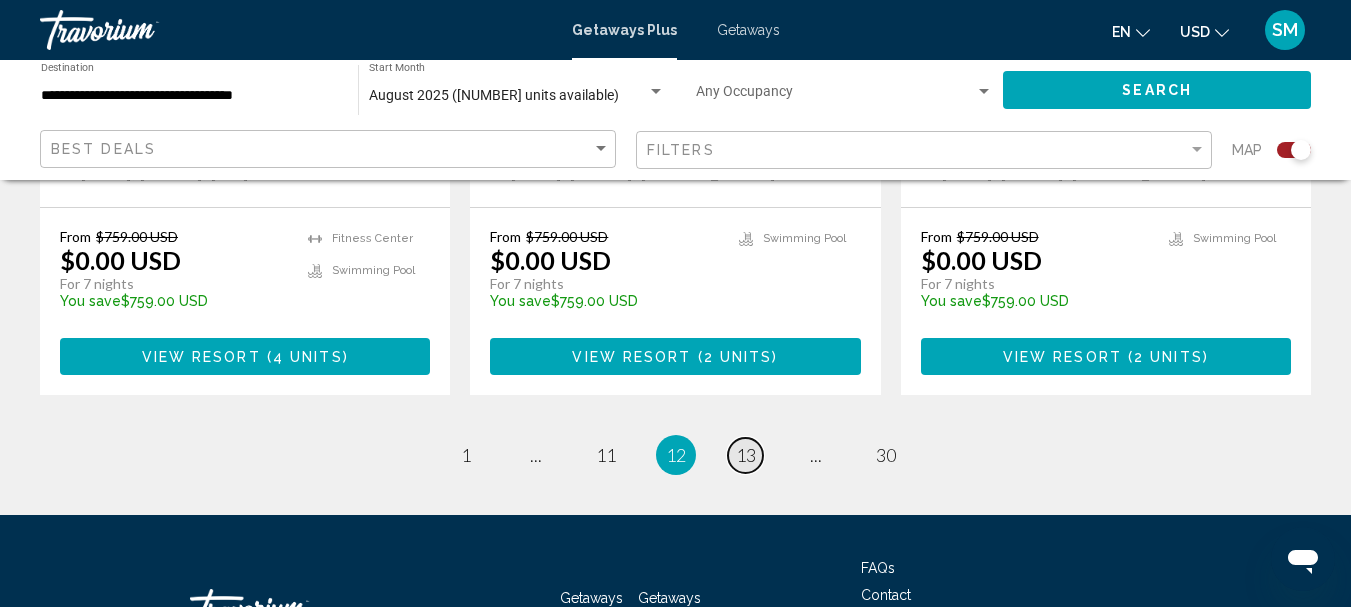 click on "13" at bounding box center [746, 455] 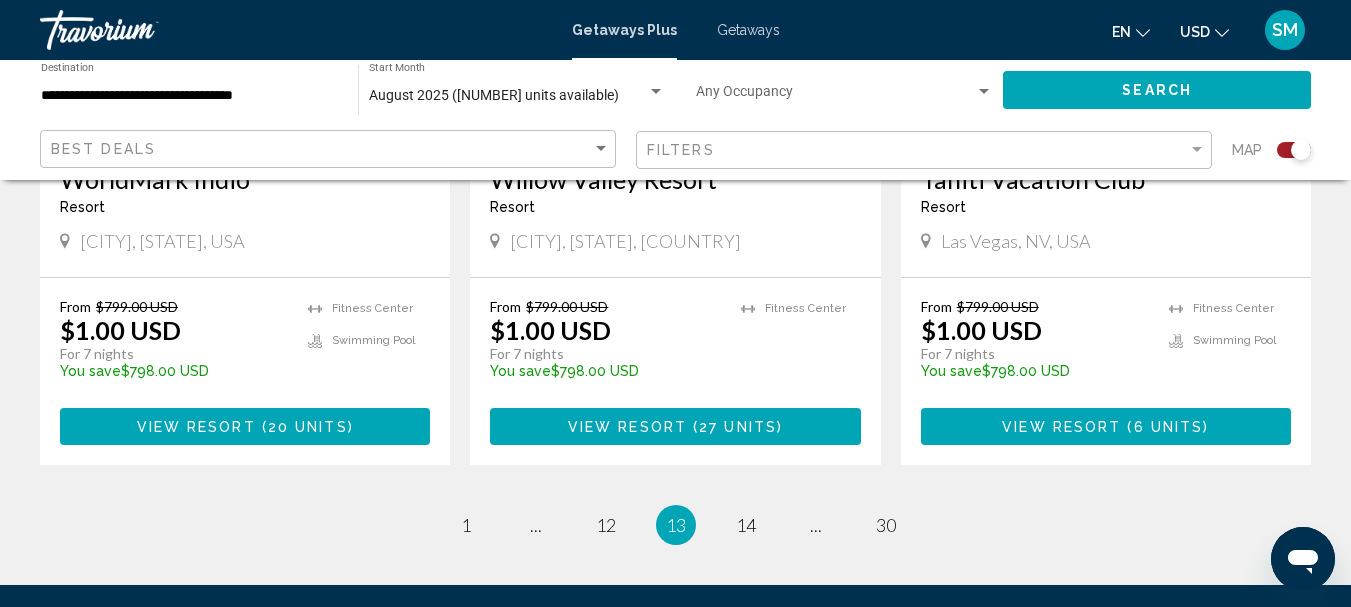 scroll, scrollTop: 3300, scrollLeft: 0, axis: vertical 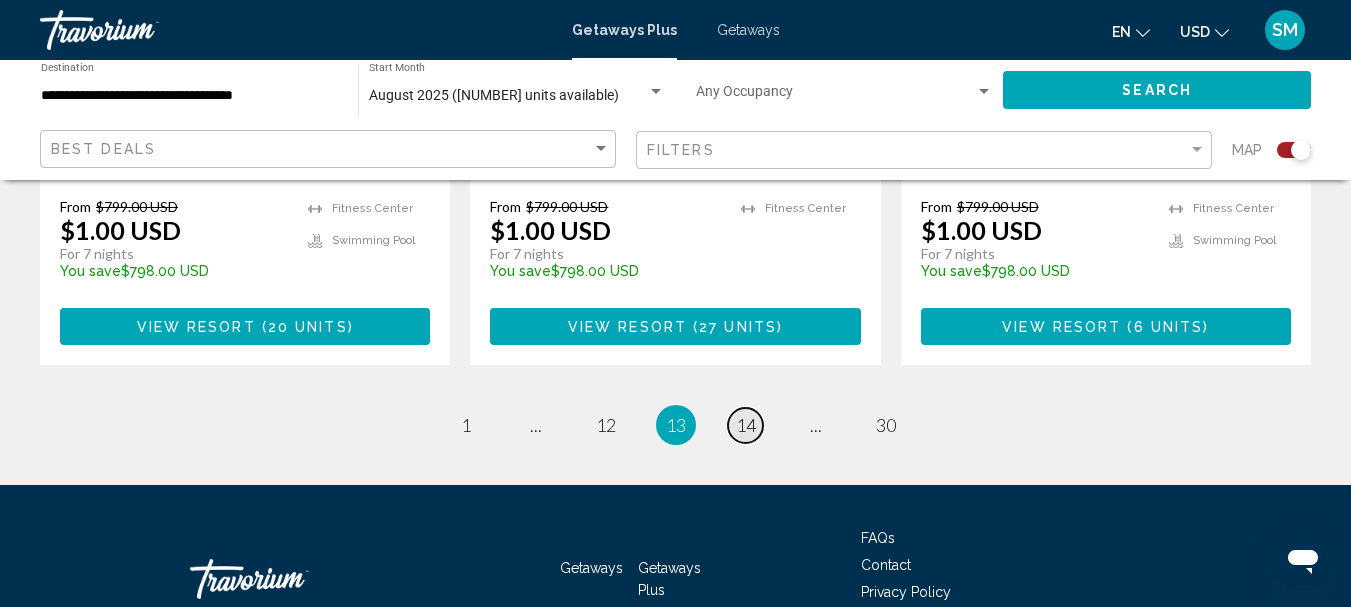 drag, startPoint x: 746, startPoint y: 428, endPoint x: 703, endPoint y: 428, distance: 43 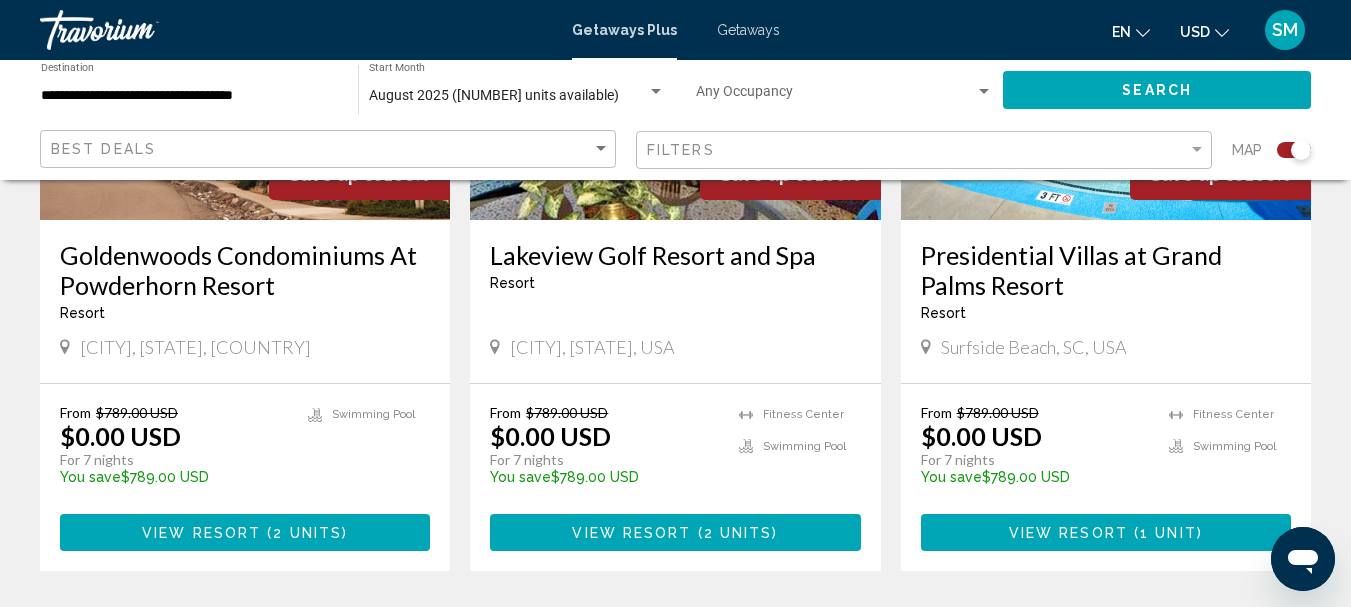 scroll, scrollTop: 2600, scrollLeft: 0, axis: vertical 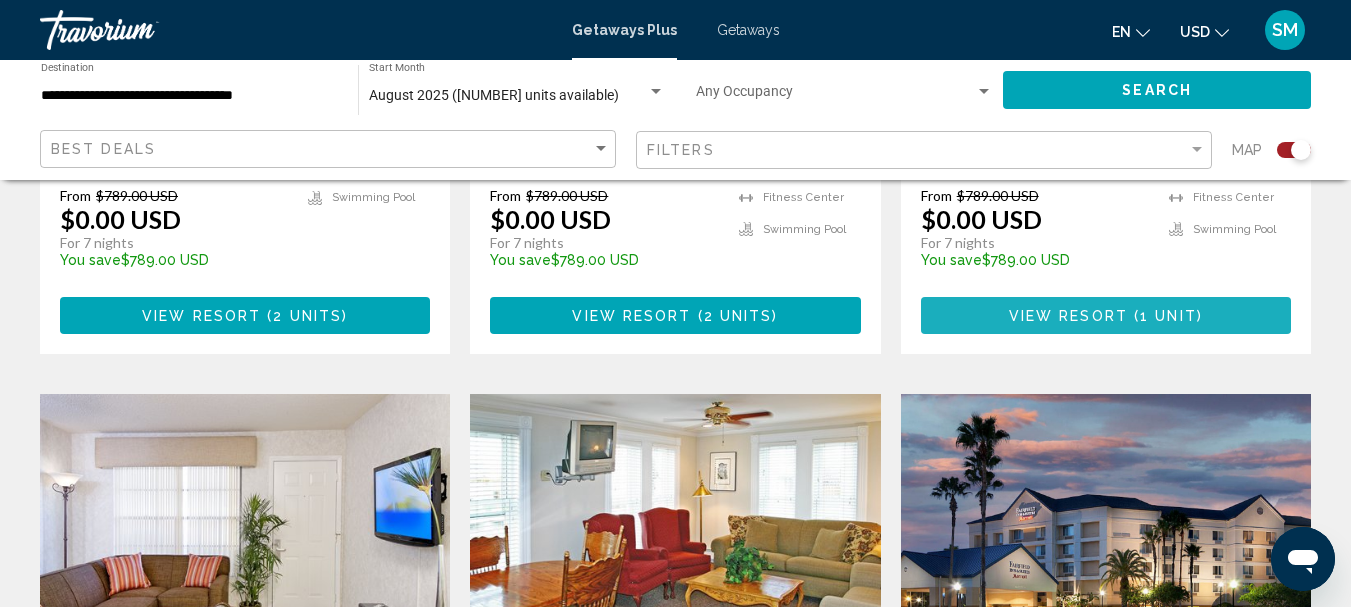 click on "View Resort" at bounding box center [1068, 316] 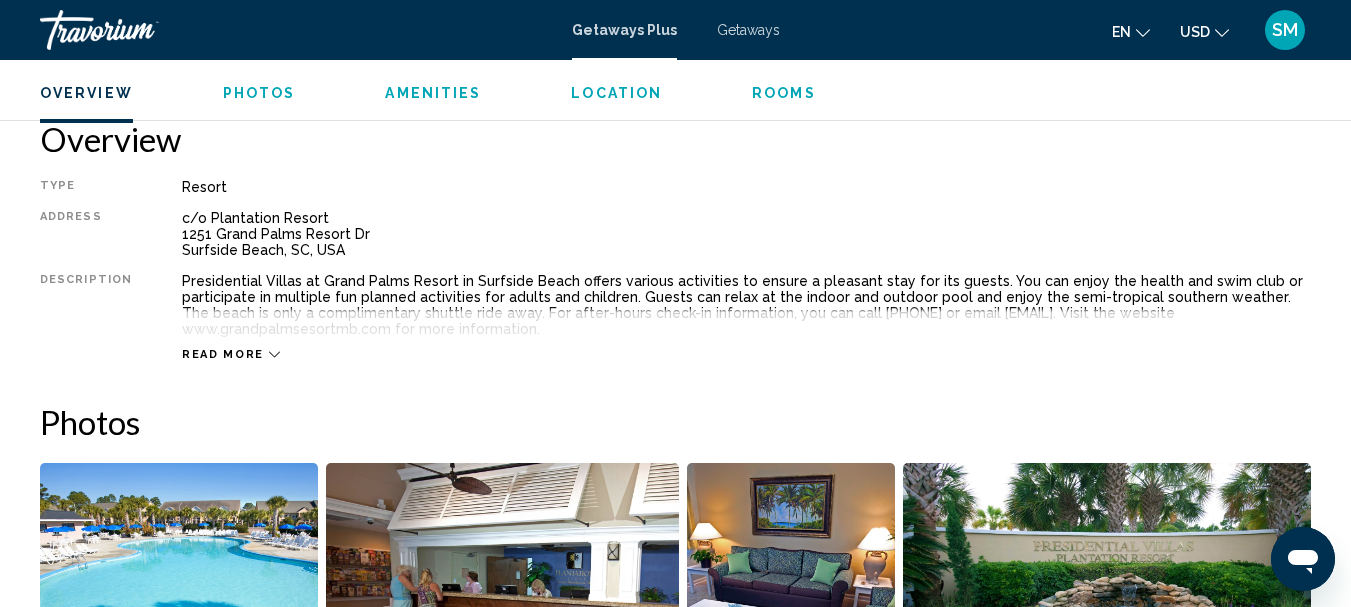 scroll, scrollTop: 1032, scrollLeft: 0, axis: vertical 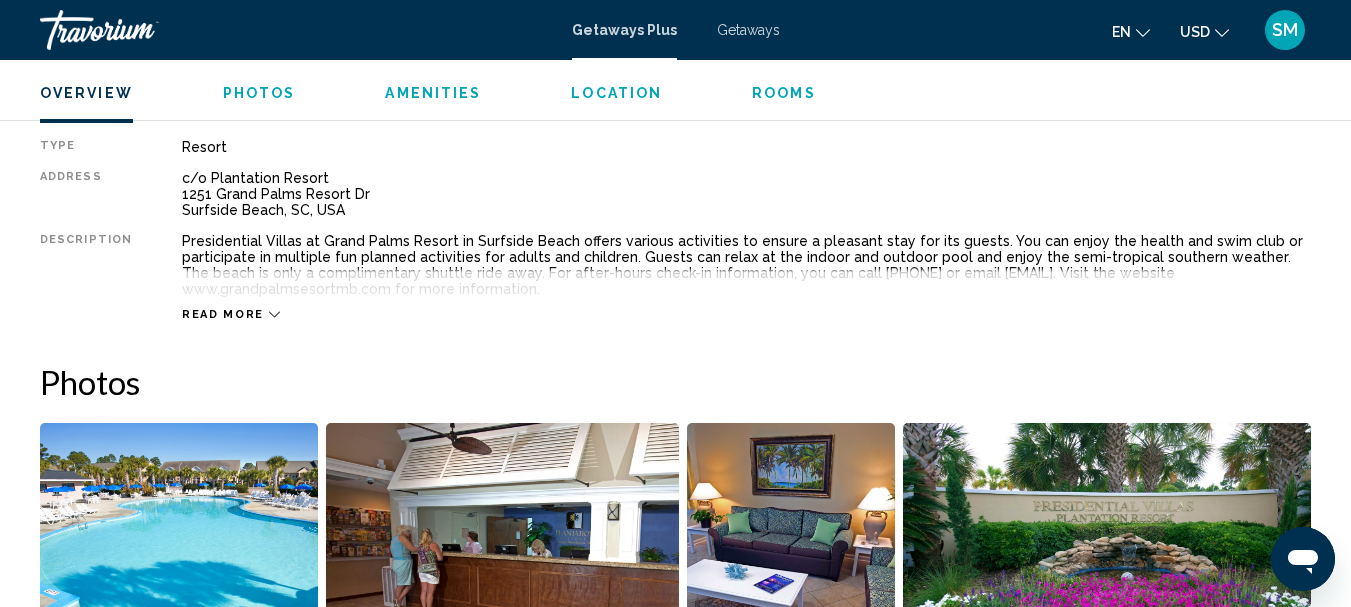 click 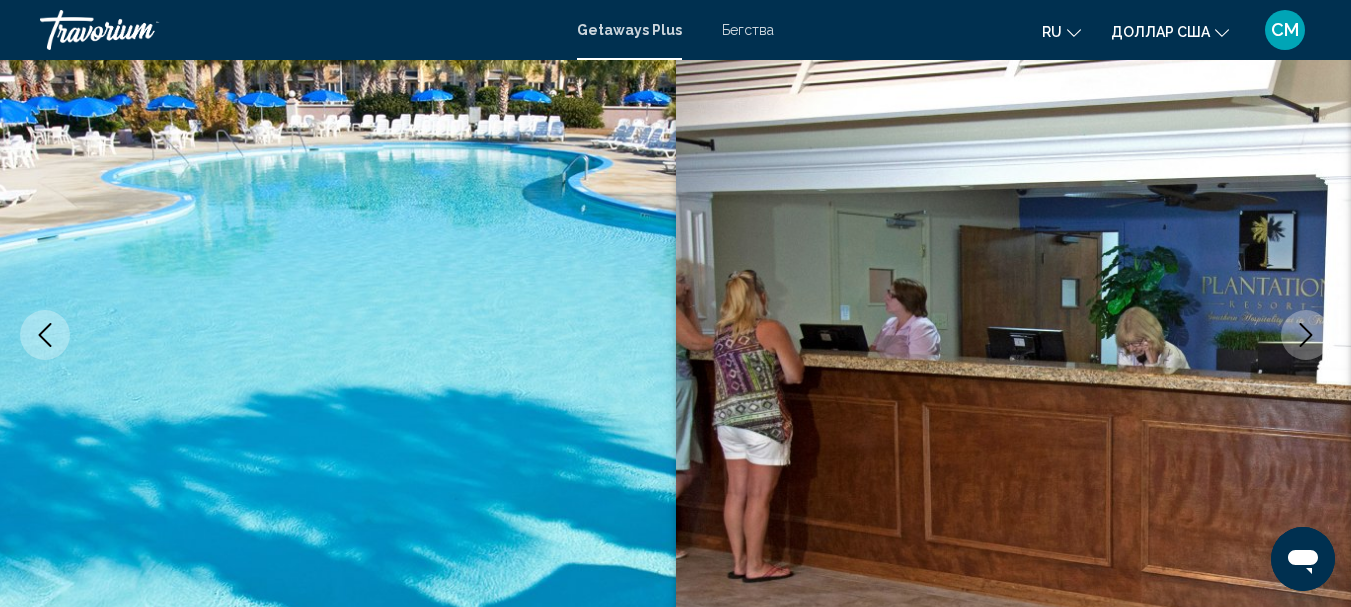 scroll, scrollTop: 0, scrollLeft: 0, axis: both 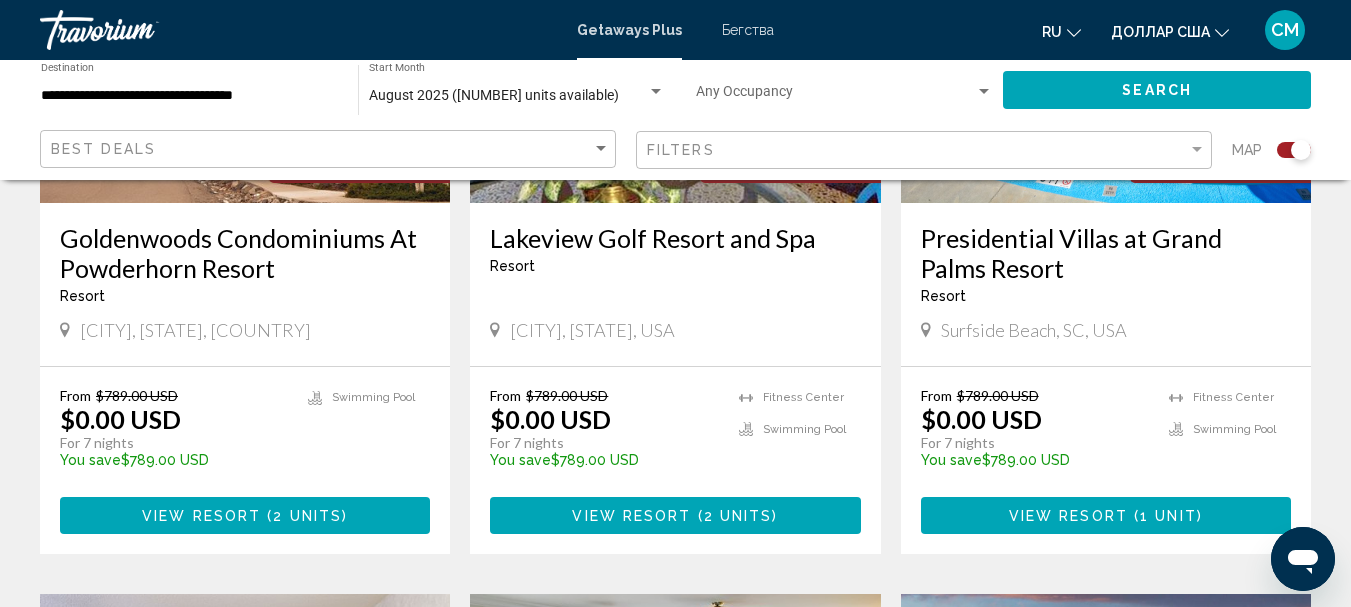 click on "View Resort" at bounding box center [1068, 516] 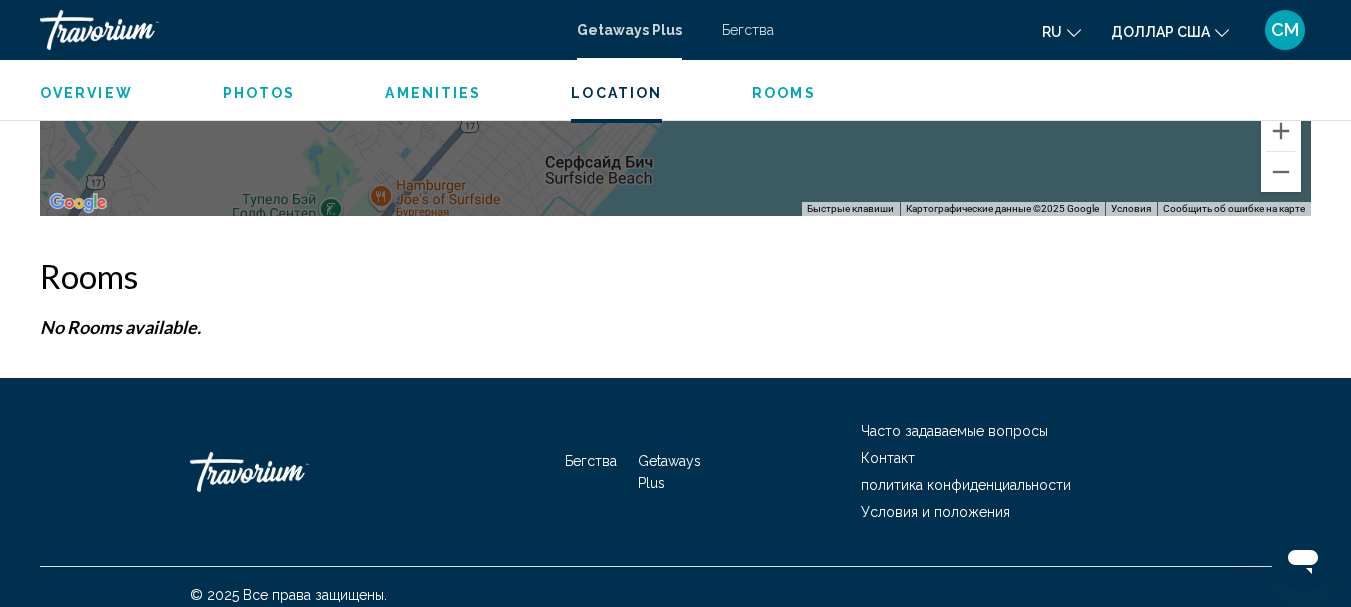 scroll, scrollTop: 4048, scrollLeft: 0, axis: vertical 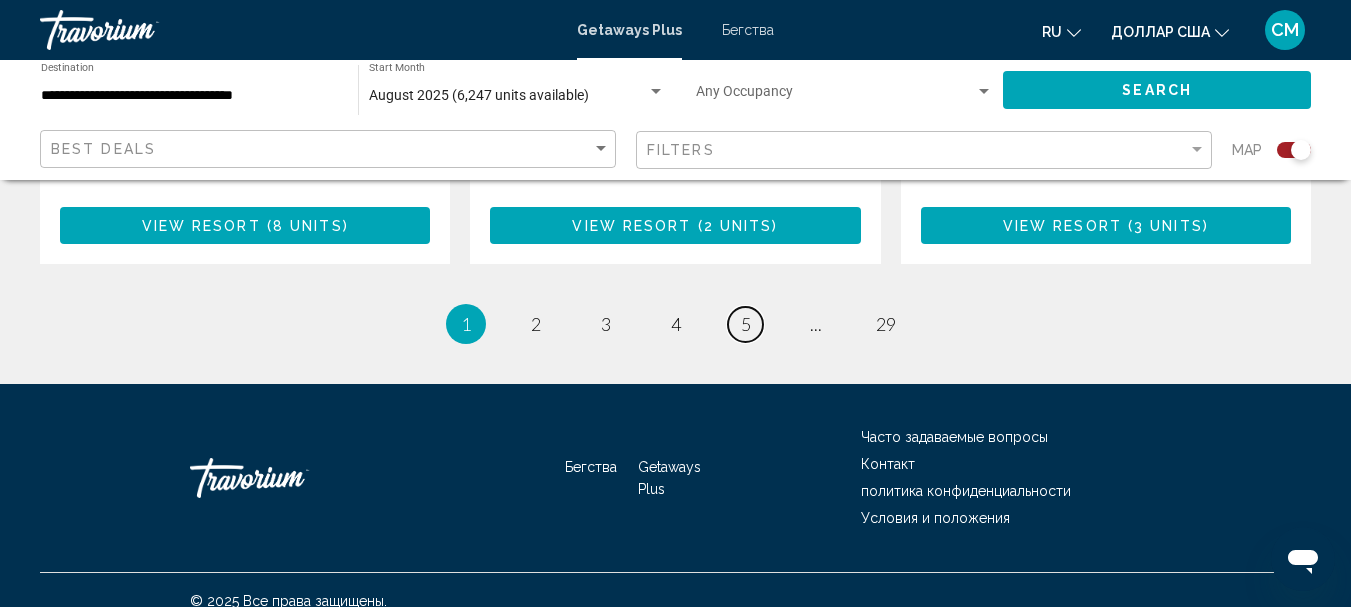 drag, startPoint x: 748, startPoint y: 302, endPoint x: 757, endPoint y: 307, distance: 10.29563 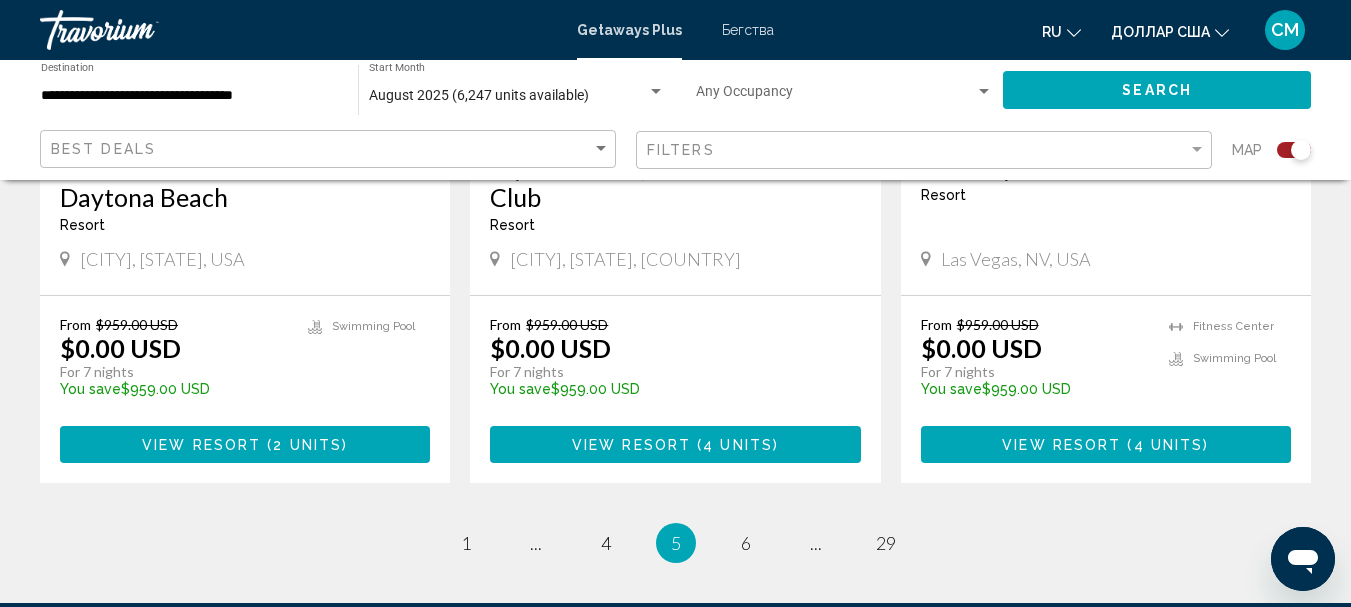 scroll, scrollTop: 3300, scrollLeft: 0, axis: vertical 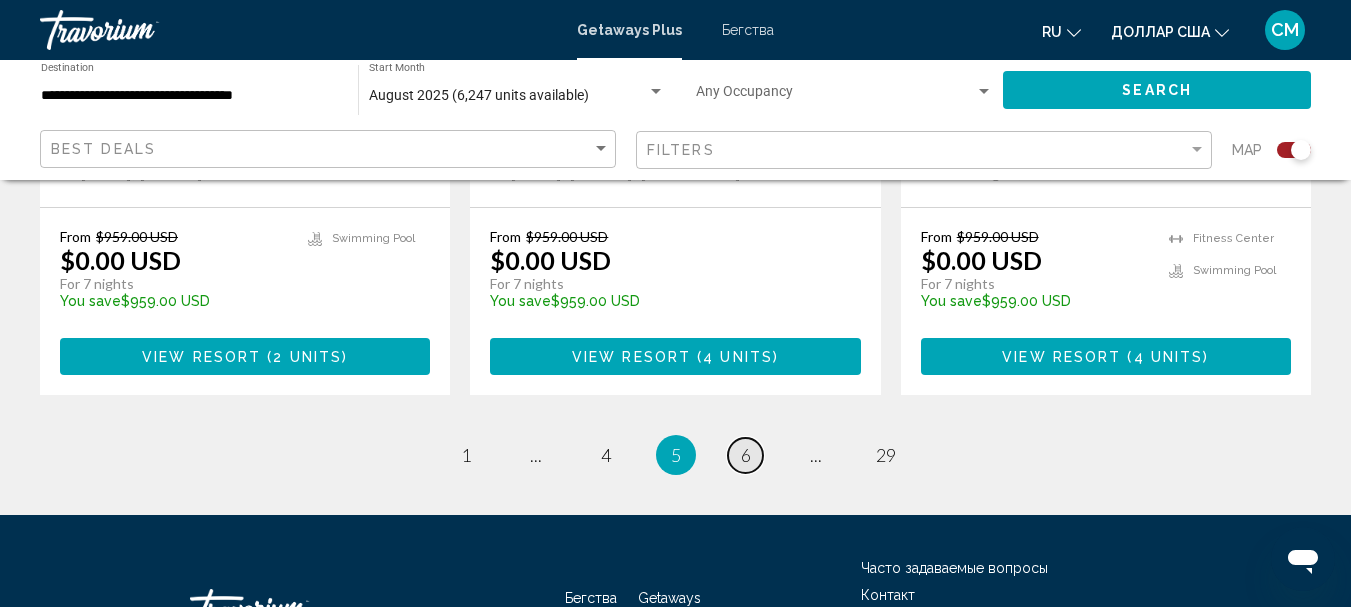 click on "page  6" at bounding box center (745, 455) 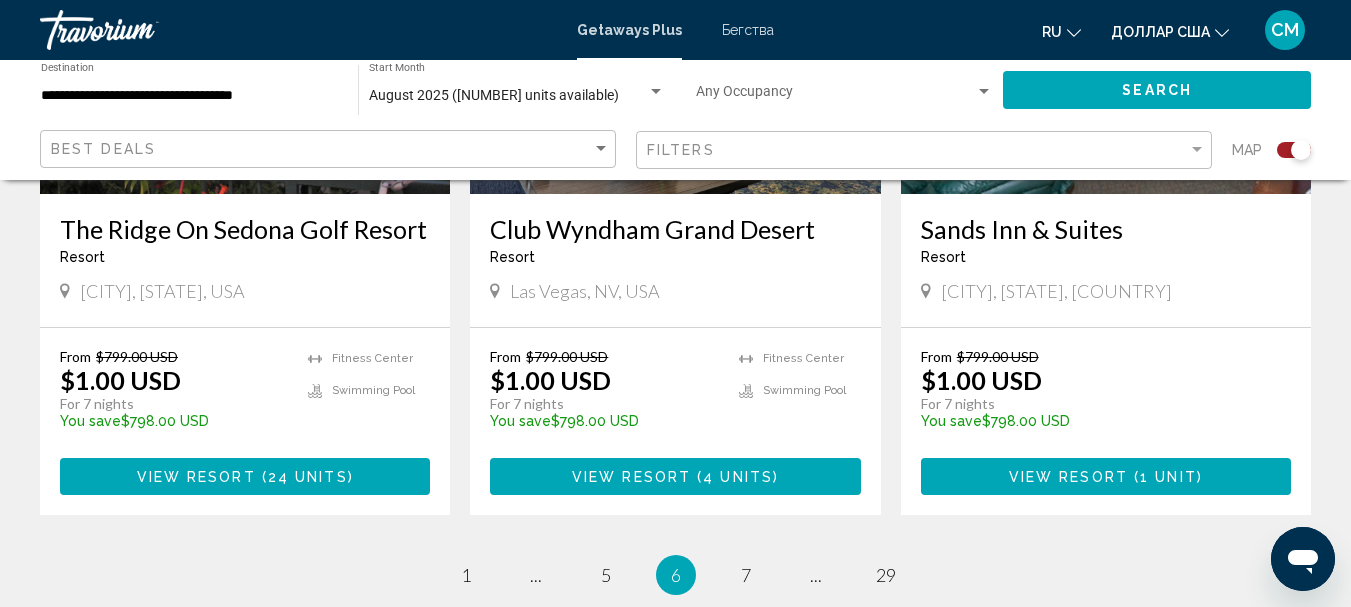 scroll, scrollTop: 3300, scrollLeft: 0, axis: vertical 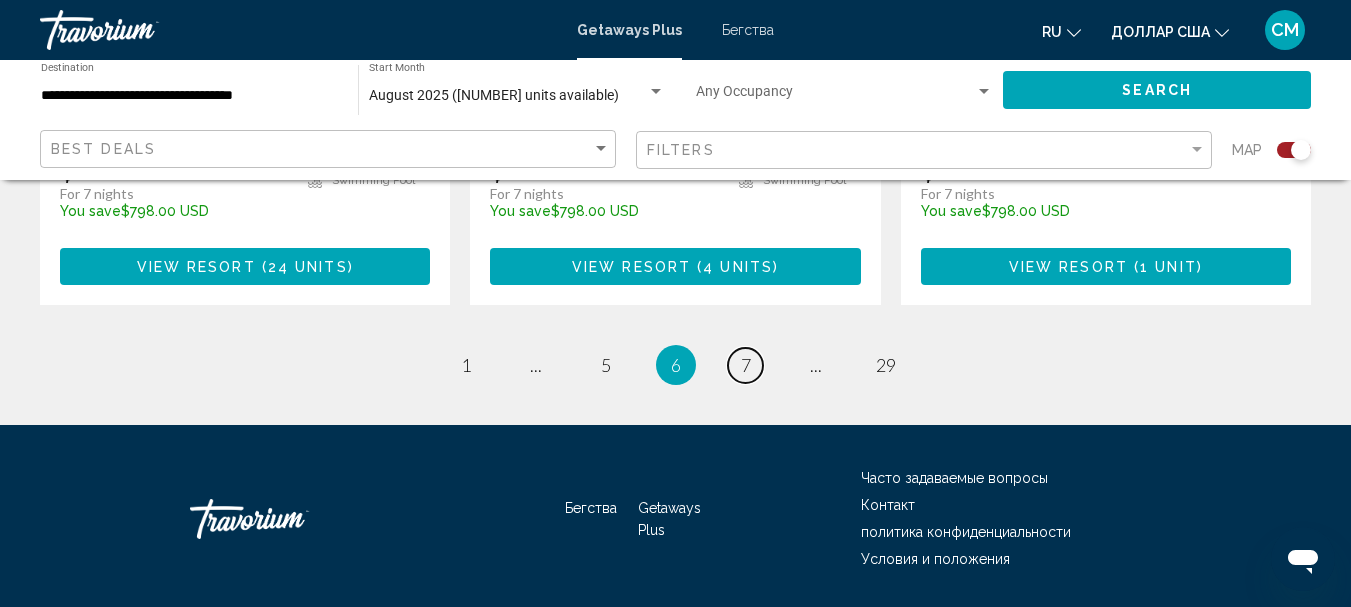 click on "7" at bounding box center [746, 365] 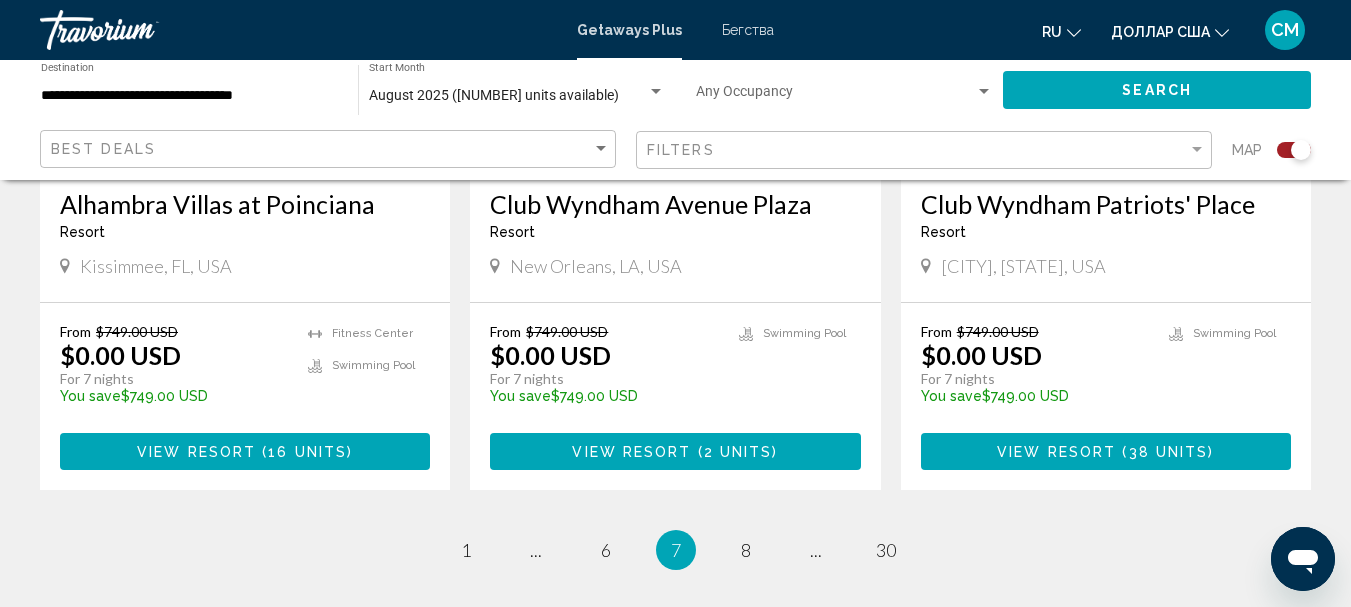 scroll, scrollTop: 3200, scrollLeft: 0, axis: vertical 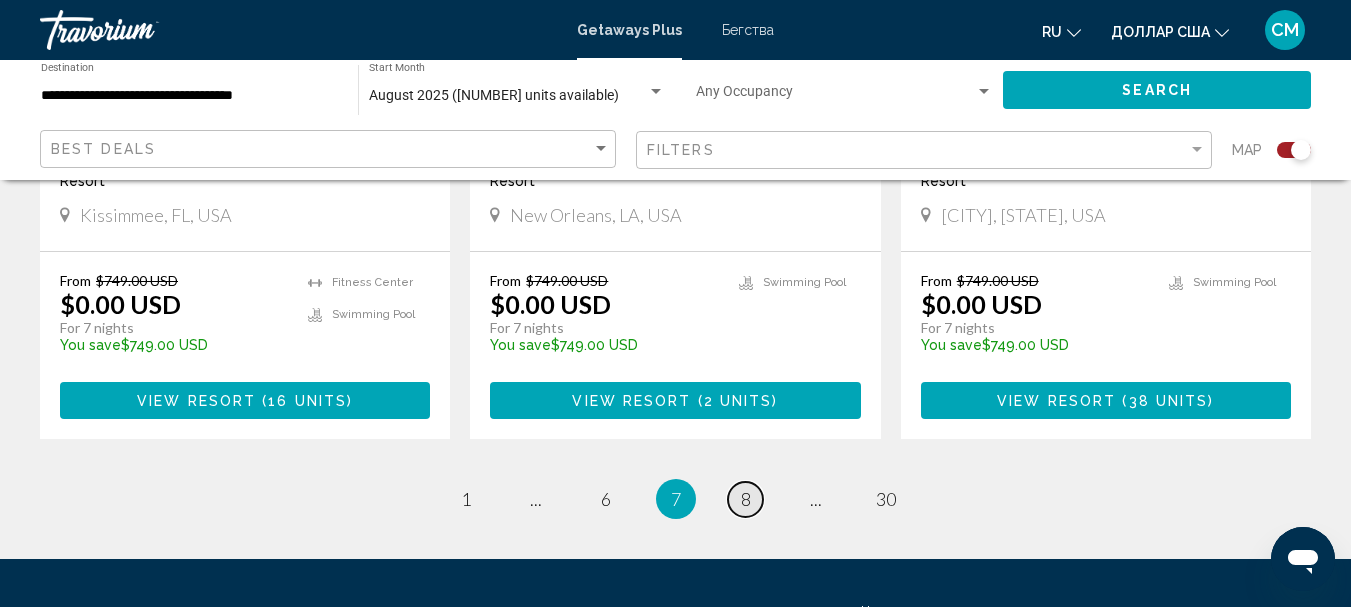 click on "8" at bounding box center (746, 499) 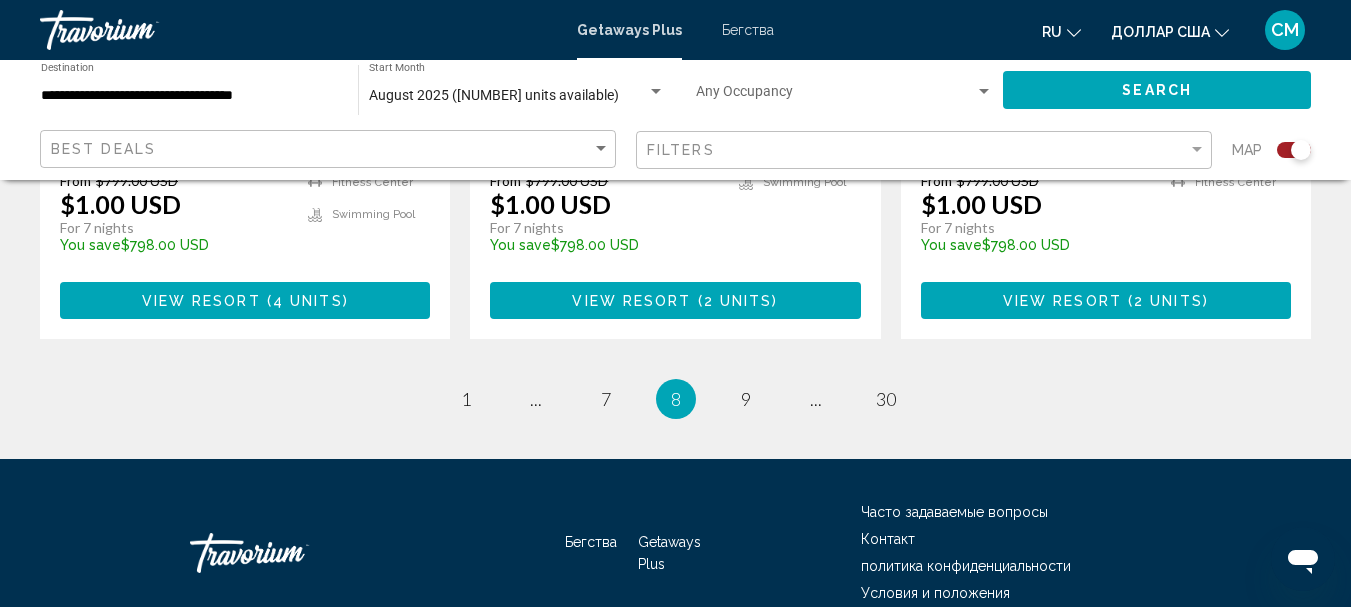 scroll, scrollTop: 3300, scrollLeft: 0, axis: vertical 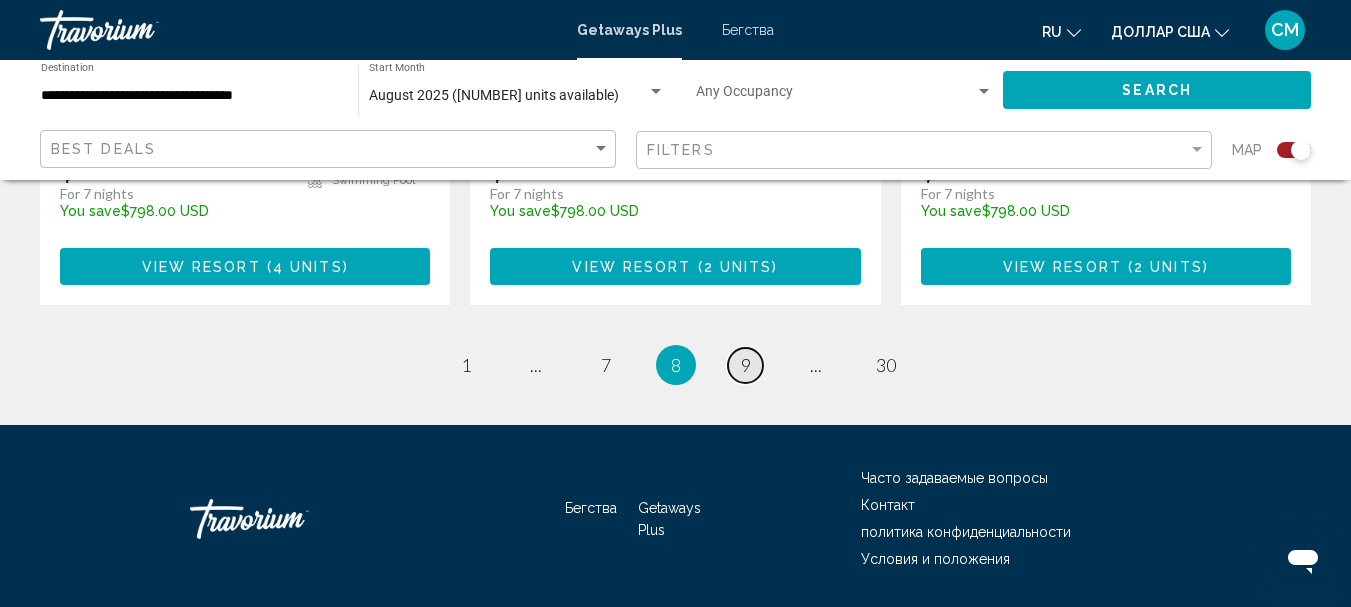 click on "9" at bounding box center (746, 365) 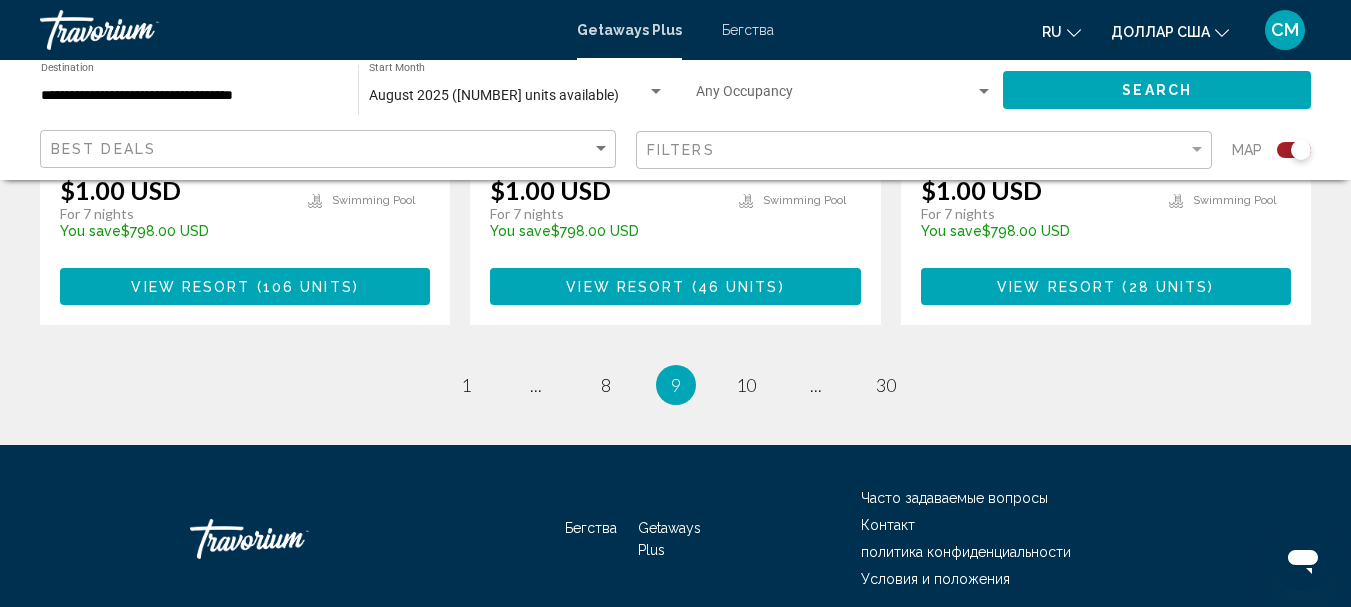 scroll, scrollTop: 3400, scrollLeft: 0, axis: vertical 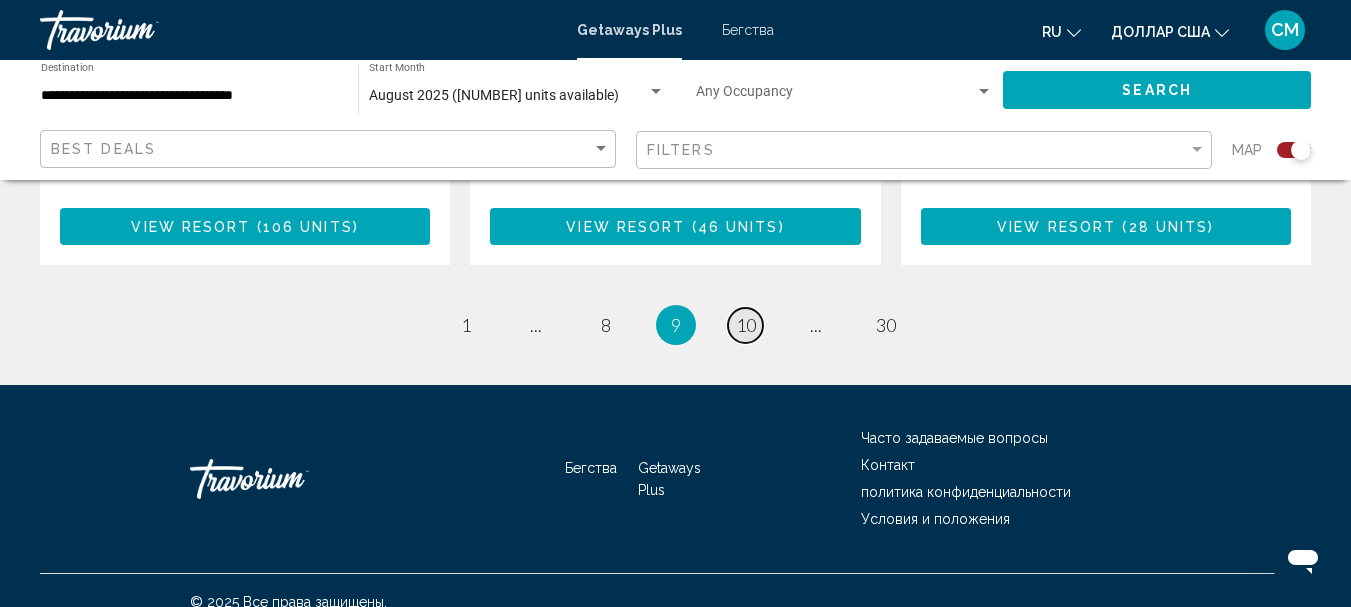 click on "10" at bounding box center [746, 325] 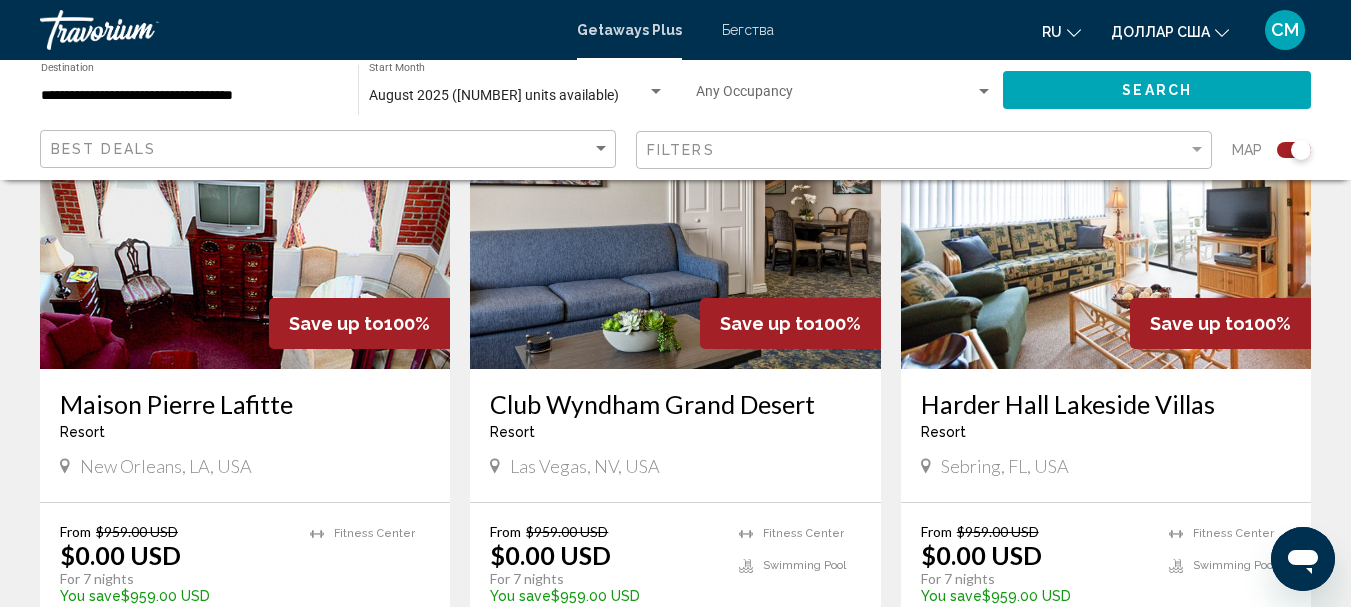 scroll, scrollTop: 3000, scrollLeft: 0, axis: vertical 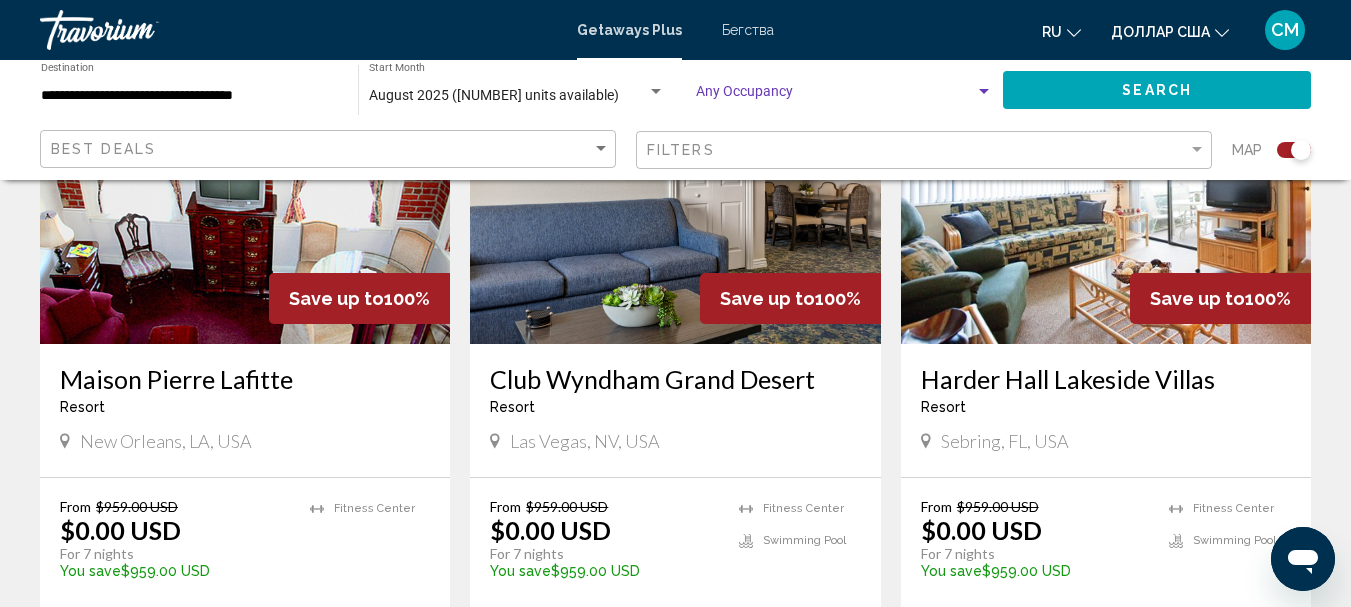click at bounding box center [984, 92] 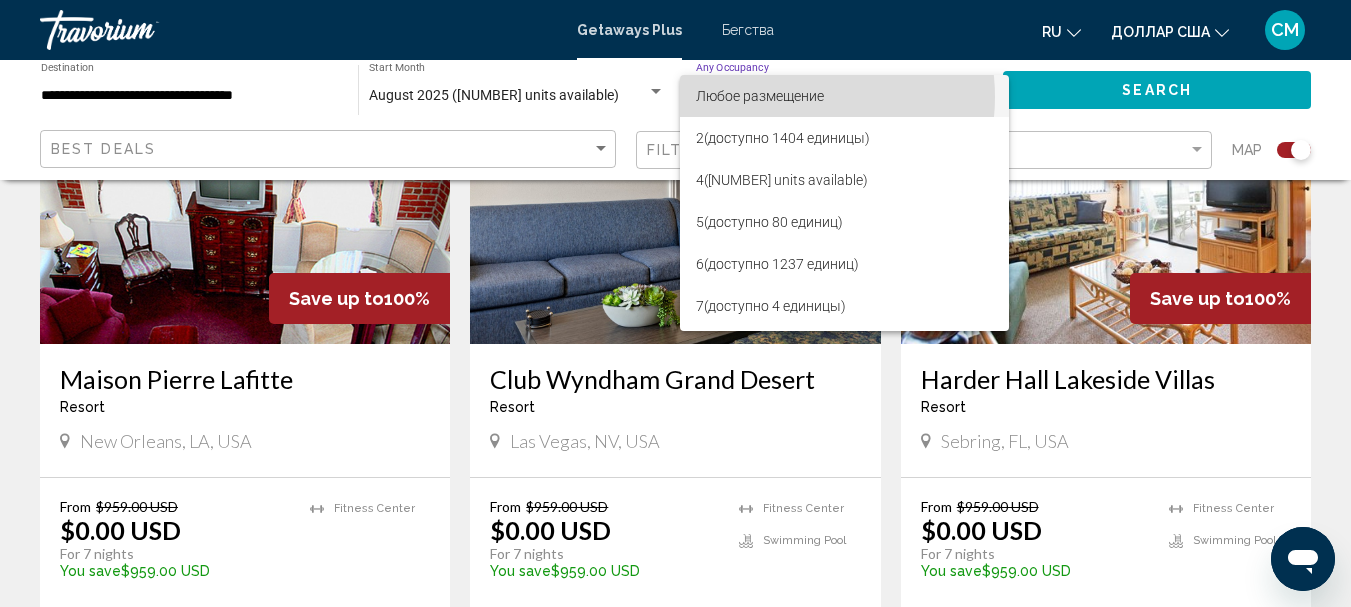 click on "Любое размещение" at bounding box center [760, 96] 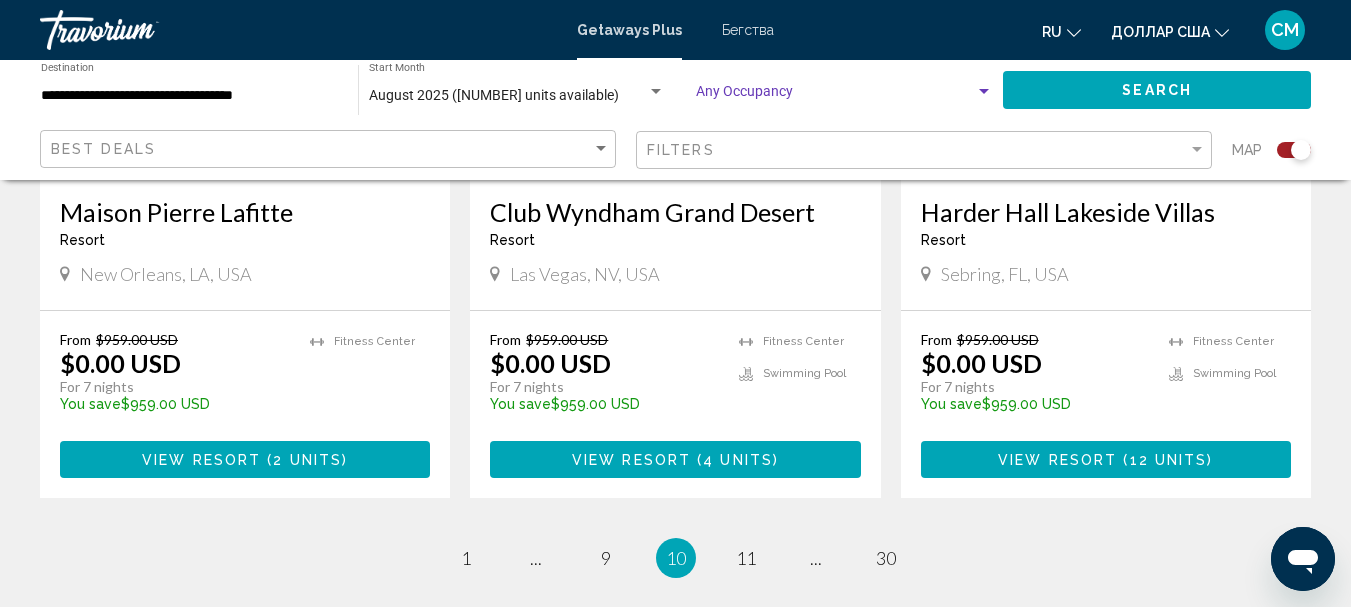 scroll, scrollTop: 3200, scrollLeft: 0, axis: vertical 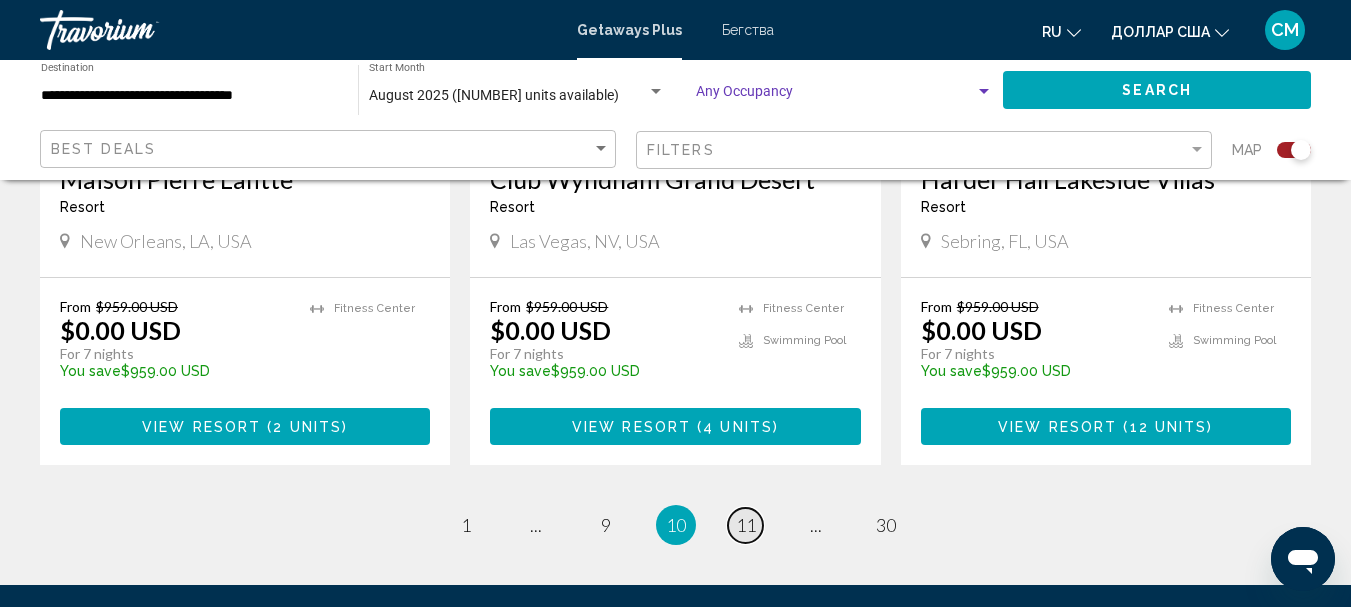 click on "11" at bounding box center (746, 525) 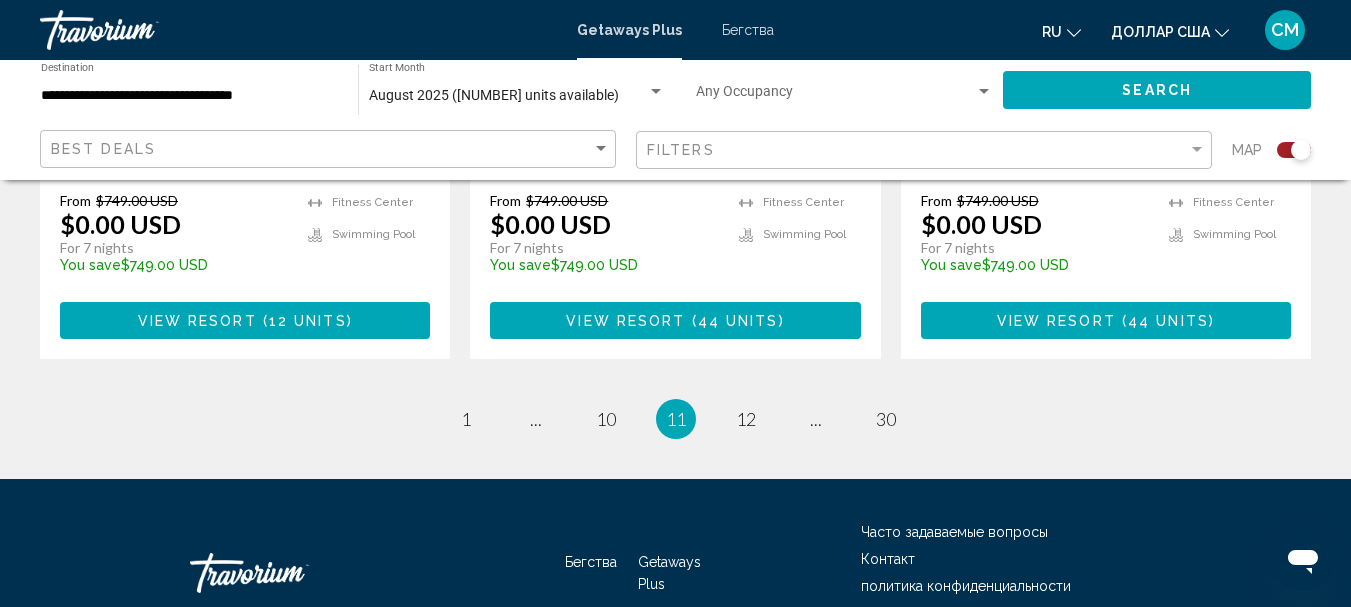 scroll, scrollTop: 3300, scrollLeft: 0, axis: vertical 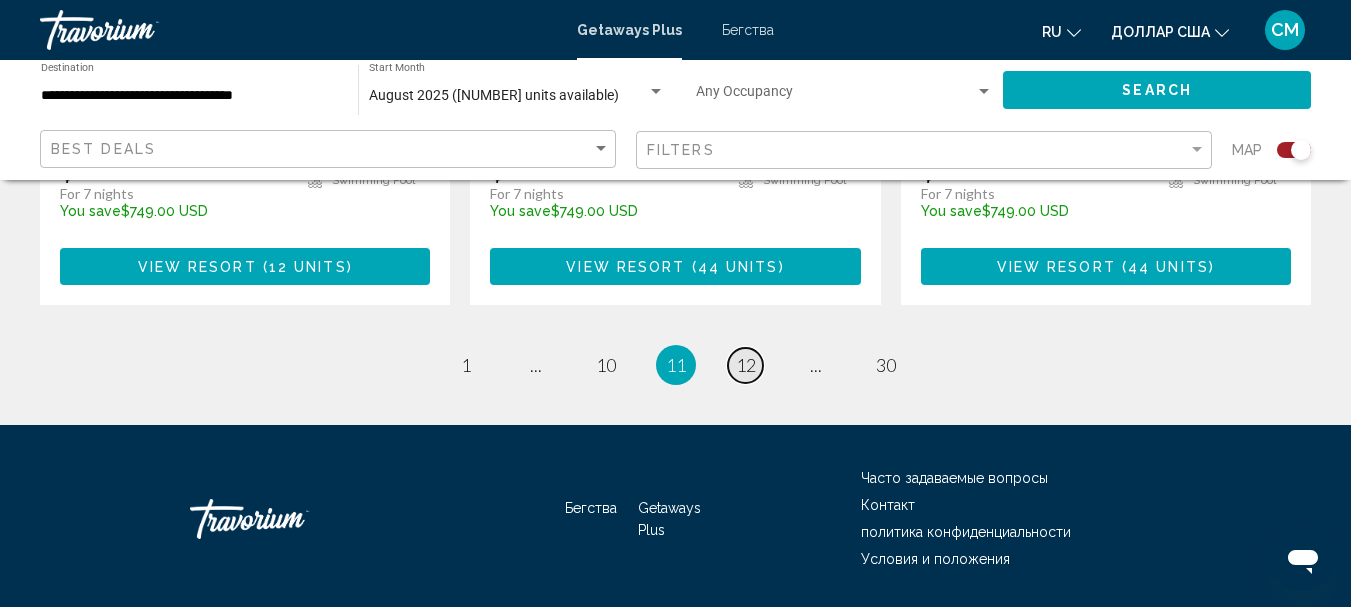 click on "12" at bounding box center (746, 365) 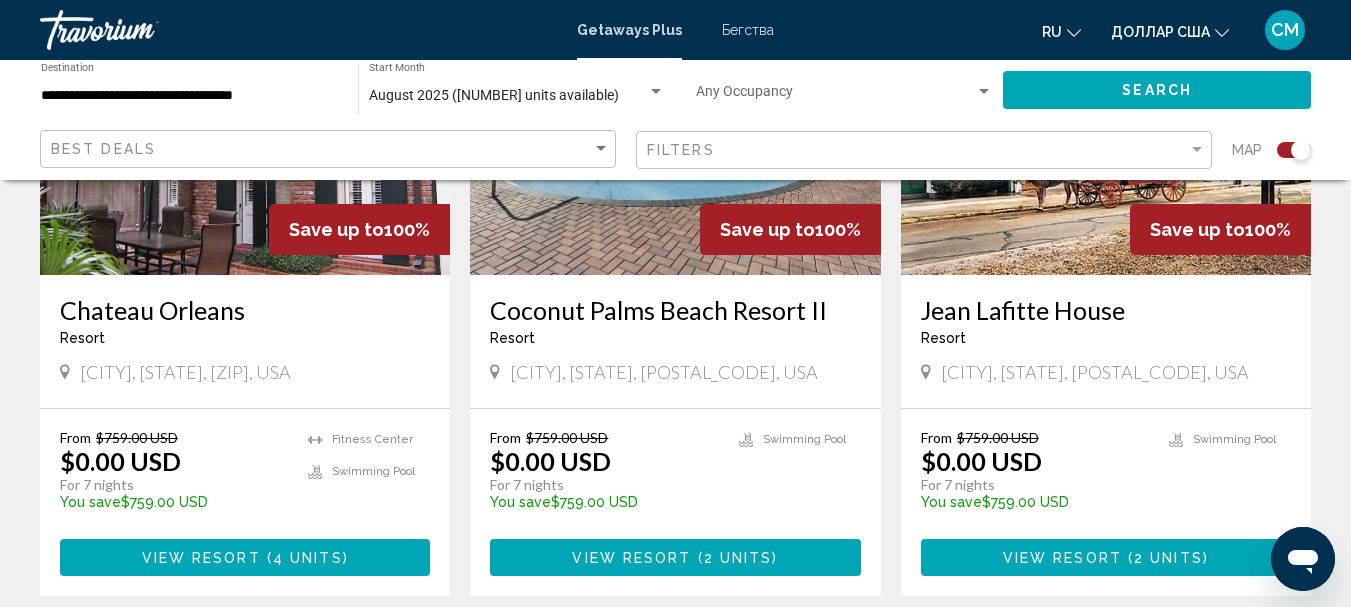 scroll, scrollTop: 3300, scrollLeft: 0, axis: vertical 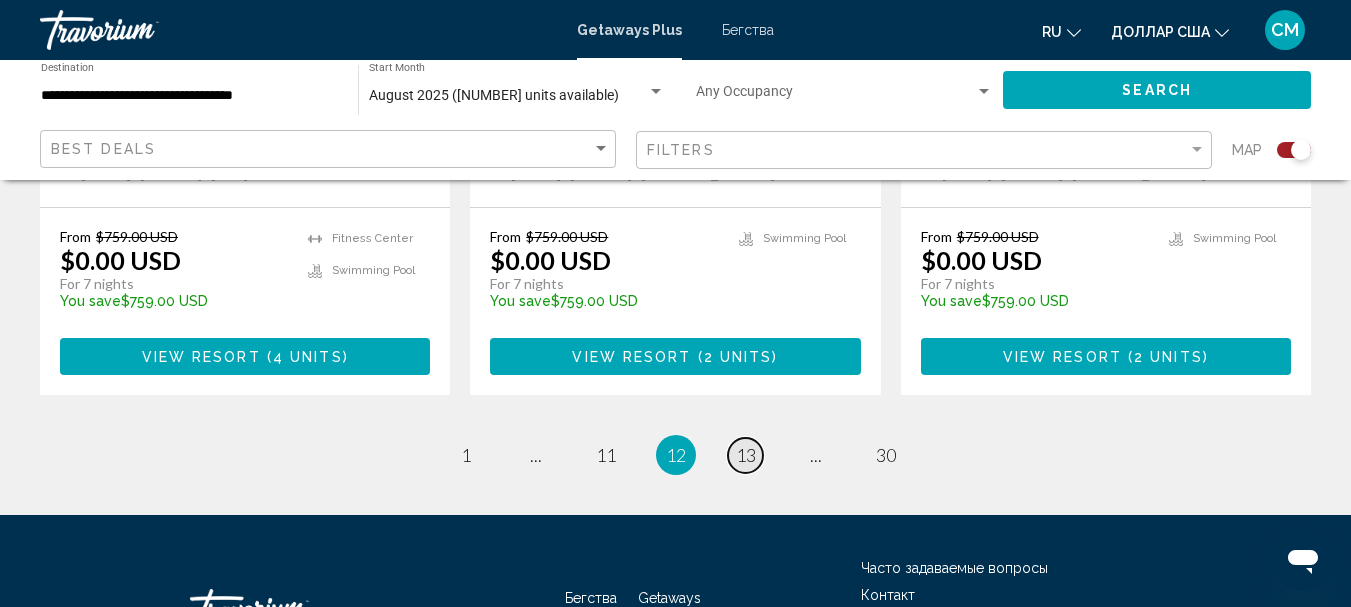 click on "13" at bounding box center [746, 455] 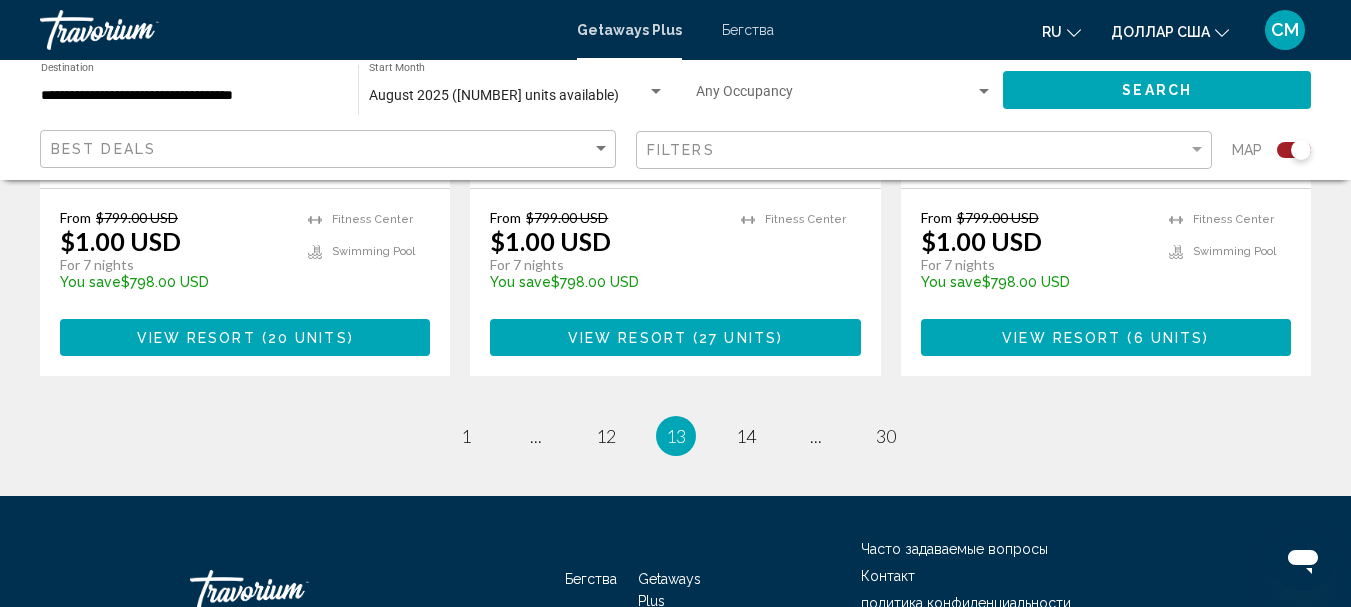 scroll, scrollTop: 3300, scrollLeft: 0, axis: vertical 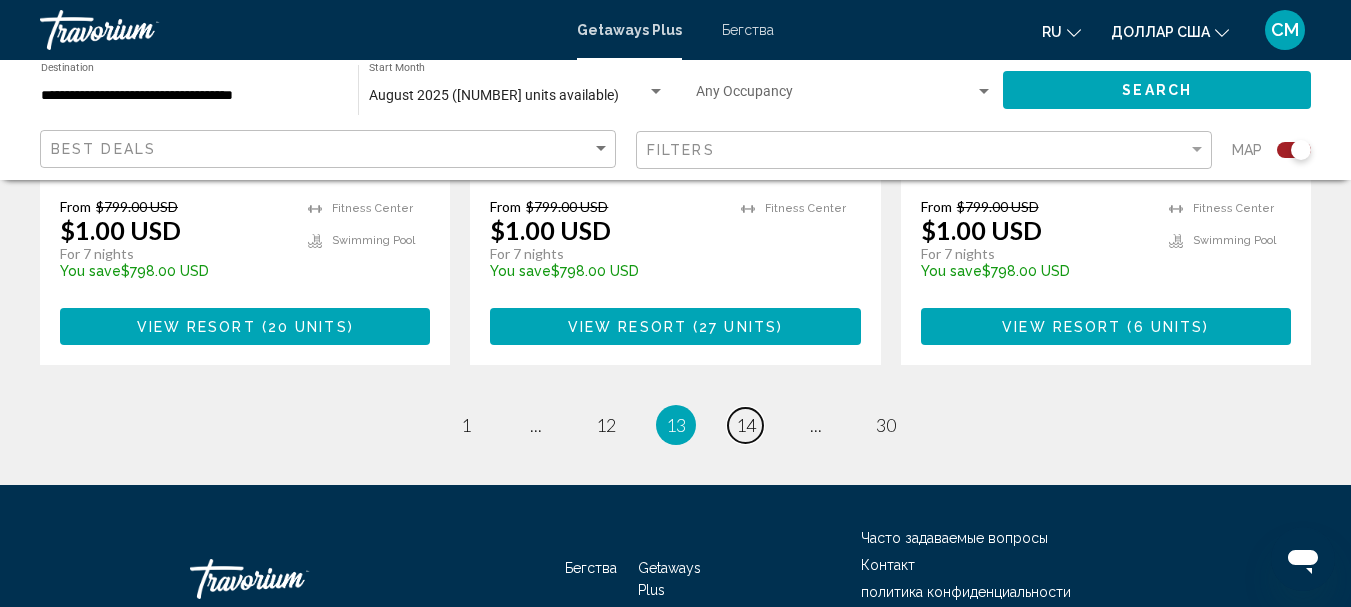 drag, startPoint x: 753, startPoint y: 420, endPoint x: 643, endPoint y: 404, distance: 111.15755 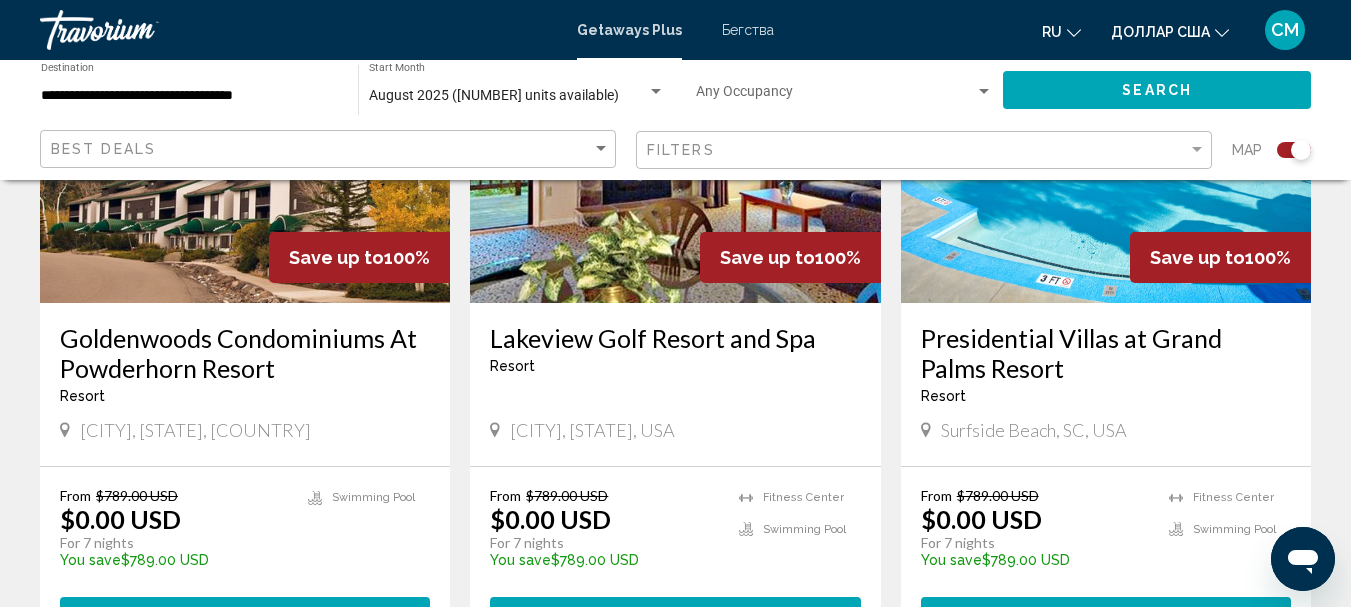 scroll, scrollTop: 2400, scrollLeft: 0, axis: vertical 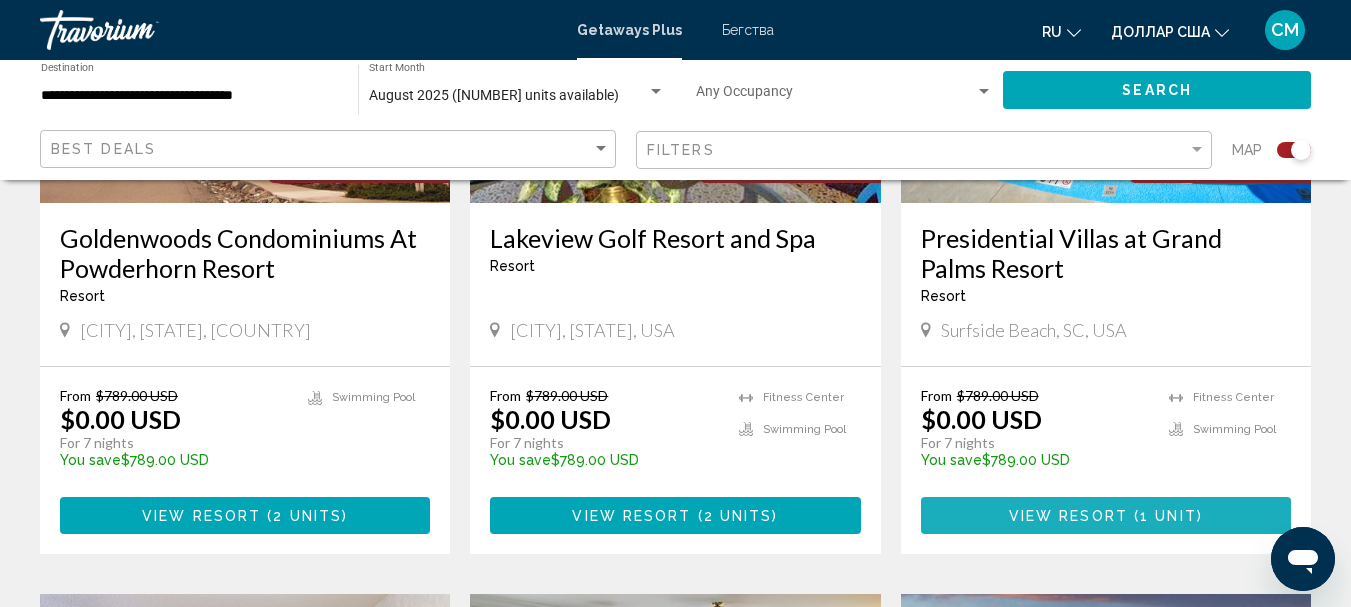 click on "View Resort" at bounding box center [1068, 516] 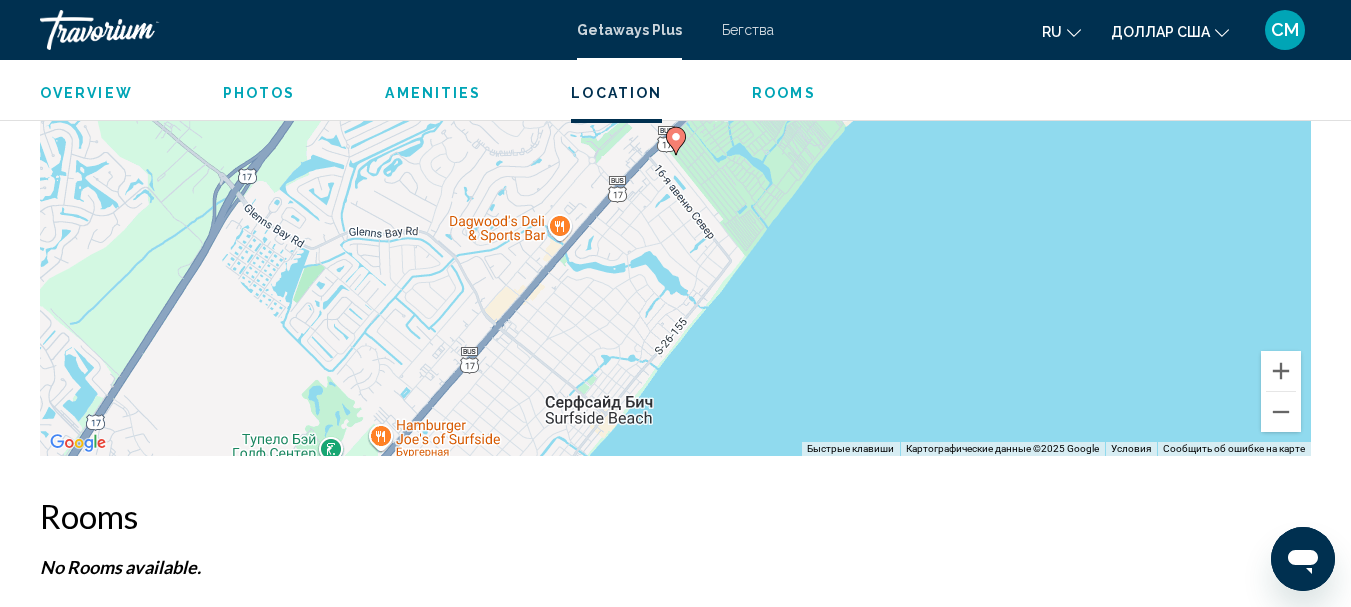 scroll, scrollTop: 3548, scrollLeft: 0, axis: vertical 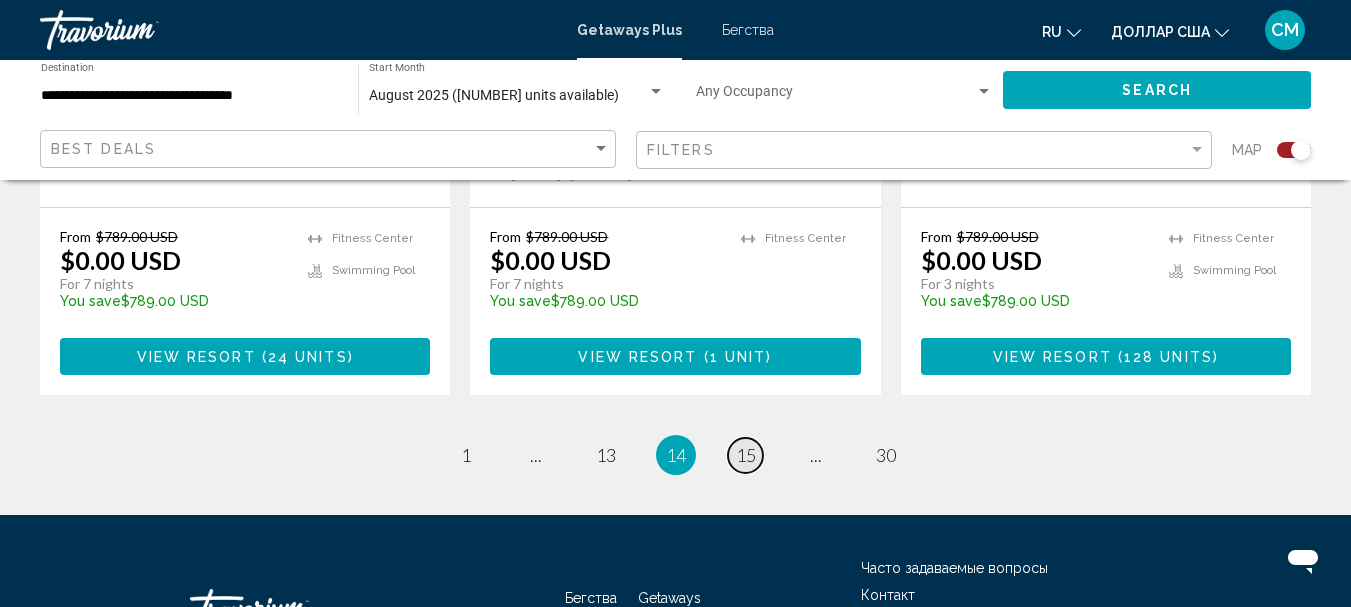 click on "15" at bounding box center [746, 455] 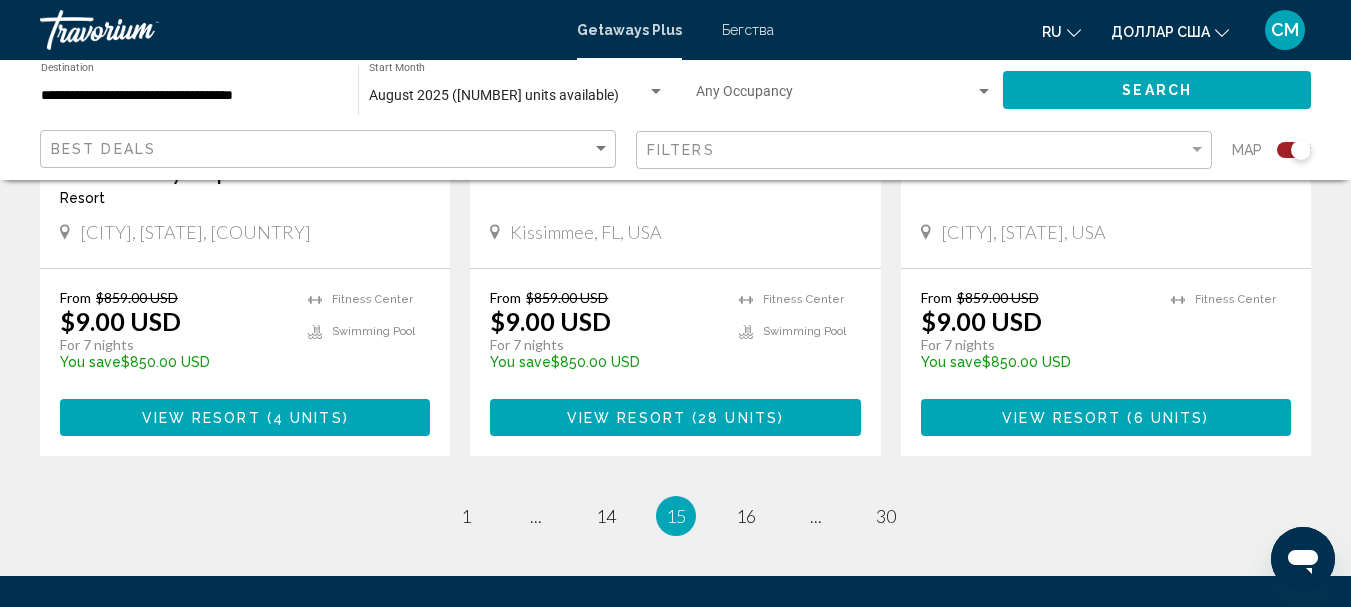scroll, scrollTop: 3200, scrollLeft: 0, axis: vertical 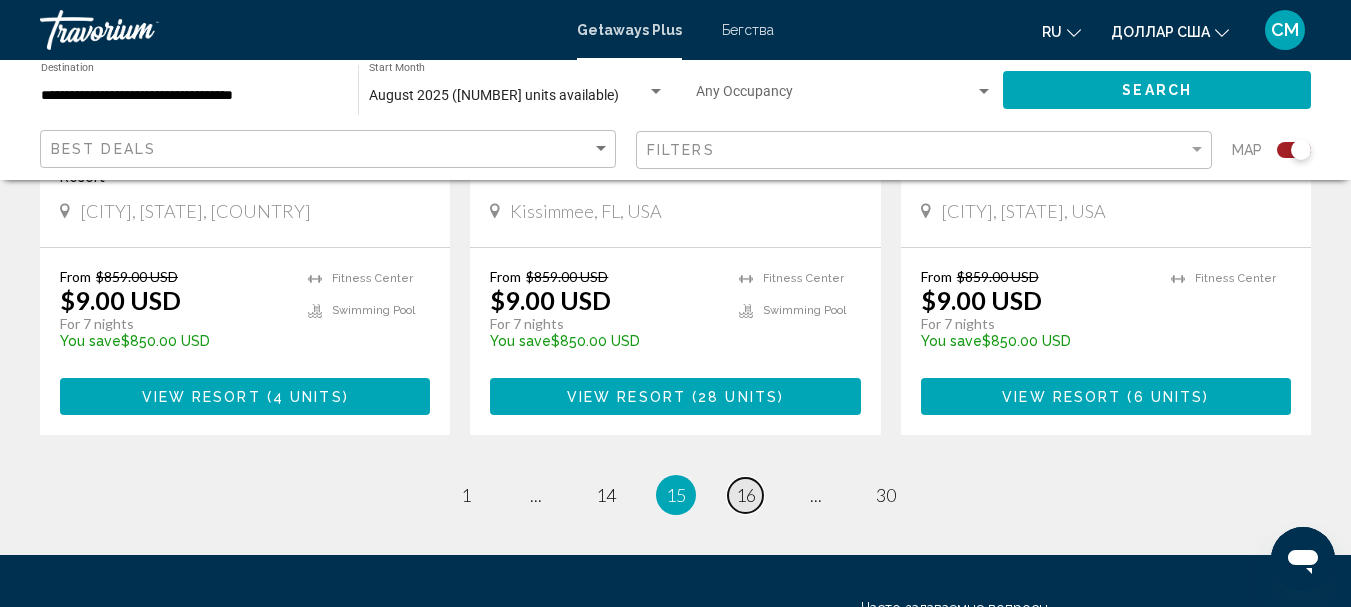 click on "16" at bounding box center (746, 495) 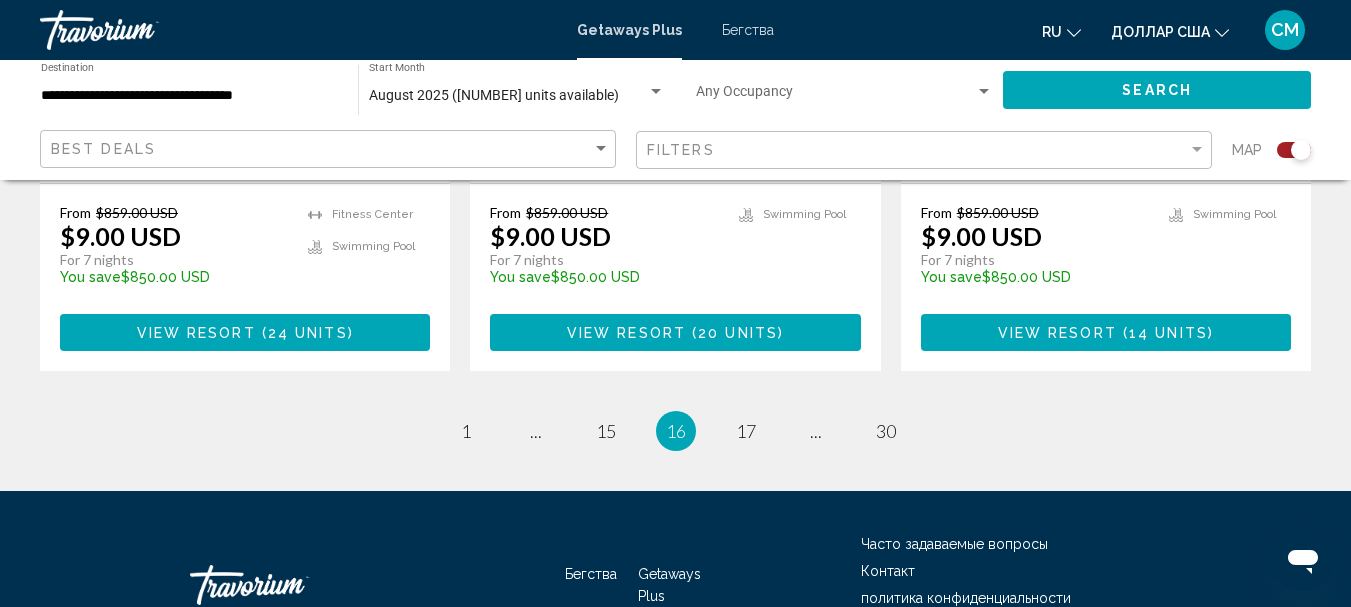 scroll, scrollTop: 3400, scrollLeft: 0, axis: vertical 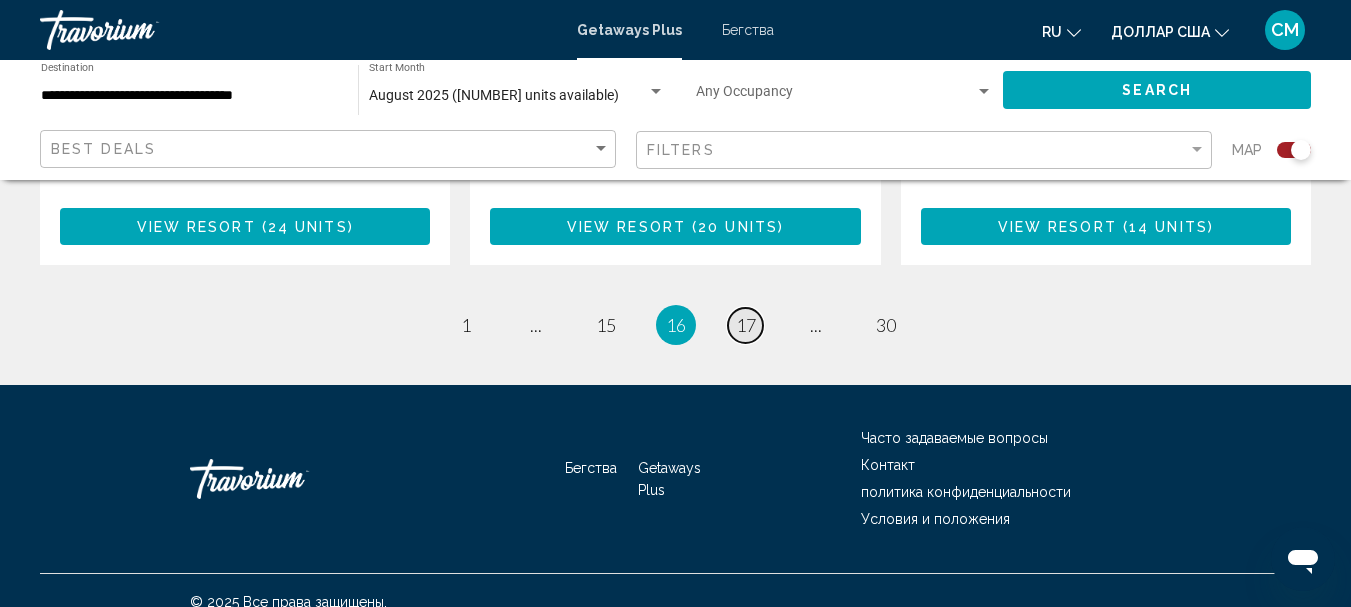 click on "17" at bounding box center [746, 325] 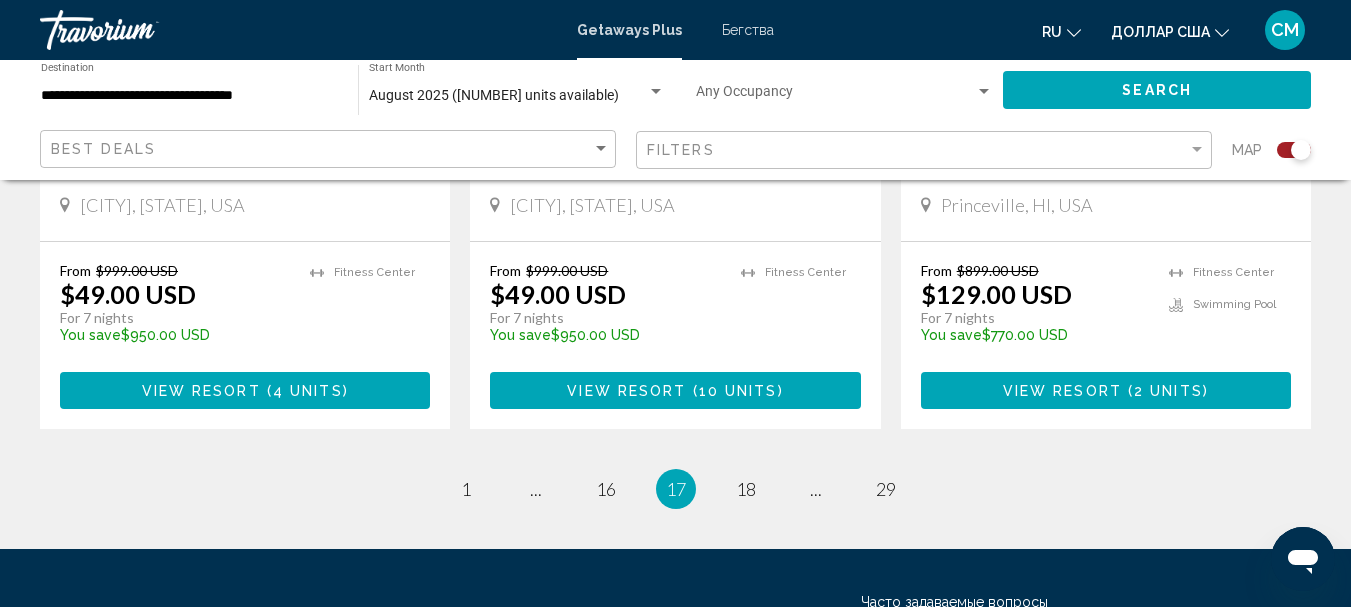 scroll, scrollTop: 3300, scrollLeft: 0, axis: vertical 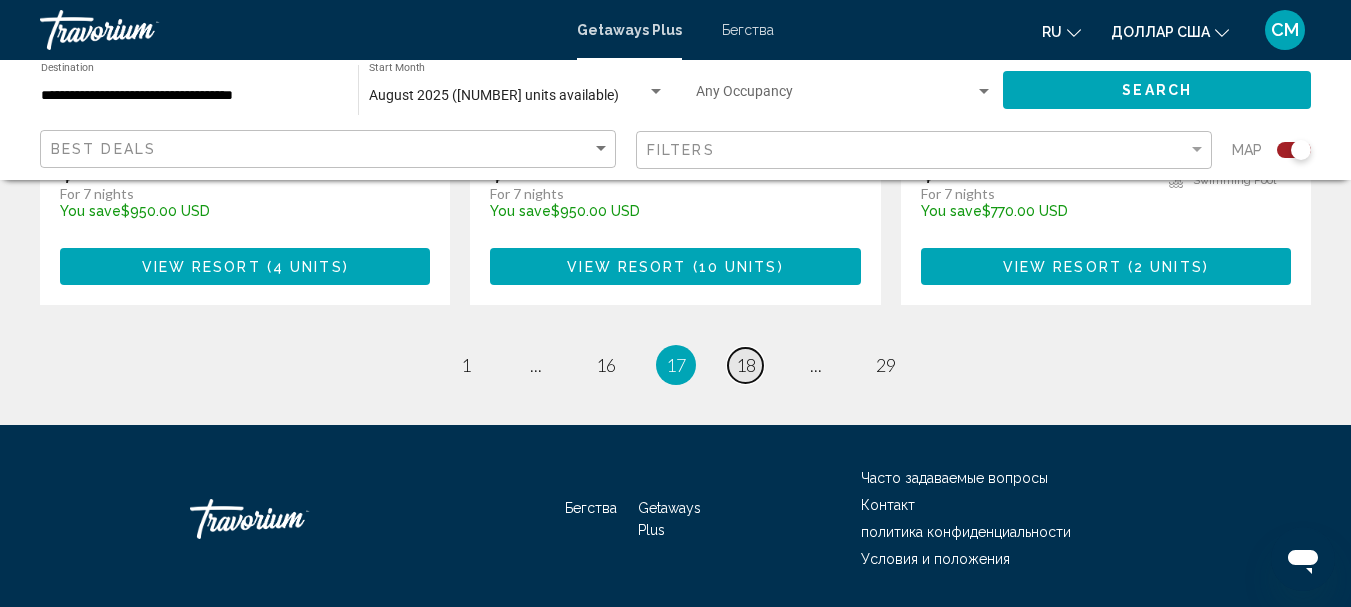 click on "18" at bounding box center (746, 365) 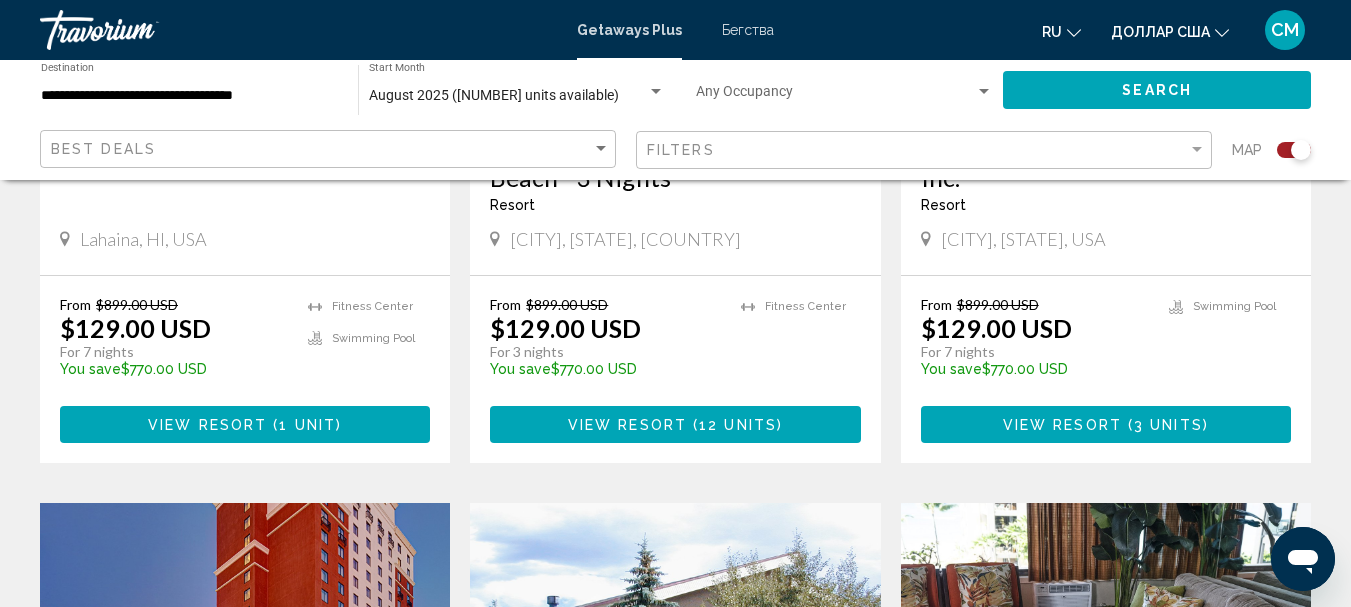 scroll, scrollTop: 1100, scrollLeft: 0, axis: vertical 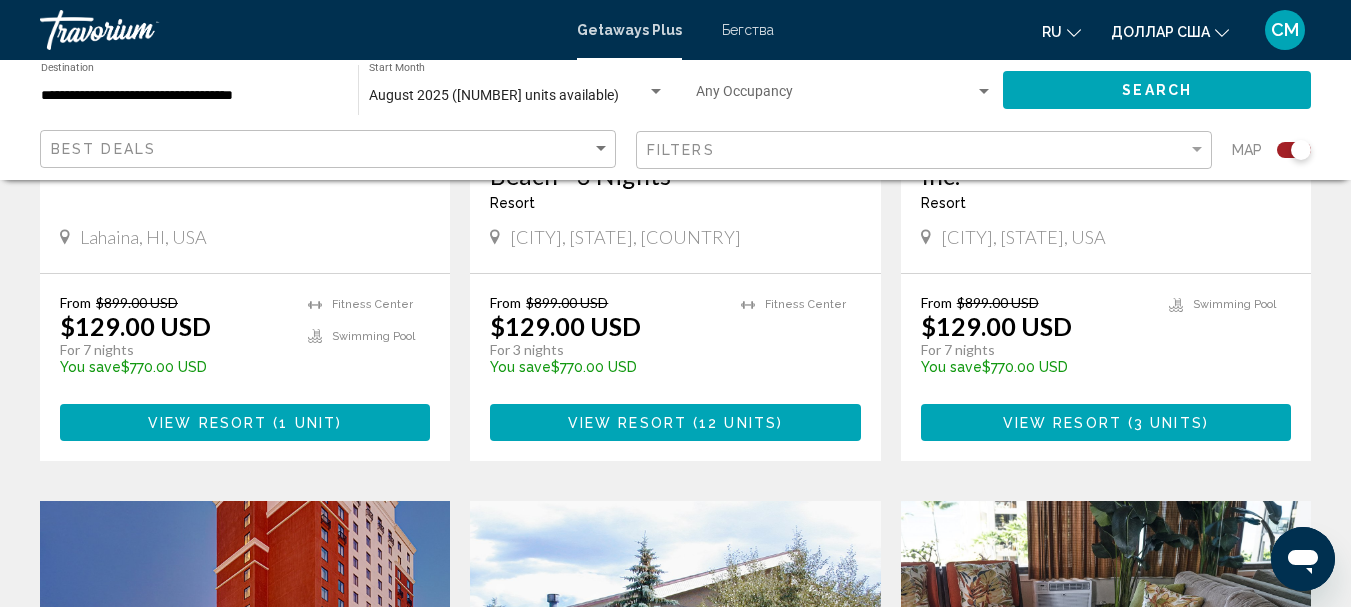 click on "View Resort" at bounding box center (627, 423) 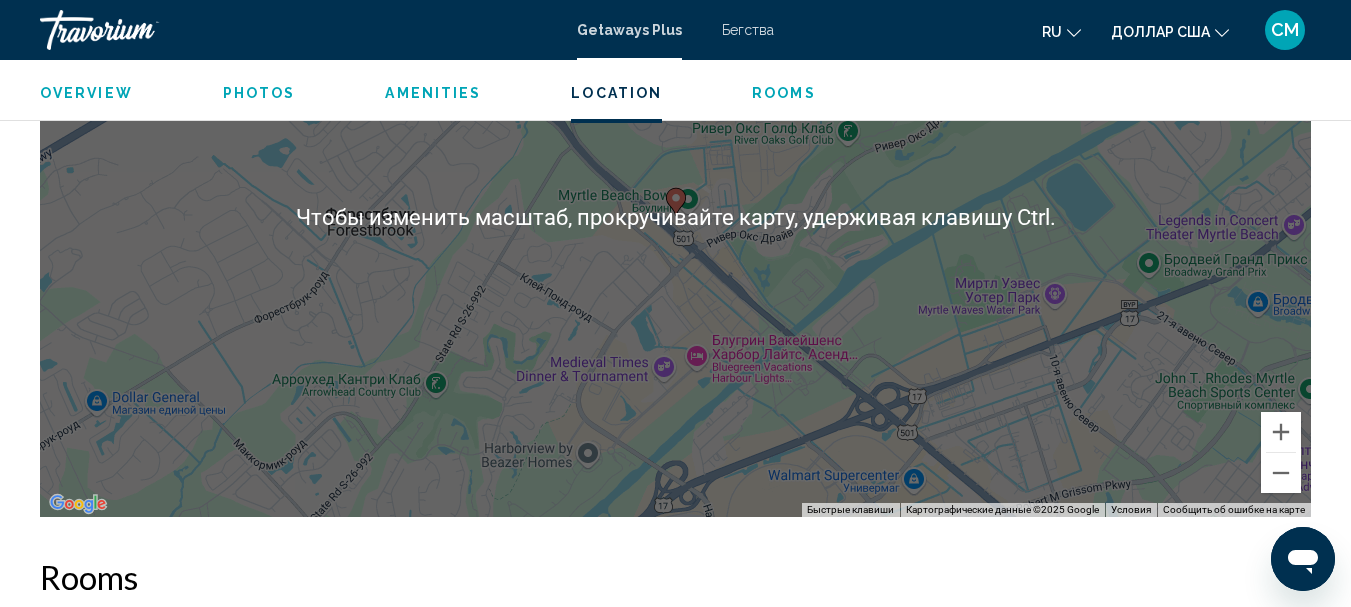 scroll, scrollTop: 2732, scrollLeft: 0, axis: vertical 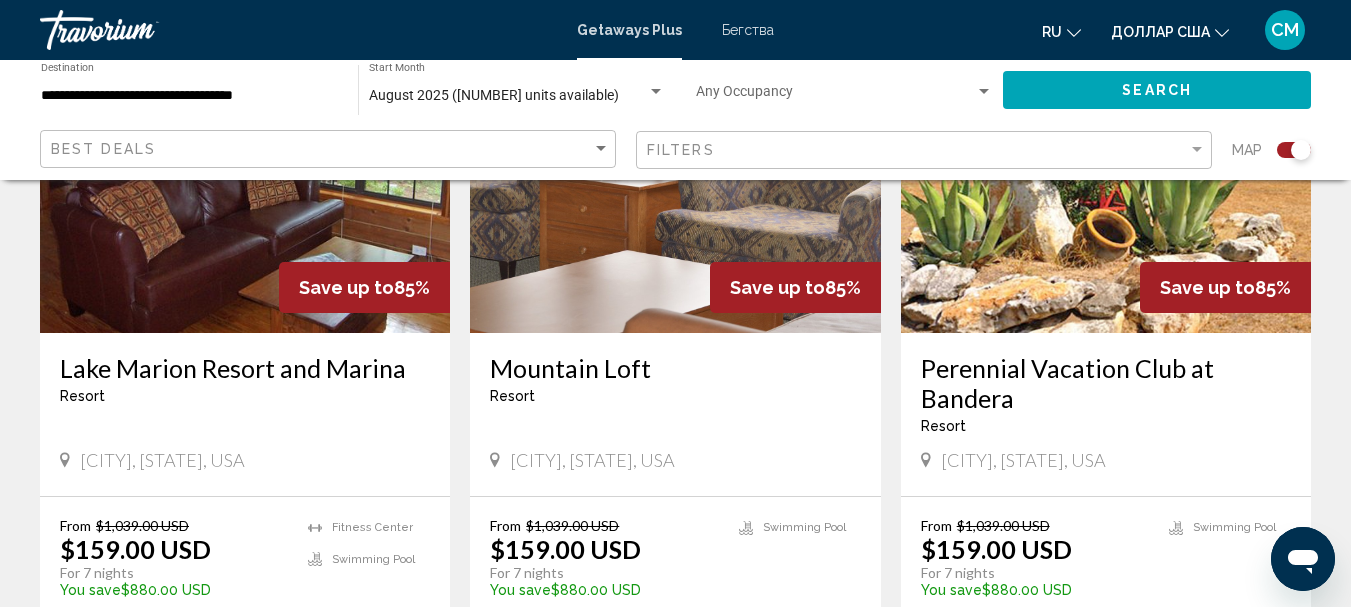 click at bounding box center (245, 173) 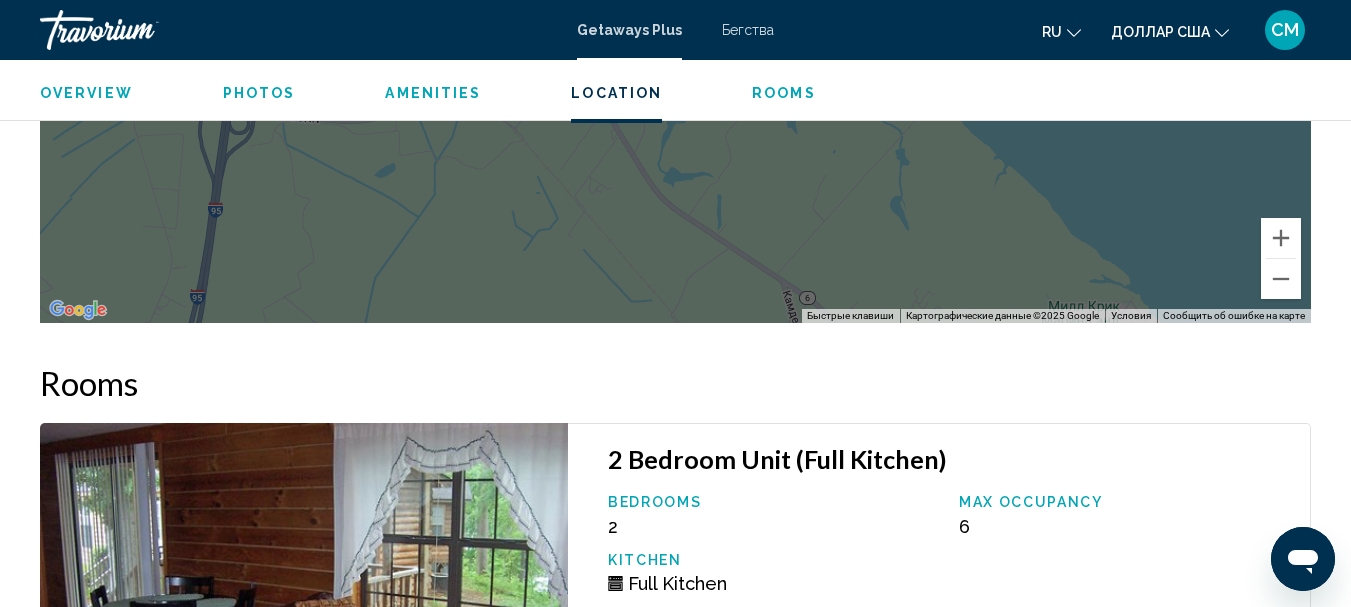scroll, scrollTop: 2927, scrollLeft: 0, axis: vertical 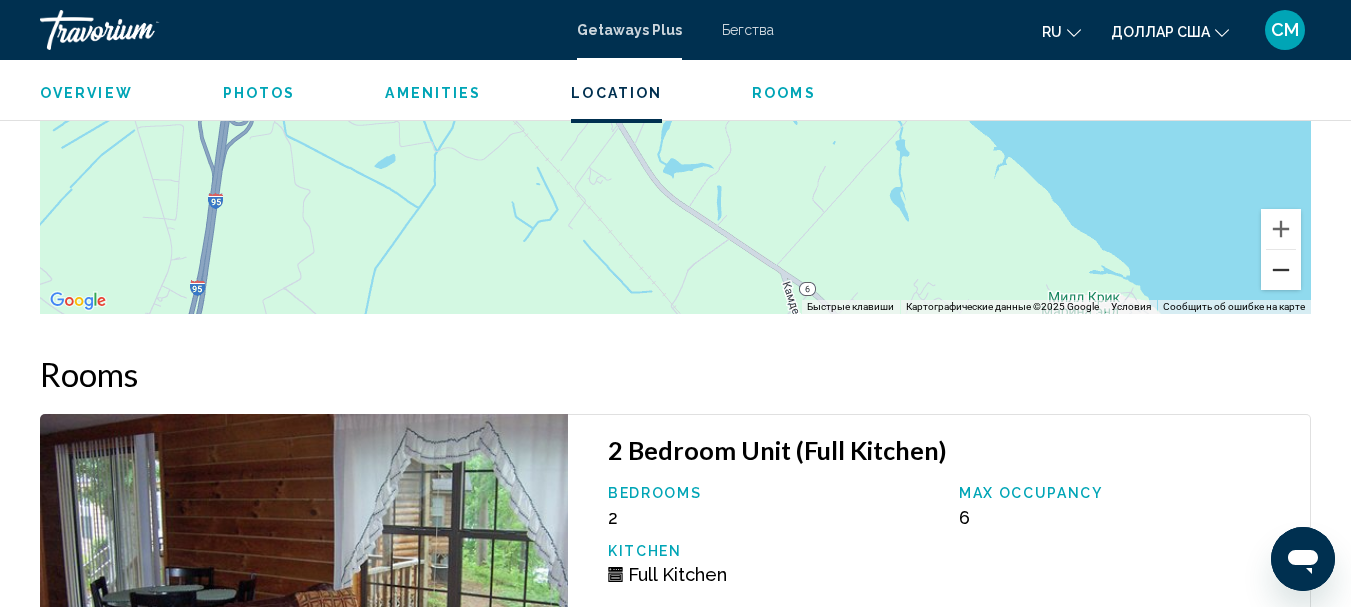 click at bounding box center (1281, 270) 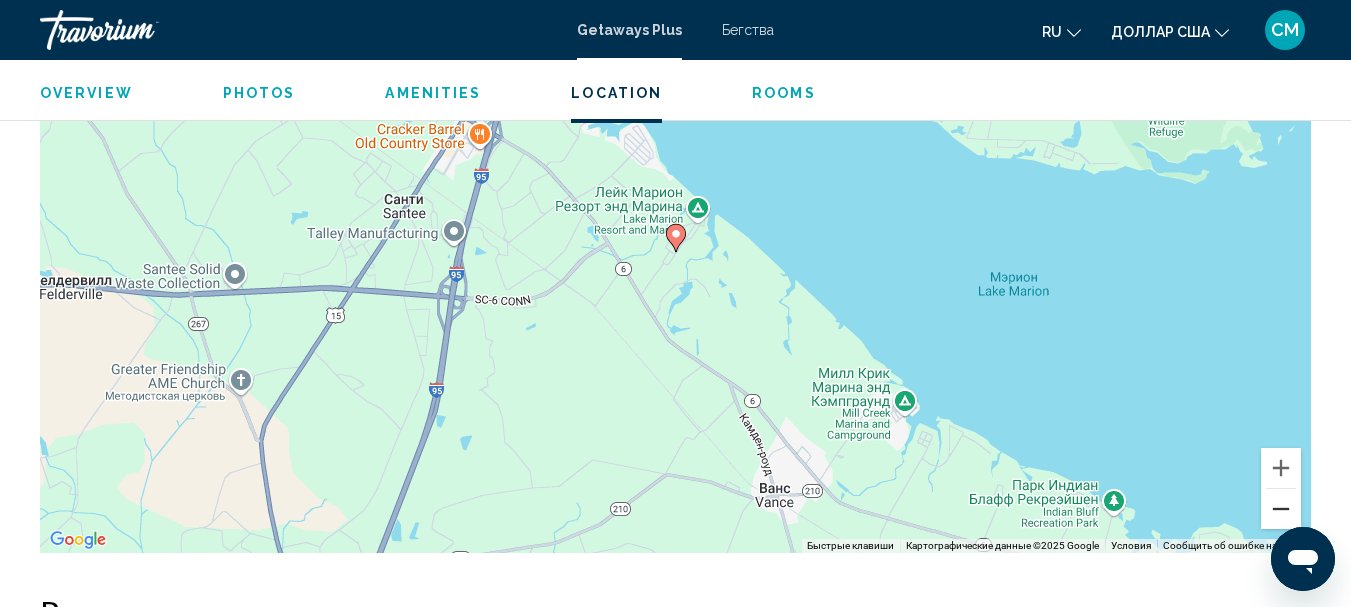 scroll, scrollTop: 2727, scrollLeft: 0, axis: vertical 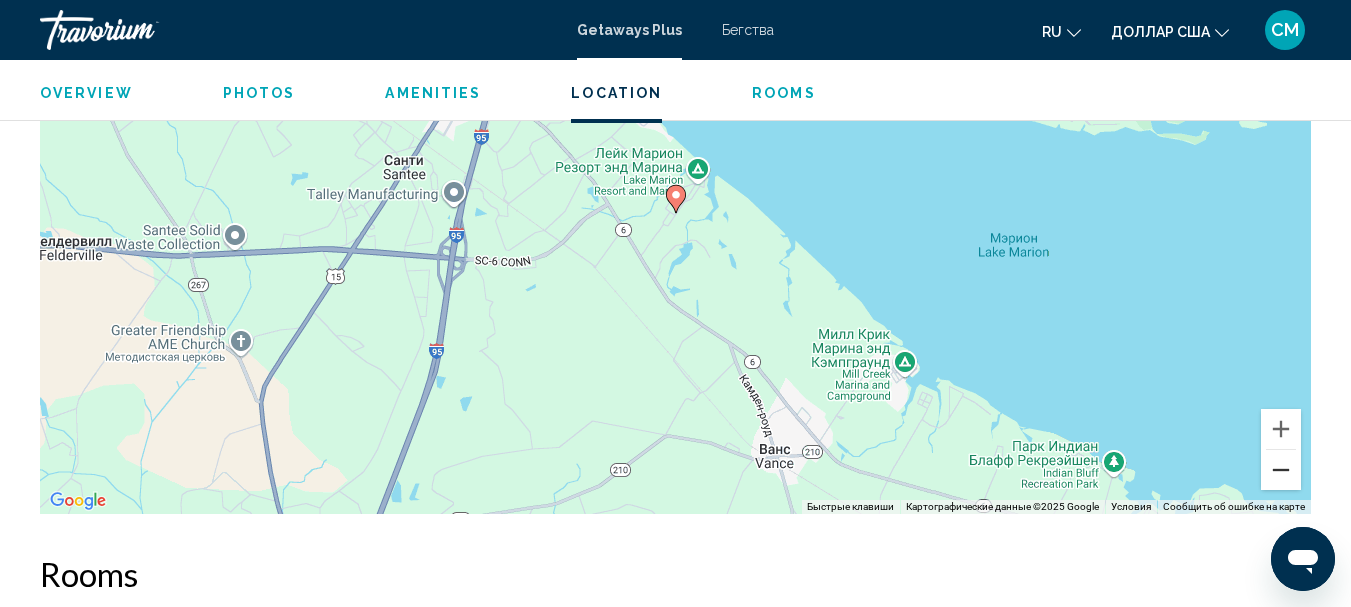 click at bounding box center (1281, 470) 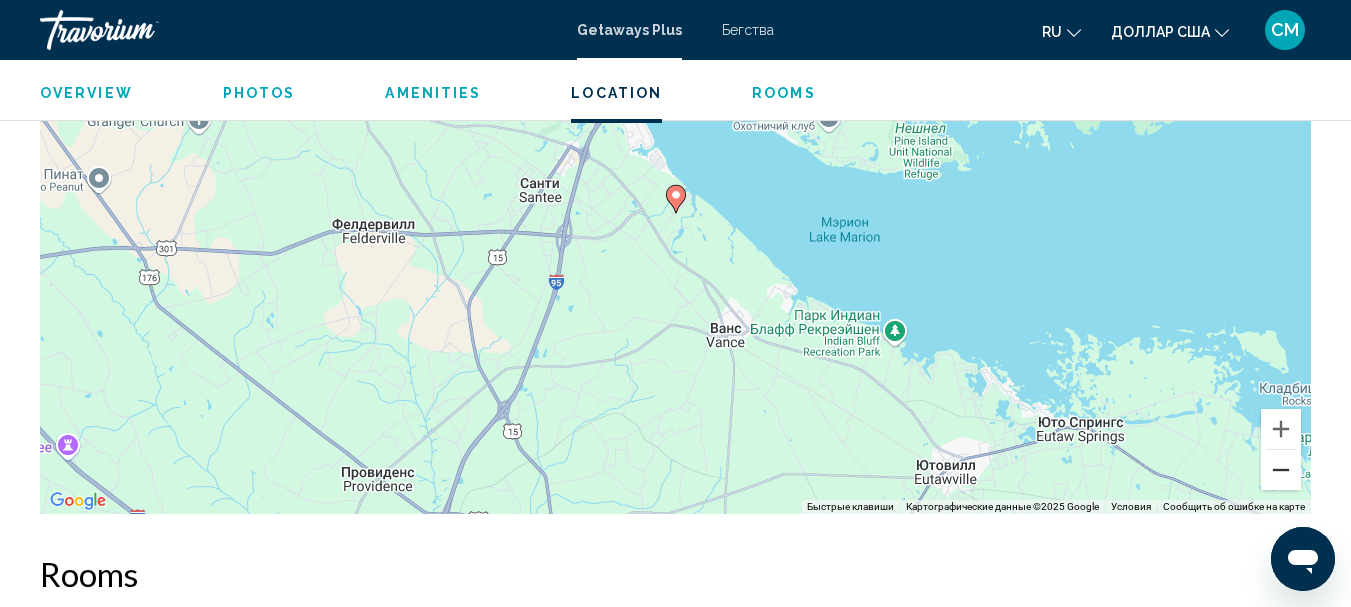 click at bounding box center (1281, 470) 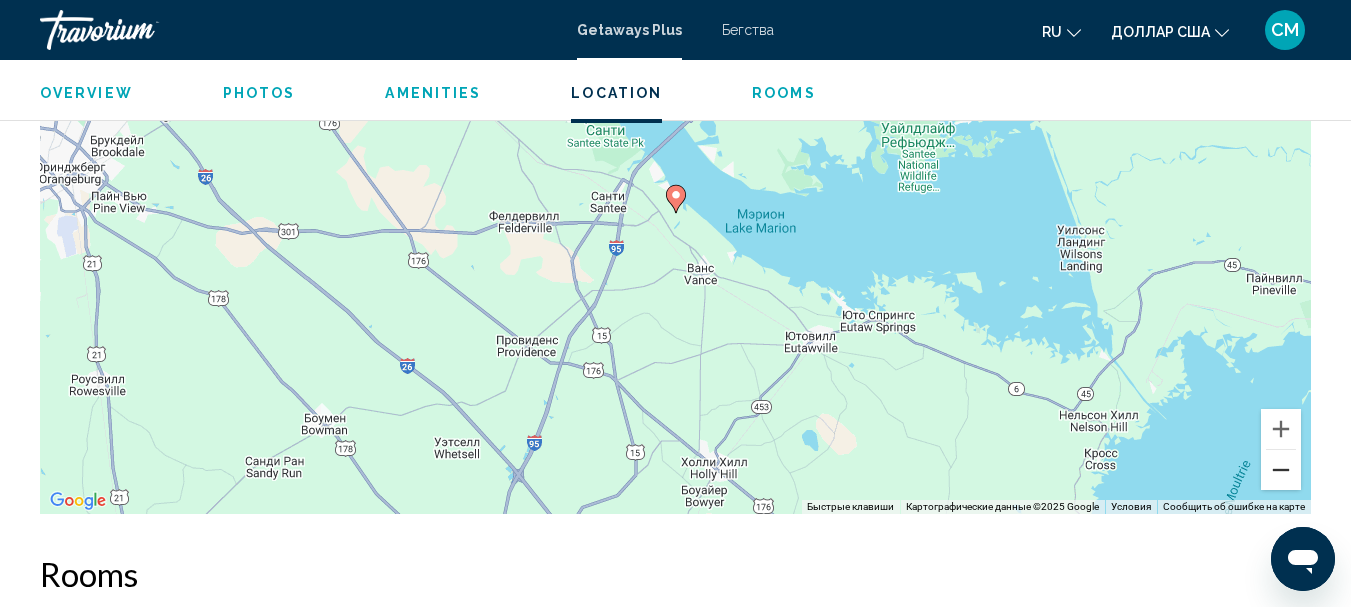 click at bounding box center [1281, 470] 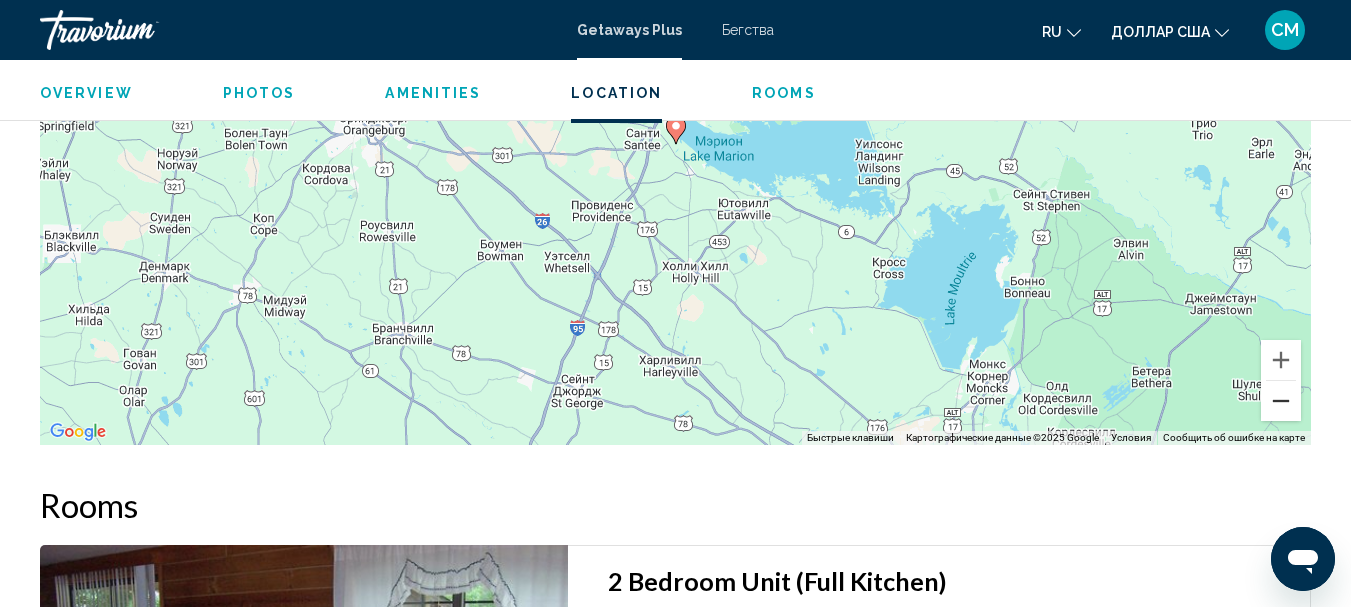 scroll, scrollTop: 2827, scrollLeft: 0, axis: vertical 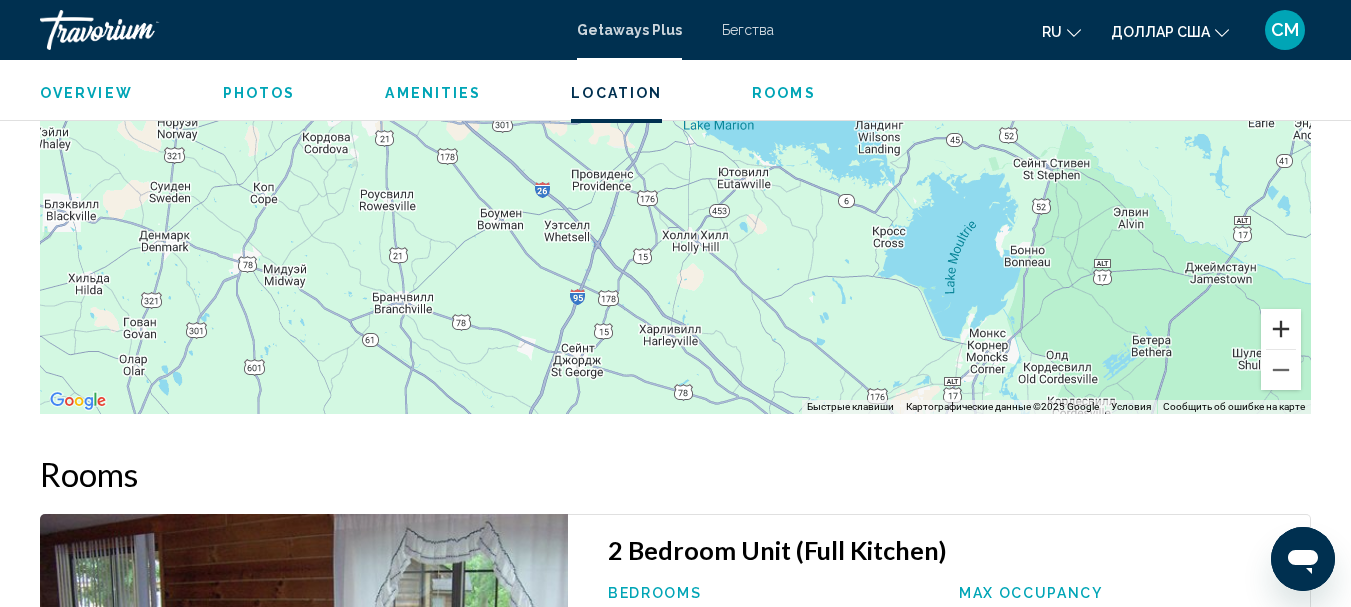click at bounding box center [1281, 329] 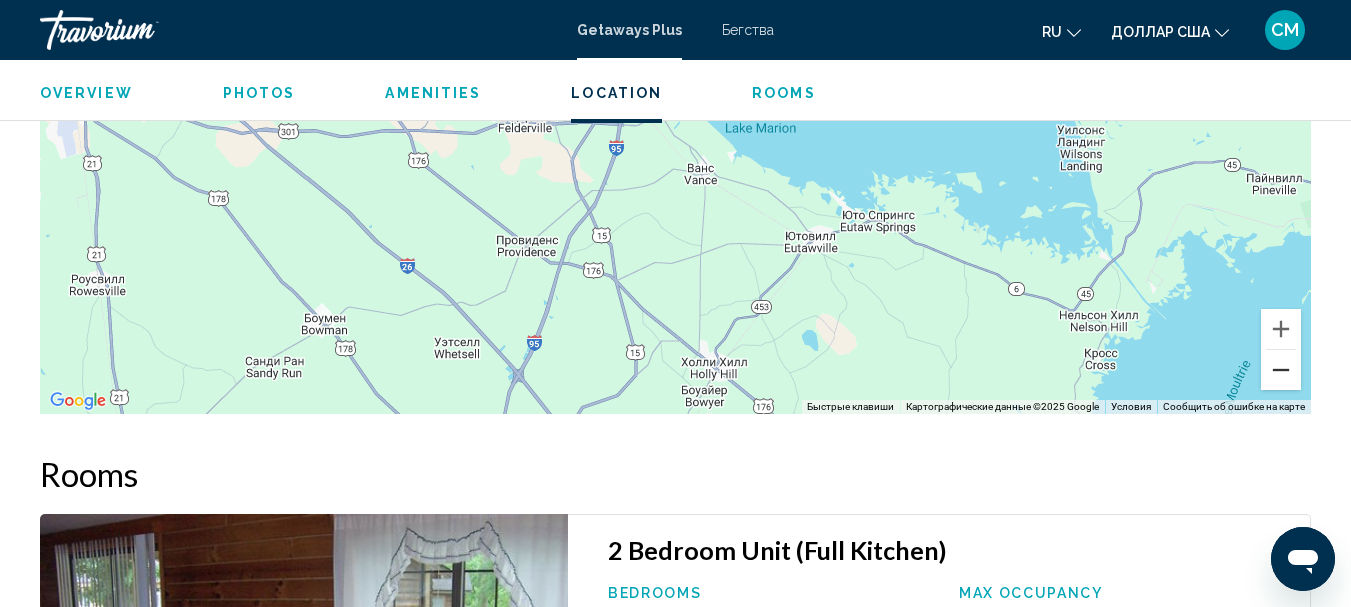 click at bounding box center (1281, 370) 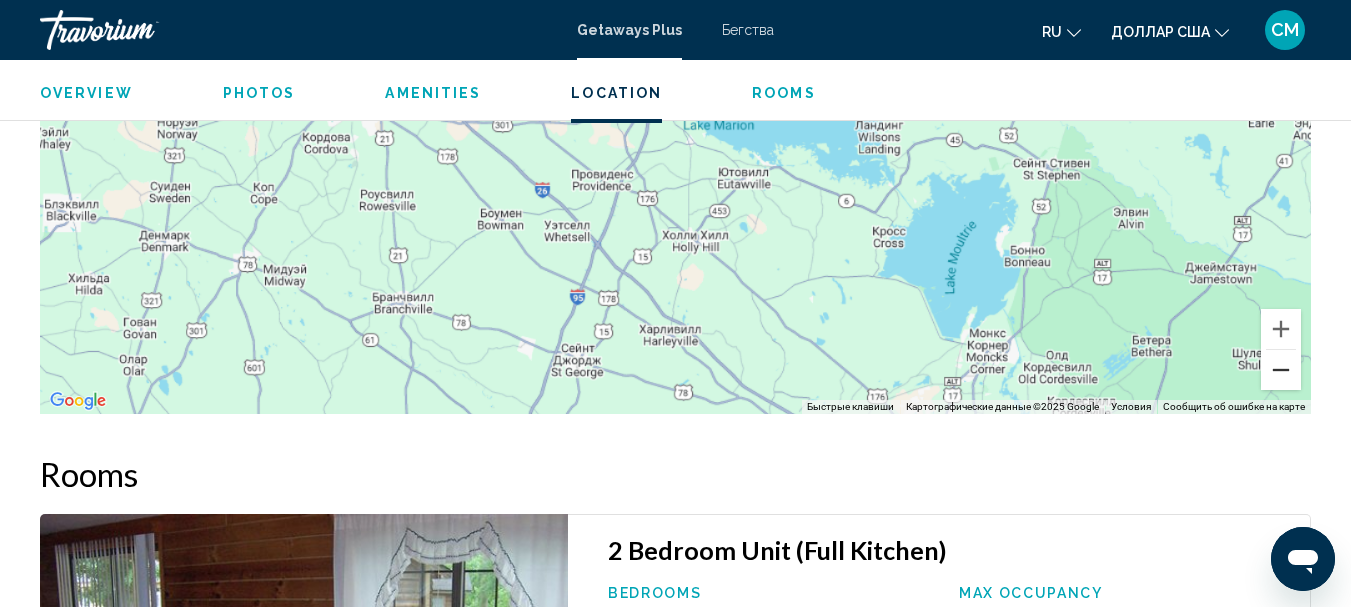 click at bounding box center (1281, 370) 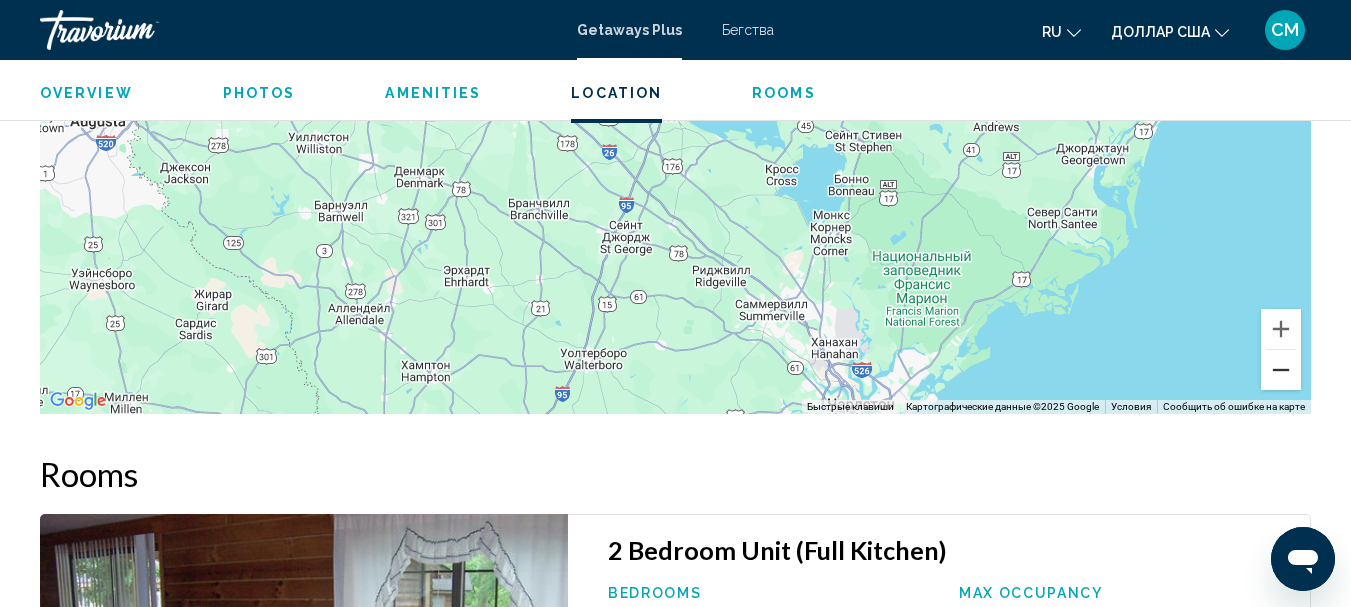 click at bounding box center (1281, 370) 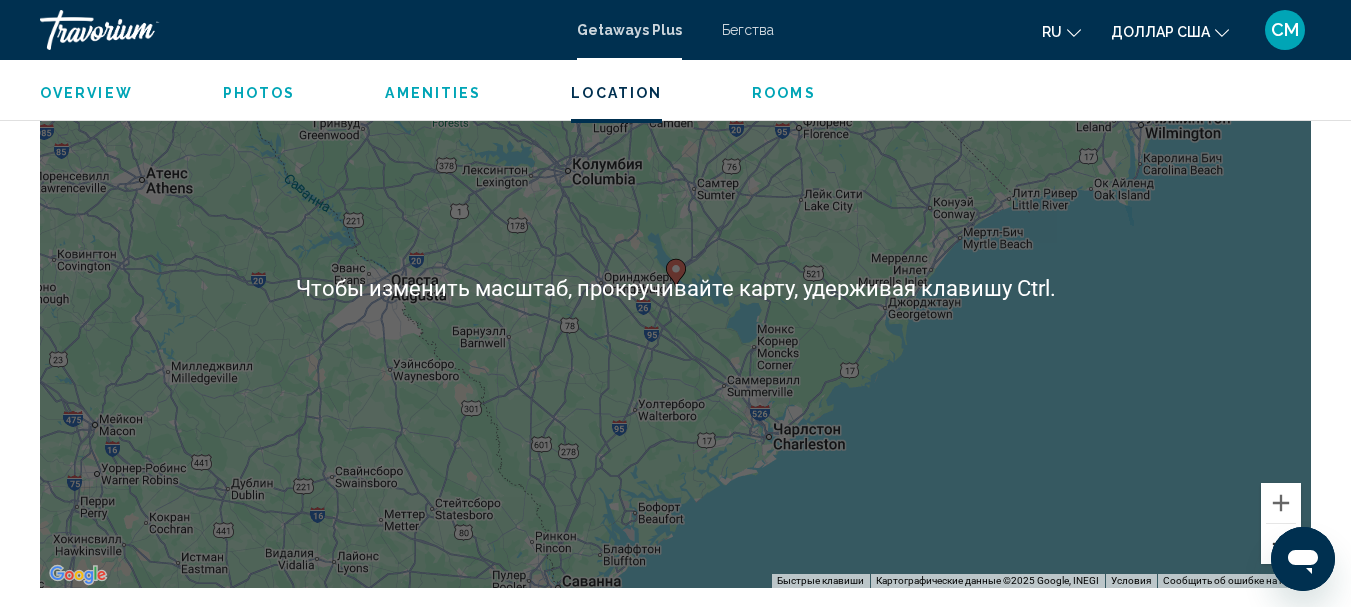 scroll, scrollTop: 2627, scrollLeft: 0, axis: vertical 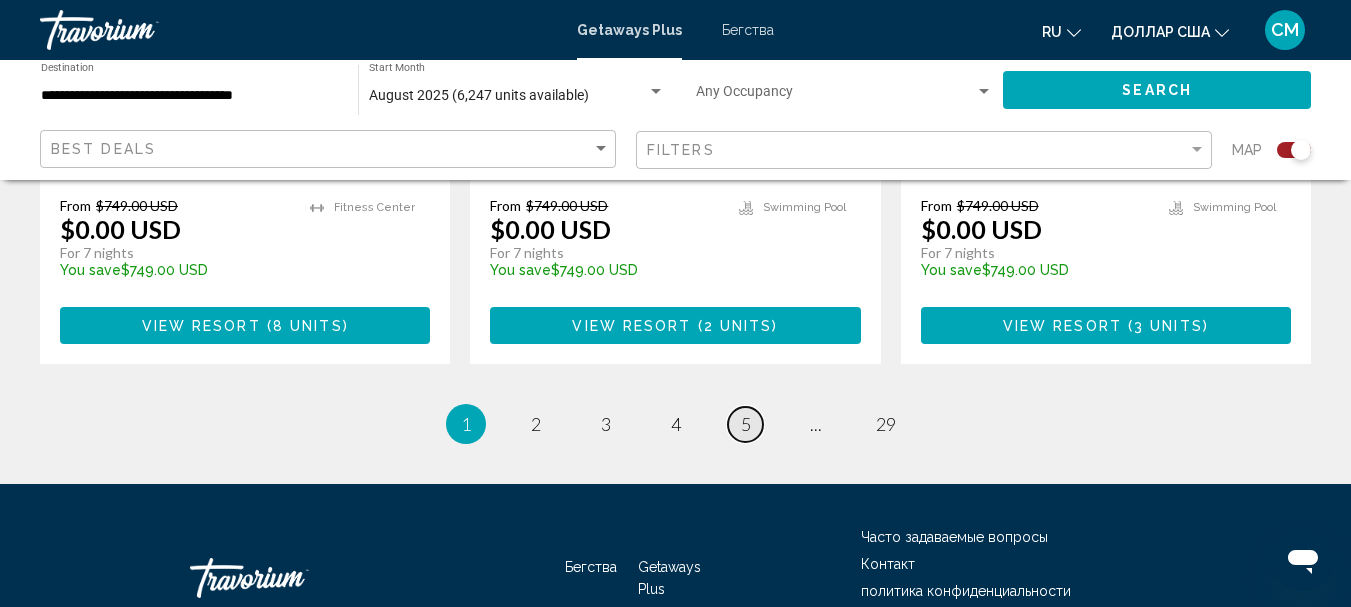 click on "5" at bounding box center [746, 424] 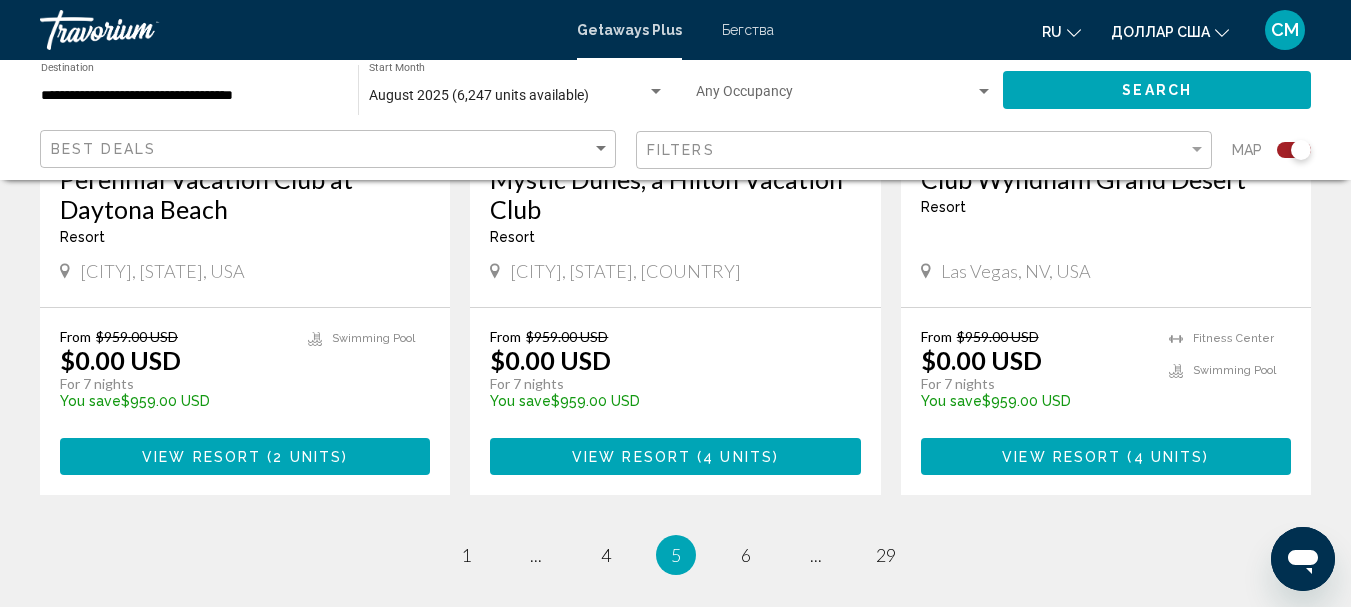 scroll, scrollTop: 3453, scrollLeft: 0, axis: vertical 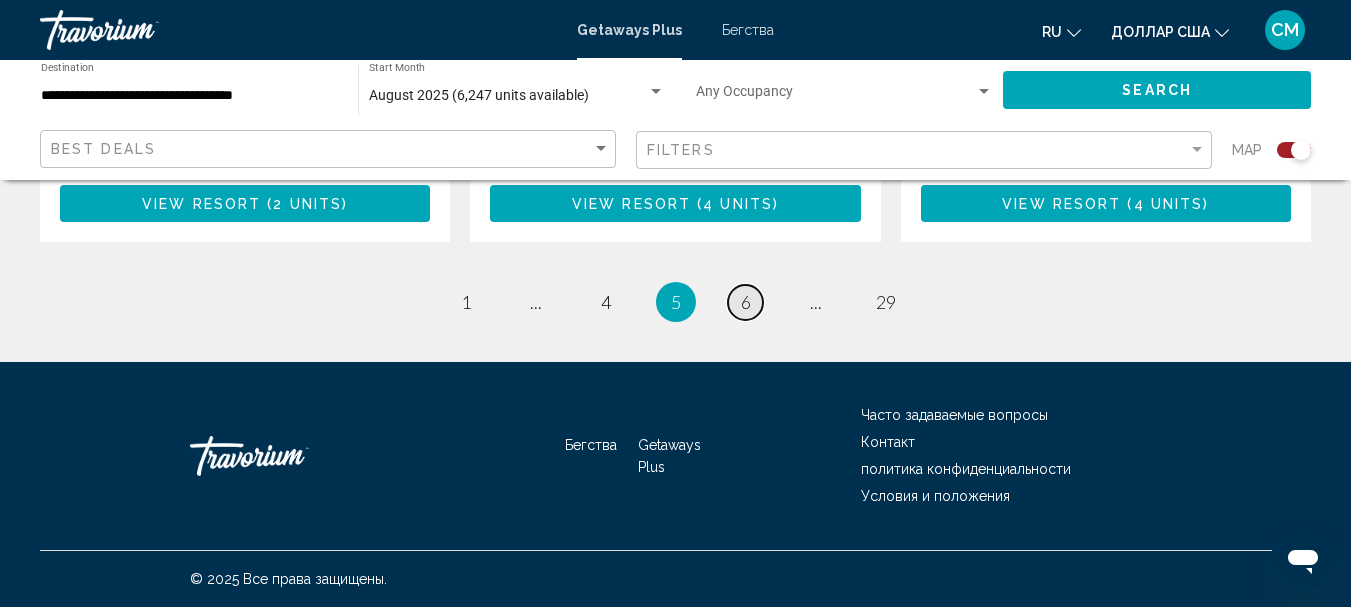 click on "6" at bounding box center (746, 302) 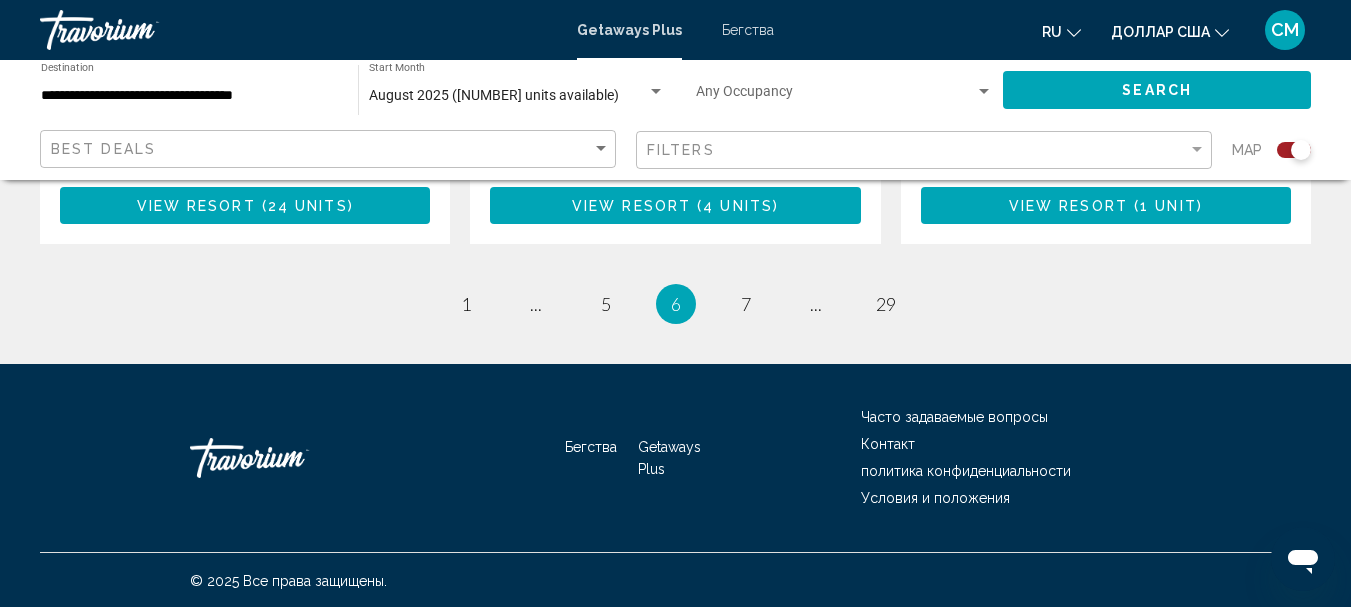 scroll, scrollTop: 3363, scrollLeft: 0, axis: vertical 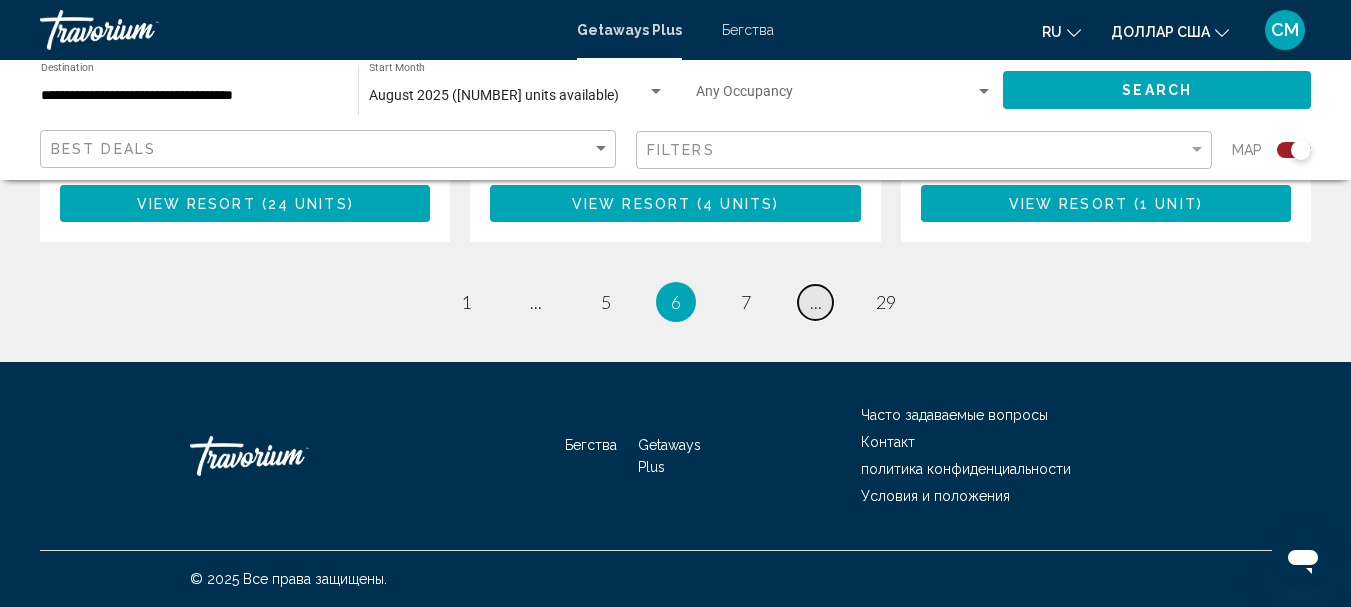 click on "..." at bounding box center [816, 302] 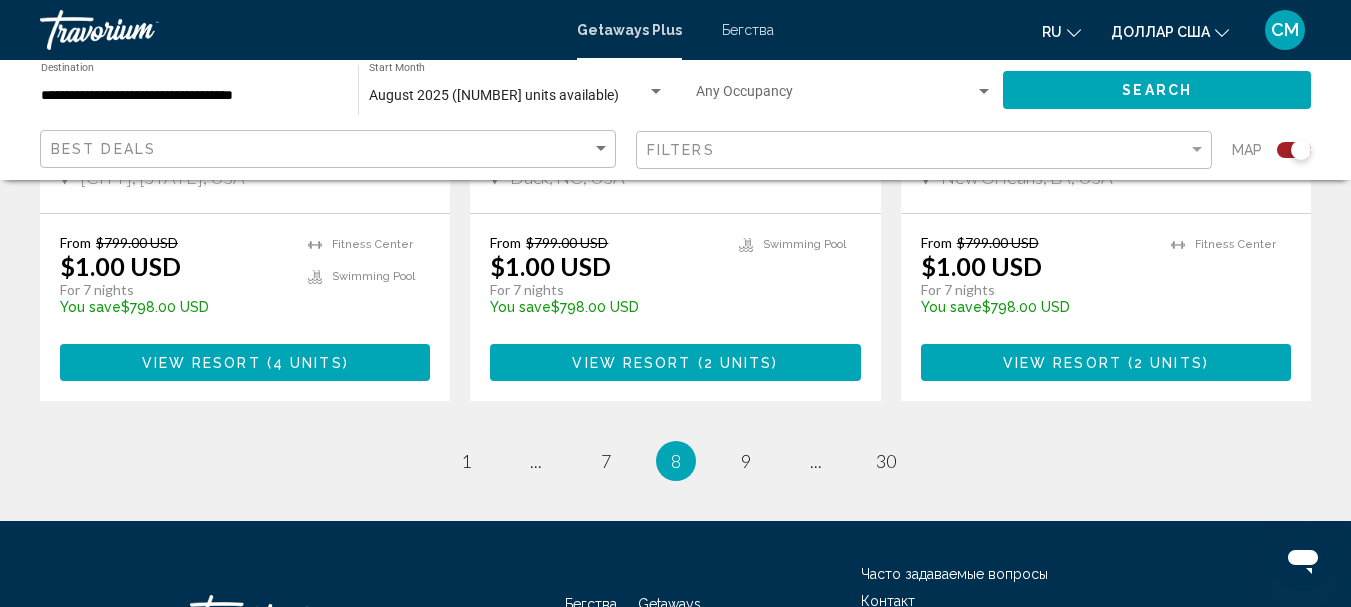 scroll, scrollTop: 3363, scrollLeft: 0, axis: vertical 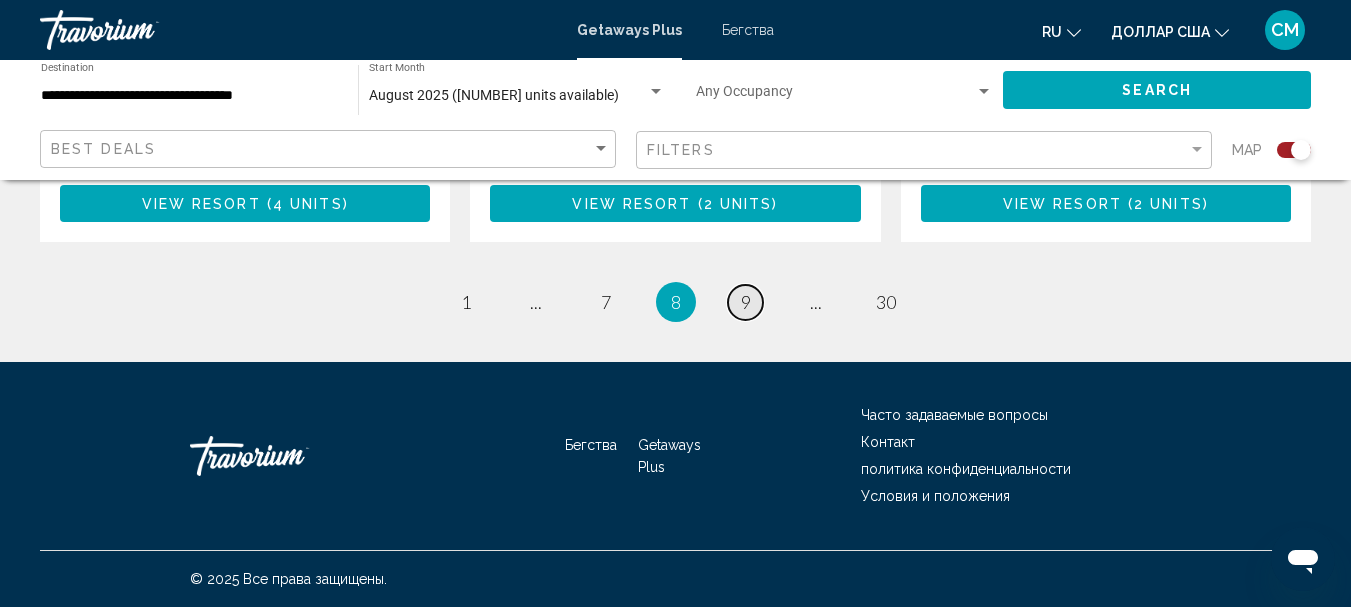 click on "9" at bounding box center (746, 302) 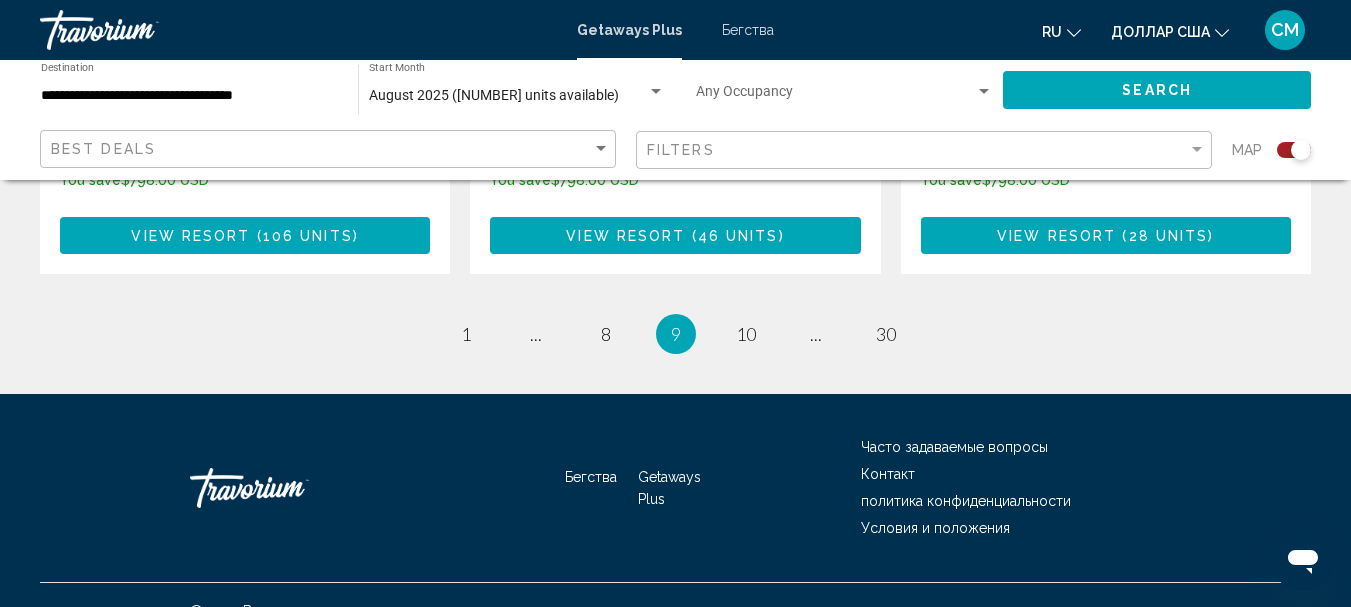 scroll, scrollTop: 3423, scrollLeft: 0, axis: vertical 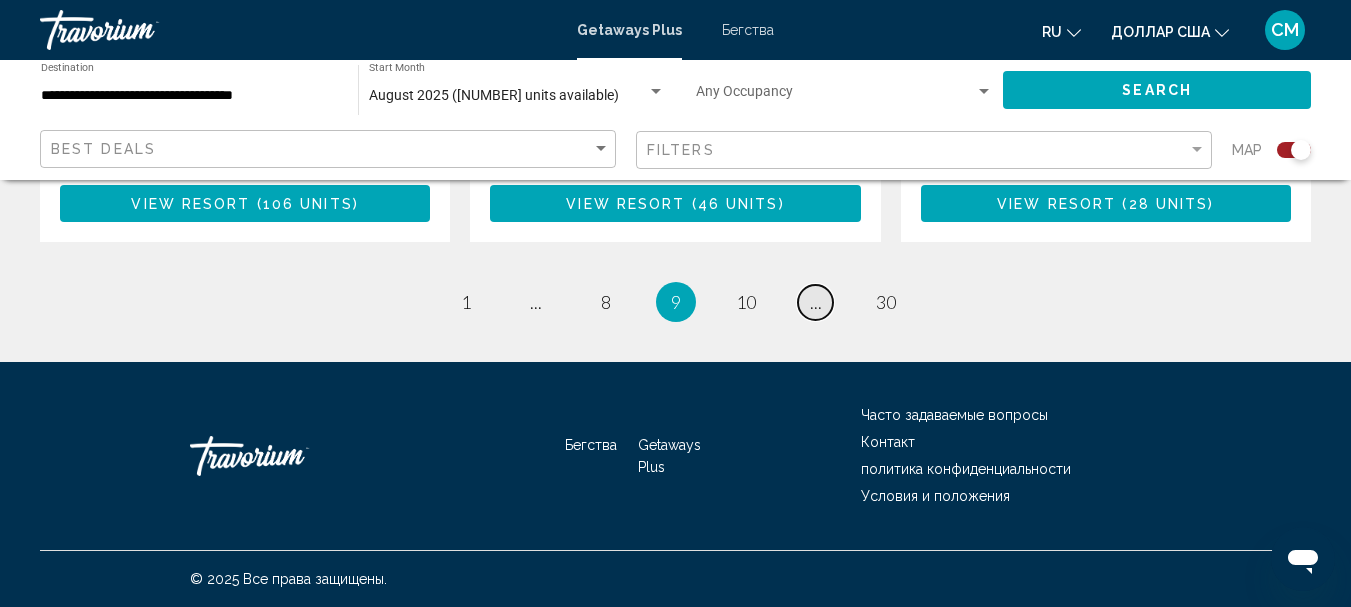 click on "..." at bounding box center [816, 302] 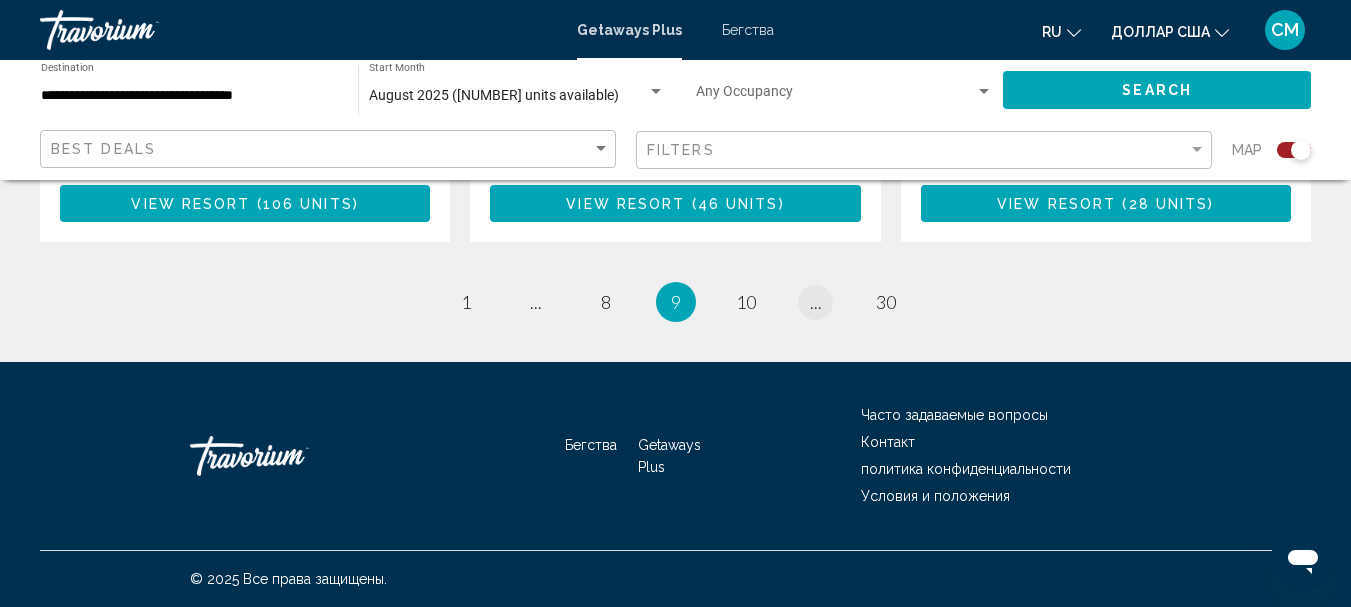 click on "Чтобы активировать перетаскивание с помощью клавиатуры, нажмите Alt + Ввод. После этого перемещайте маркер, используя клавиши со стрелками. Чтобы завершить перетаскивание, нажмите клавишу Ввод. Чтобы отменить действие, нажмите клавишу Esc." at bounding box center (675, -2923) 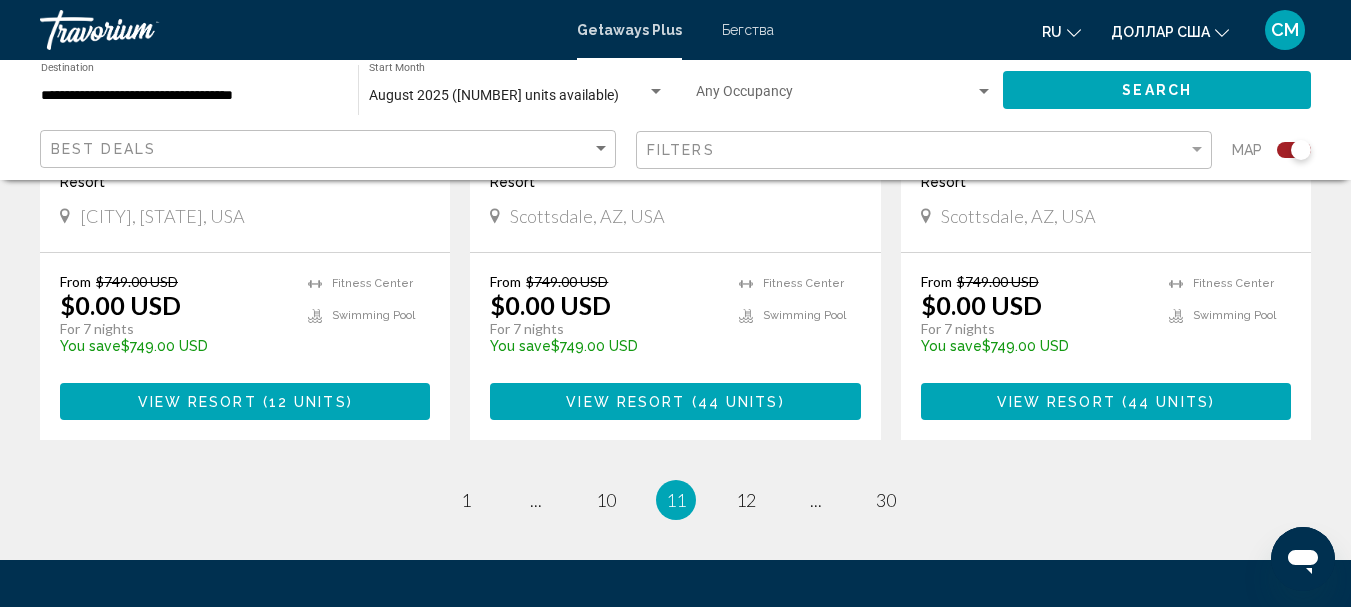 scroll, scrollTop: 3200, scrollLeft: 0, axis: vertical 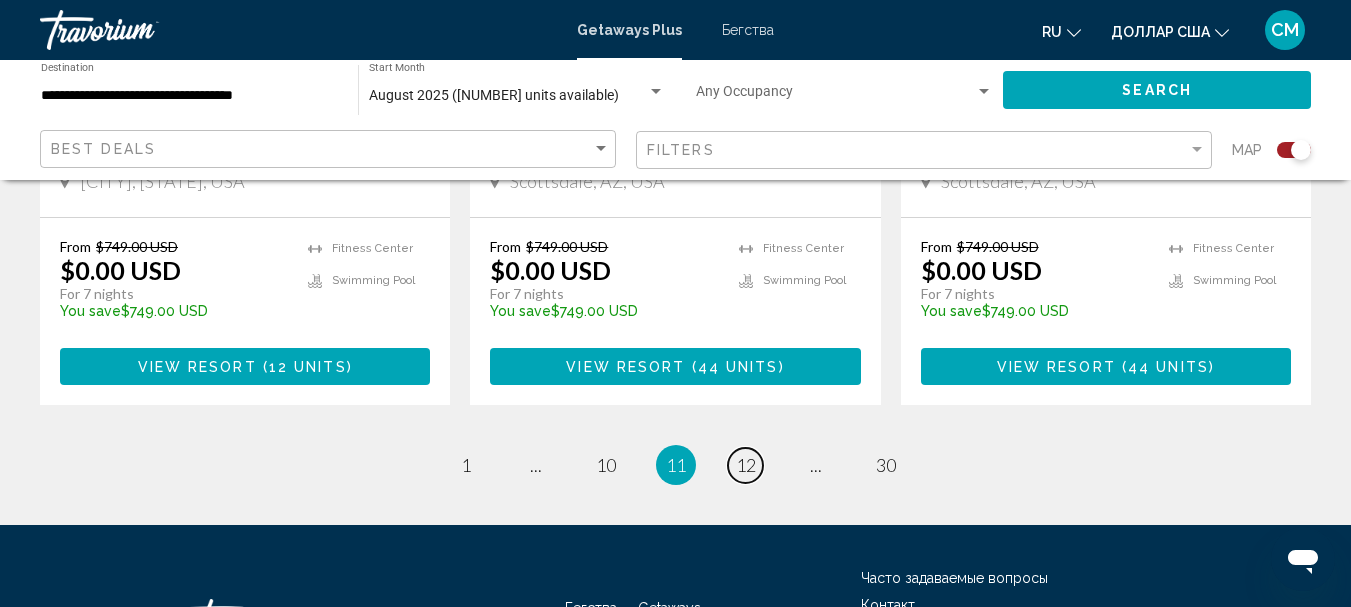 click on "12" at bounding box center (746, 465) 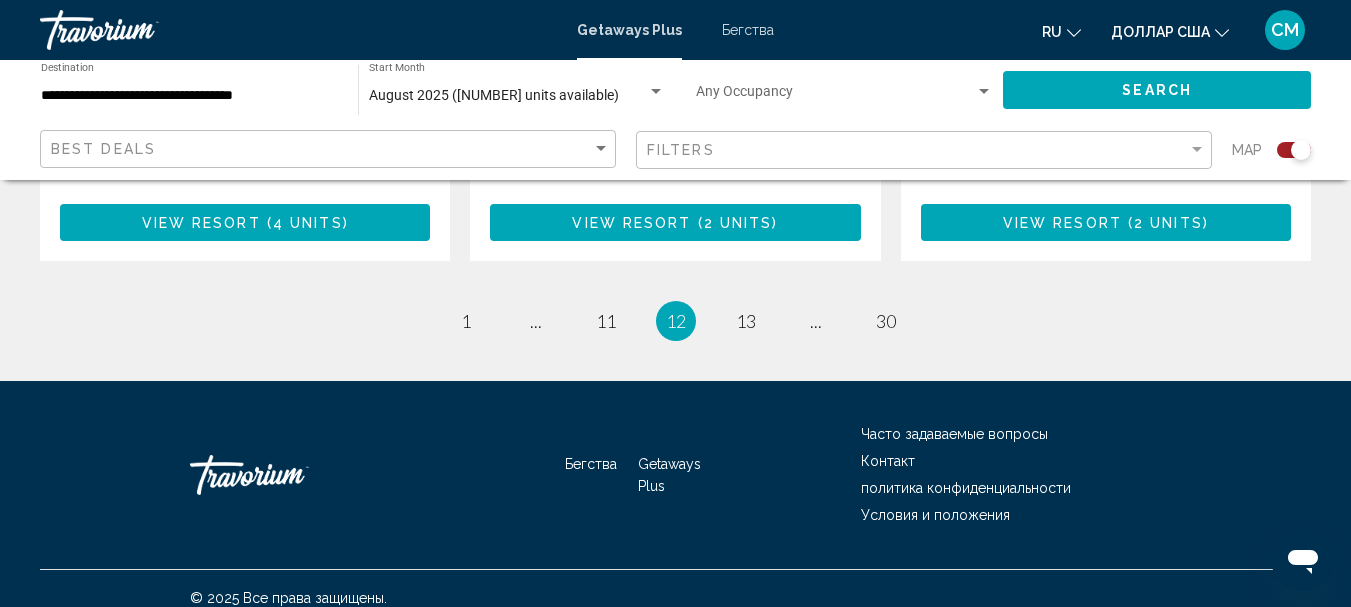 scroll, scrollTop: 3453, scrollLeft: 0, axis: vertical 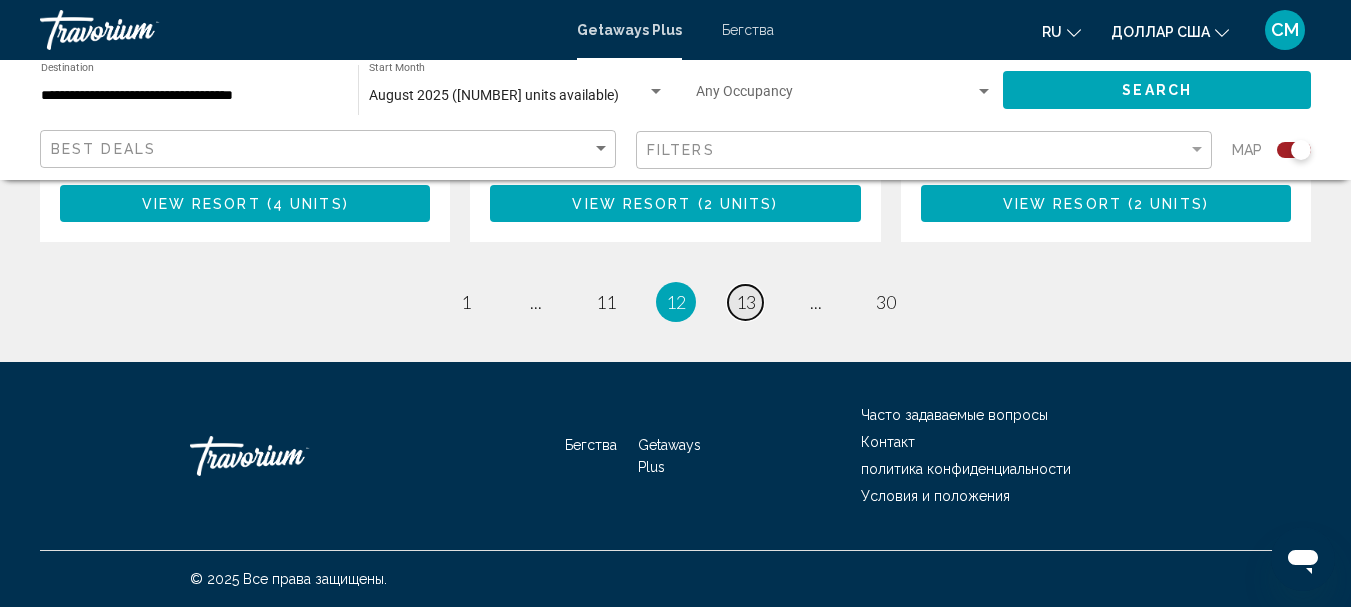 click on "13" at bounding box center [746, 302] 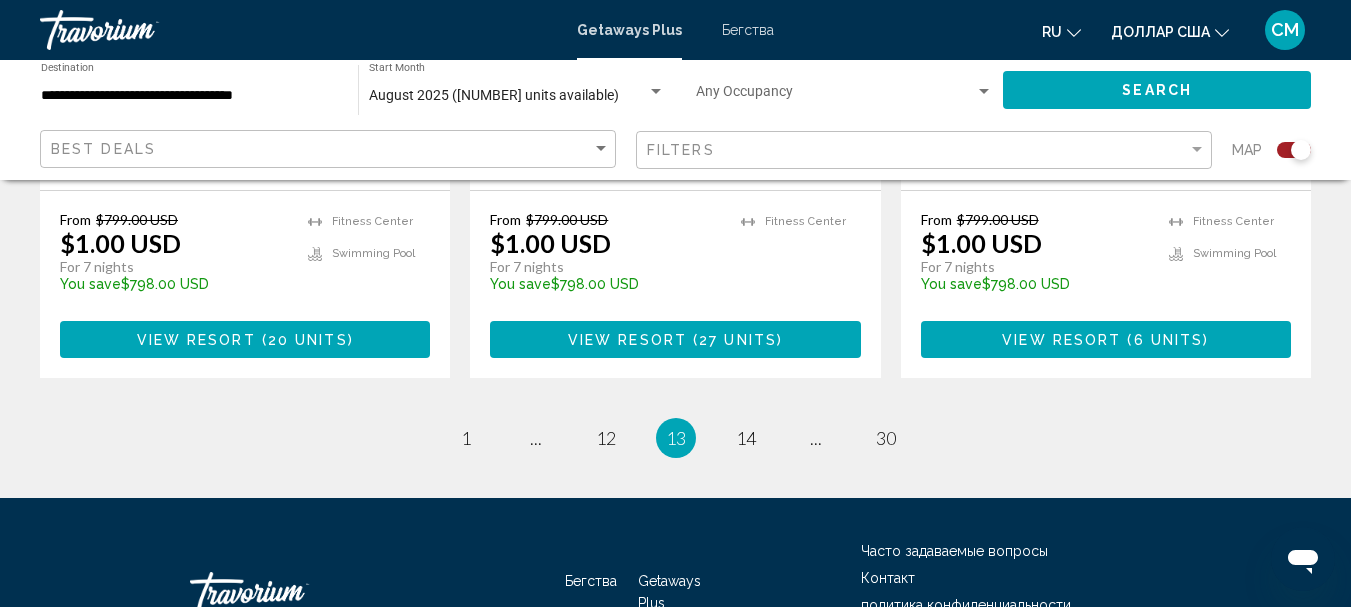 scroll, scrollTop: 3423, scrollLeft: 0, axis: vertical 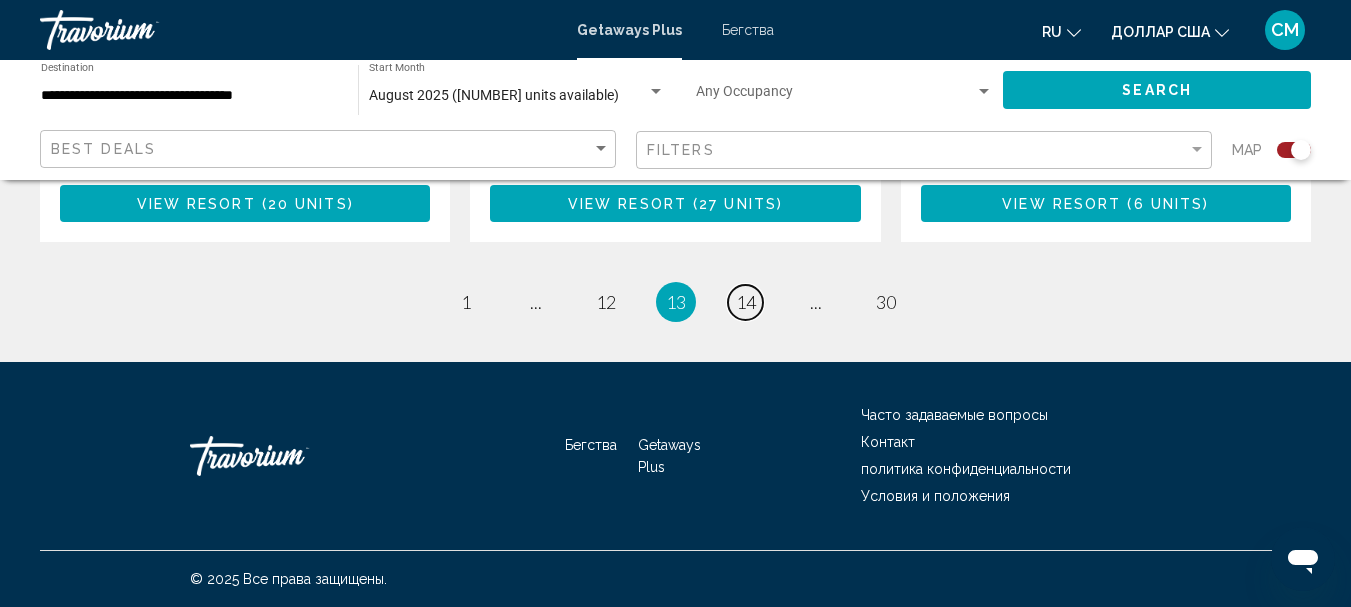 click on "14" at bounding box center (746, 302) 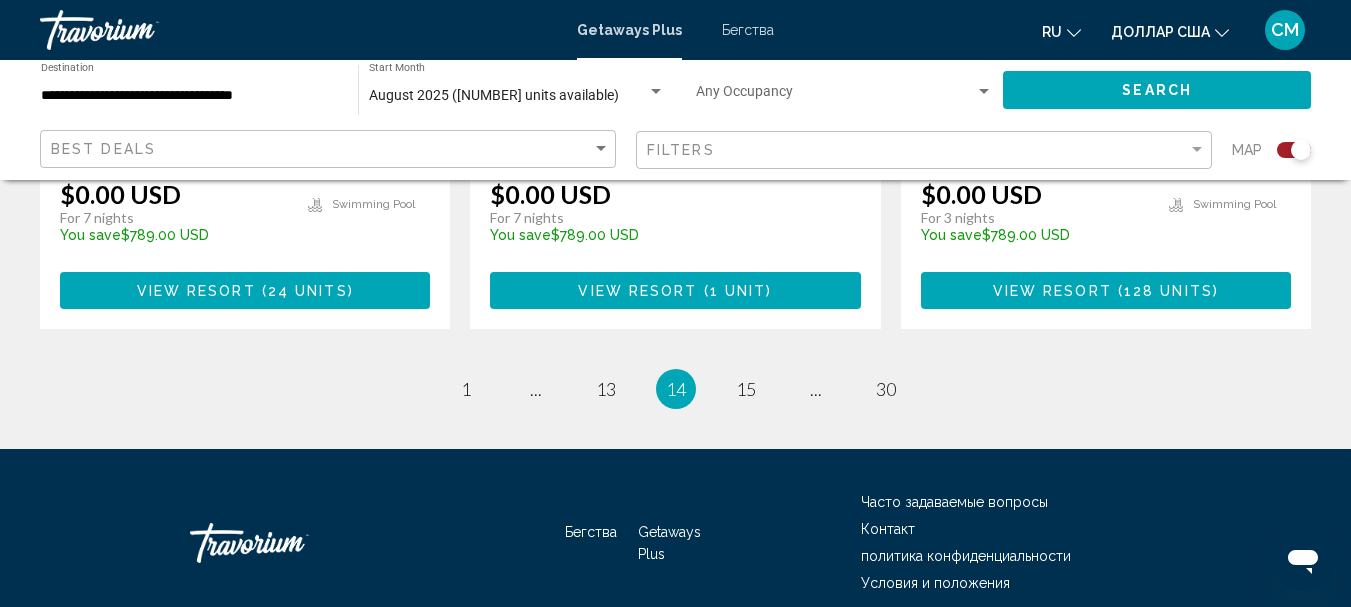 scroll, scrollTop: 3400, scrollLeft: 0, axis: vertical 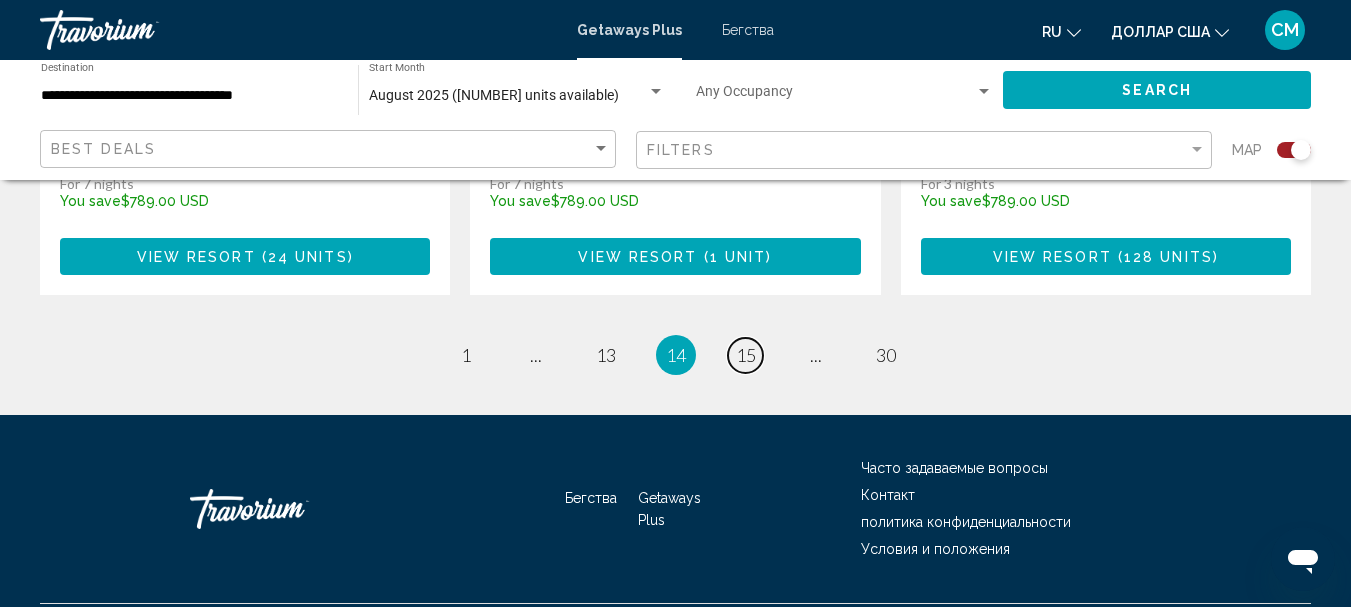 click on "15" at bounding box center [746, 355] 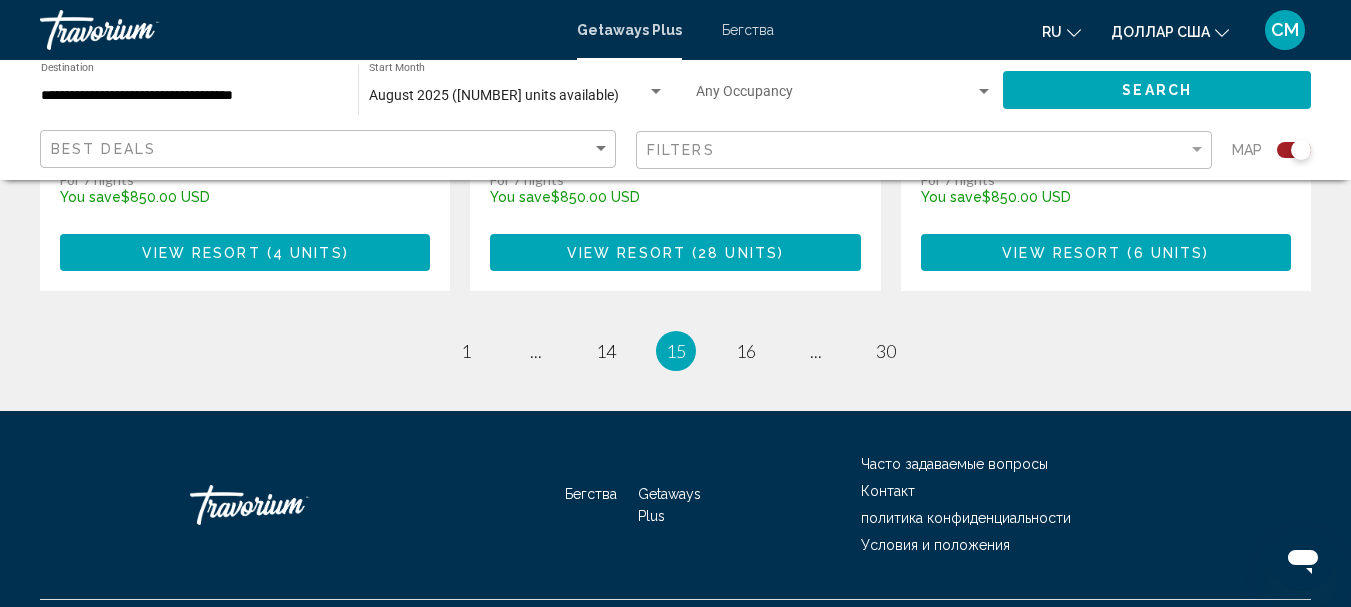 scroll, scrollTop: 3393, scrollLeft: 0, axis: vertical 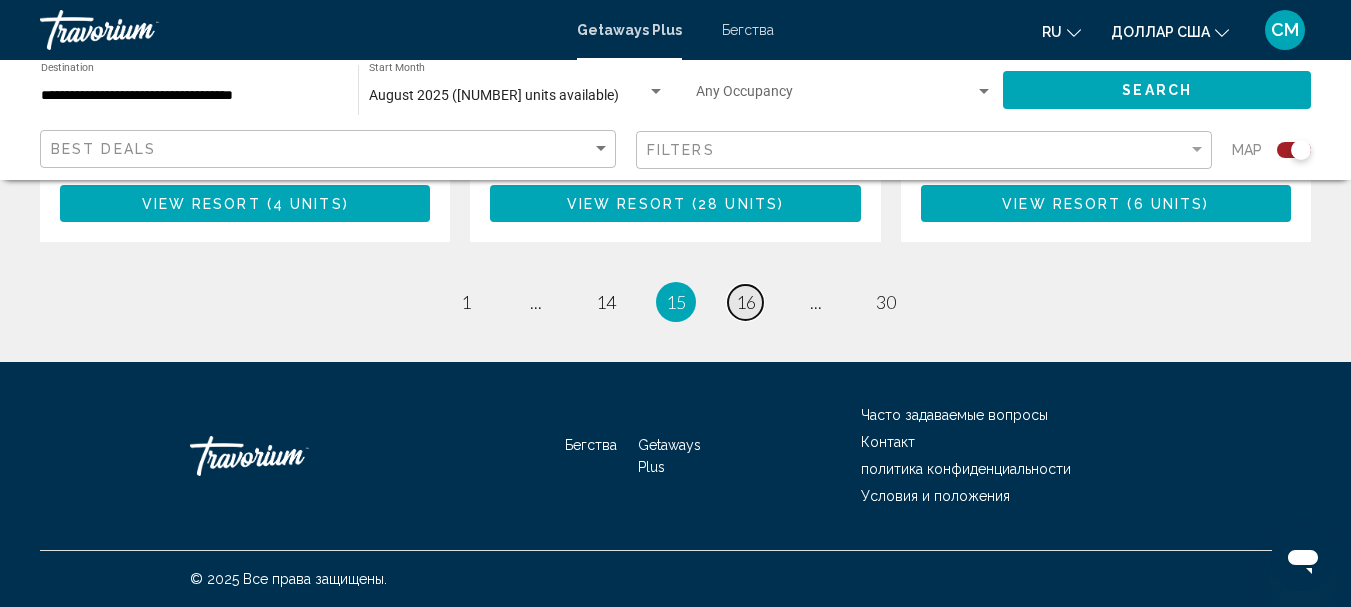 click on "16" at bounding box center (746, 302) 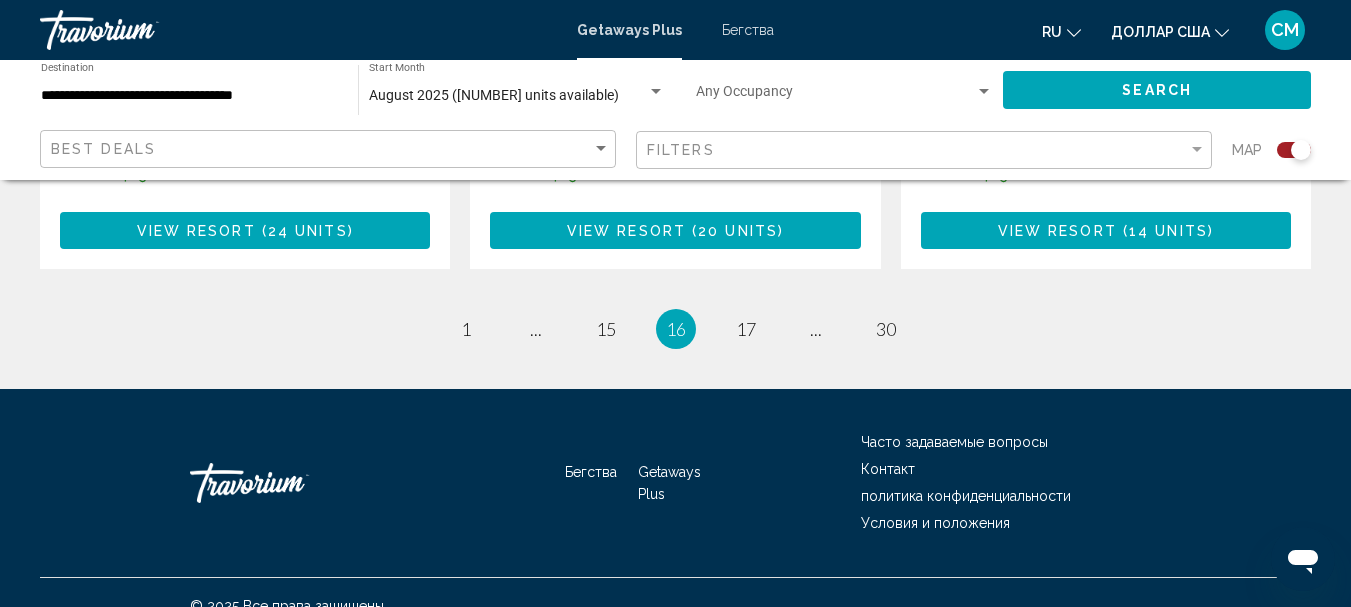 scroll, scrollTop: 3400, scrollLeft: 0, axis: vertical 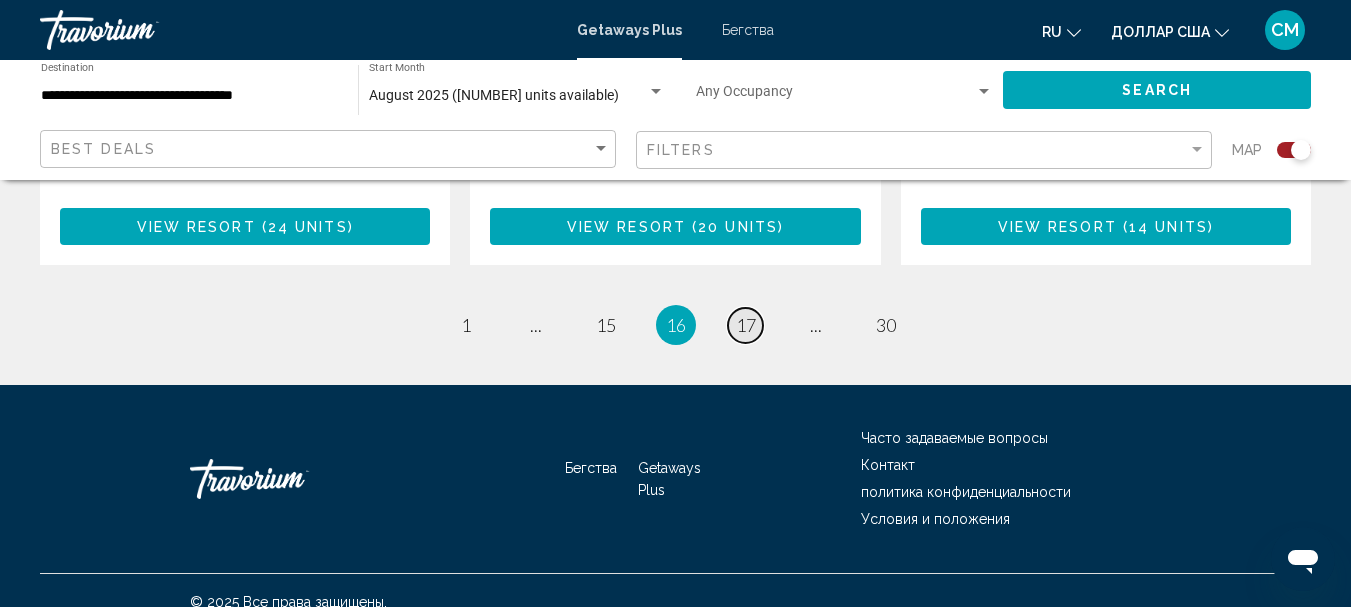 click on "17" at bounding box center (746, 325) 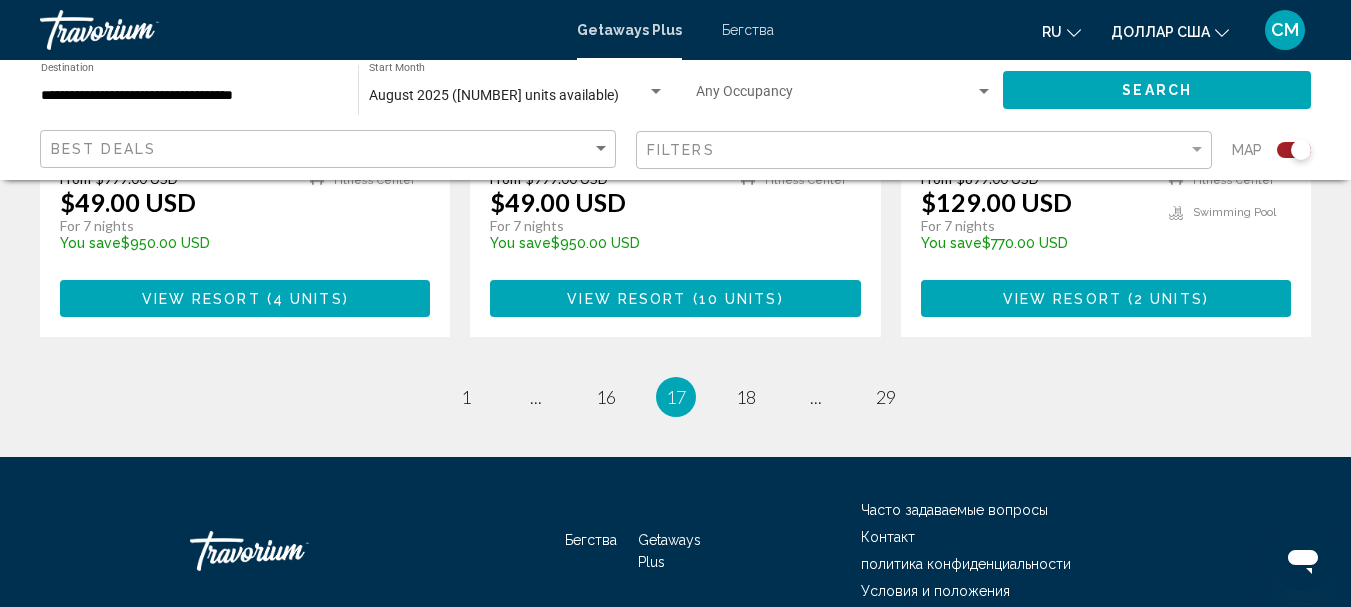 scroll, scrollTop: 3300, scrollLeft: 0, axis: vertical 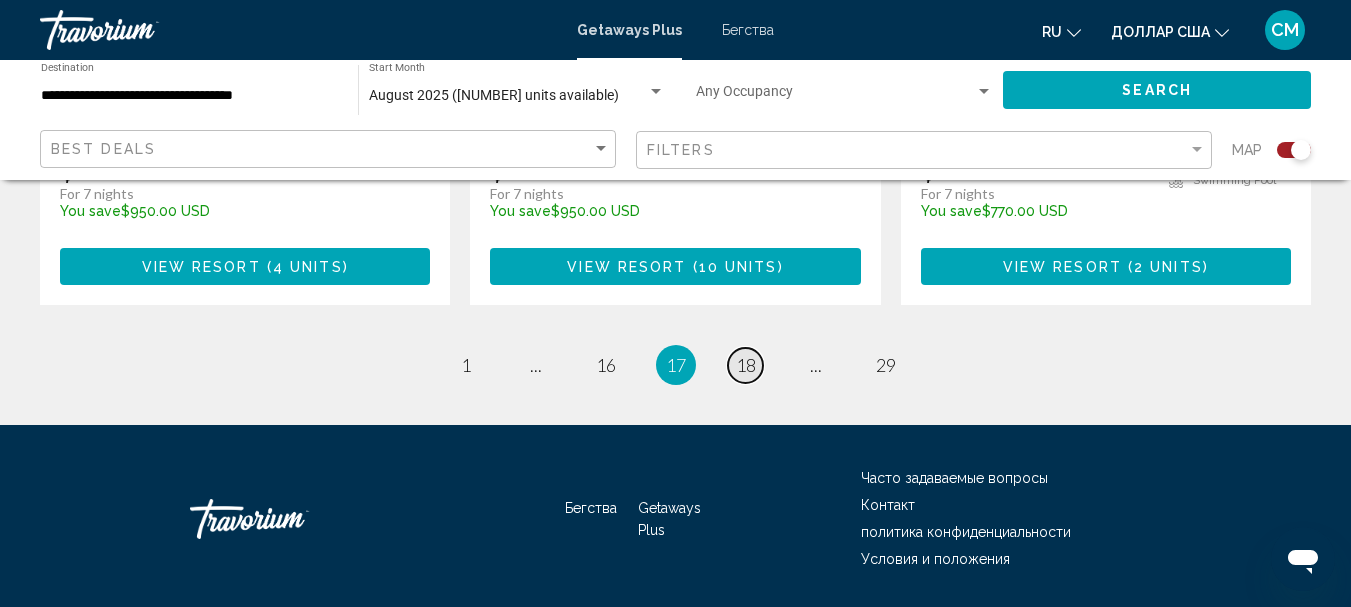 click on "page  18" at bounding box center [745, 365] 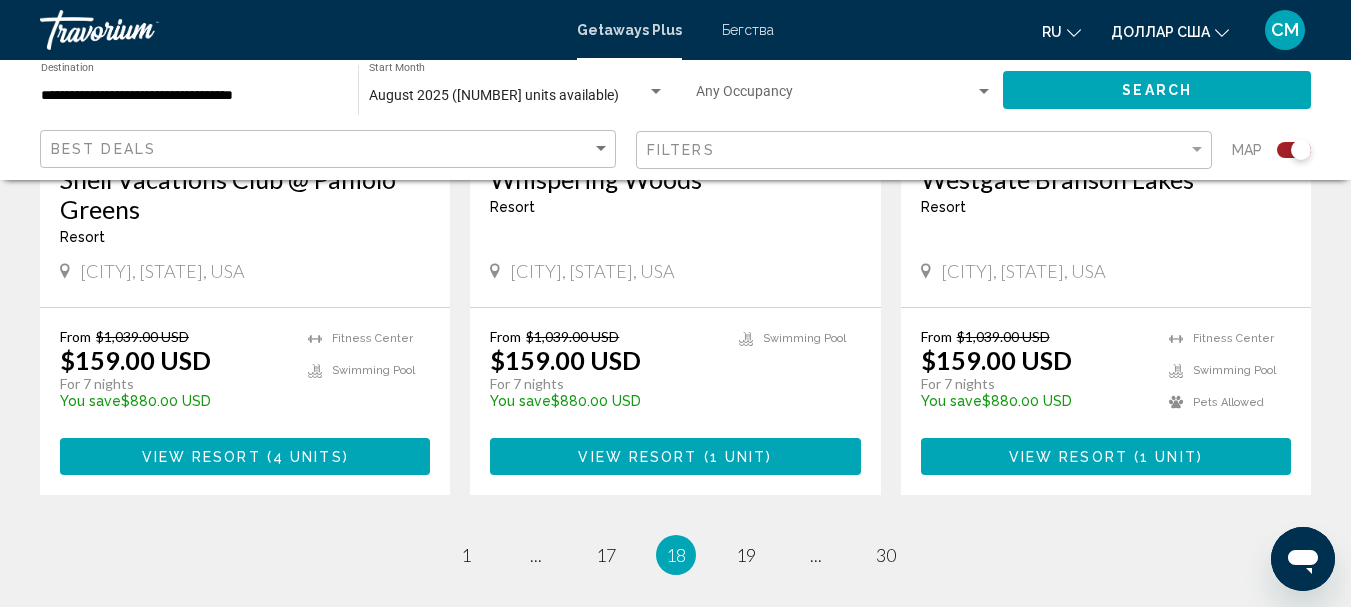 scroll, scrollTop: 3300, scrollLeft: 0, axis: vertical 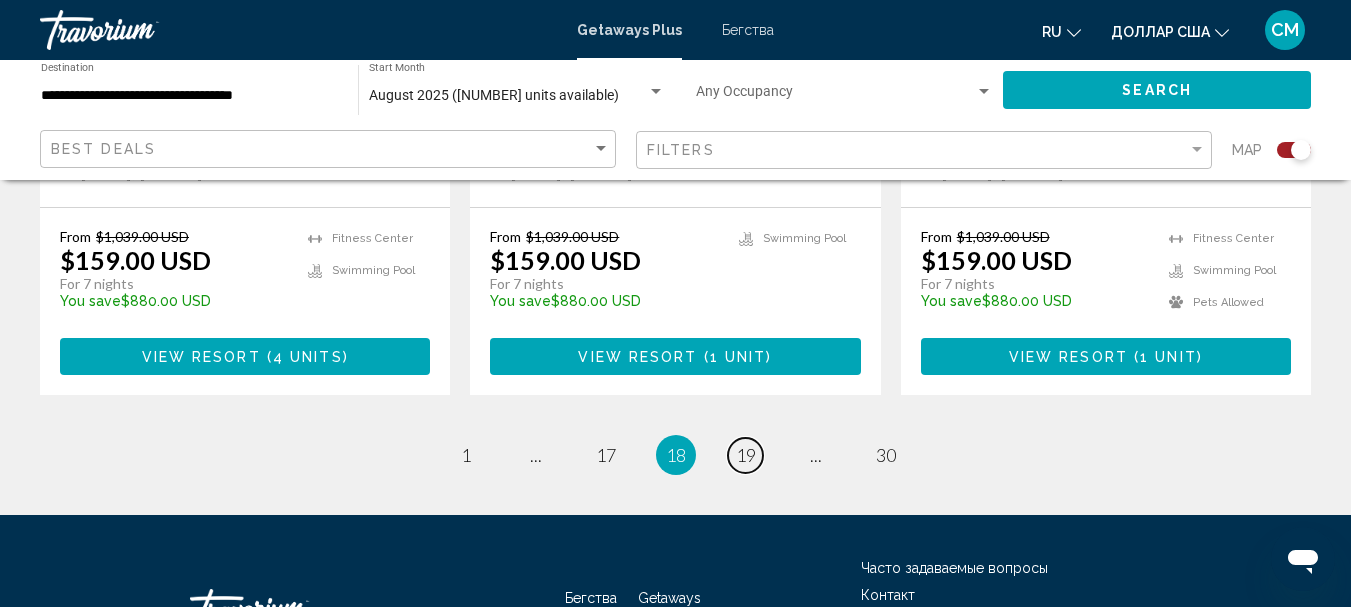 click on "19" at bounding box center (746, 455) 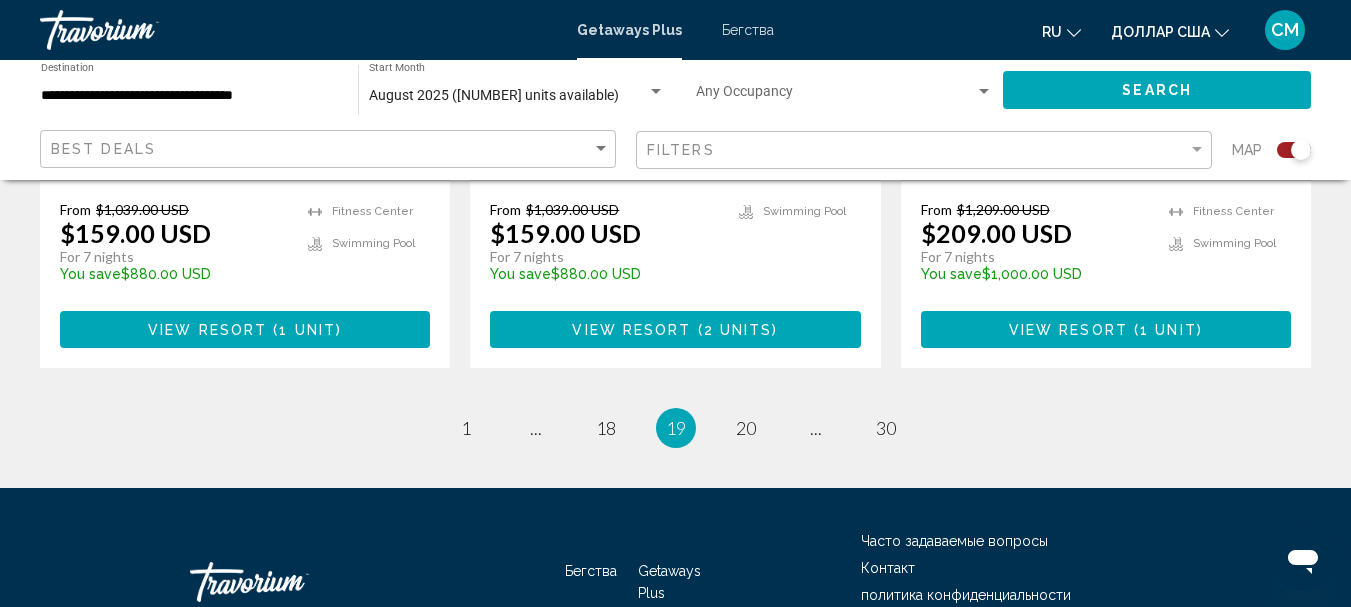 scroll, scrollTop: 3423, scrollLeft: 0, axis: vertical 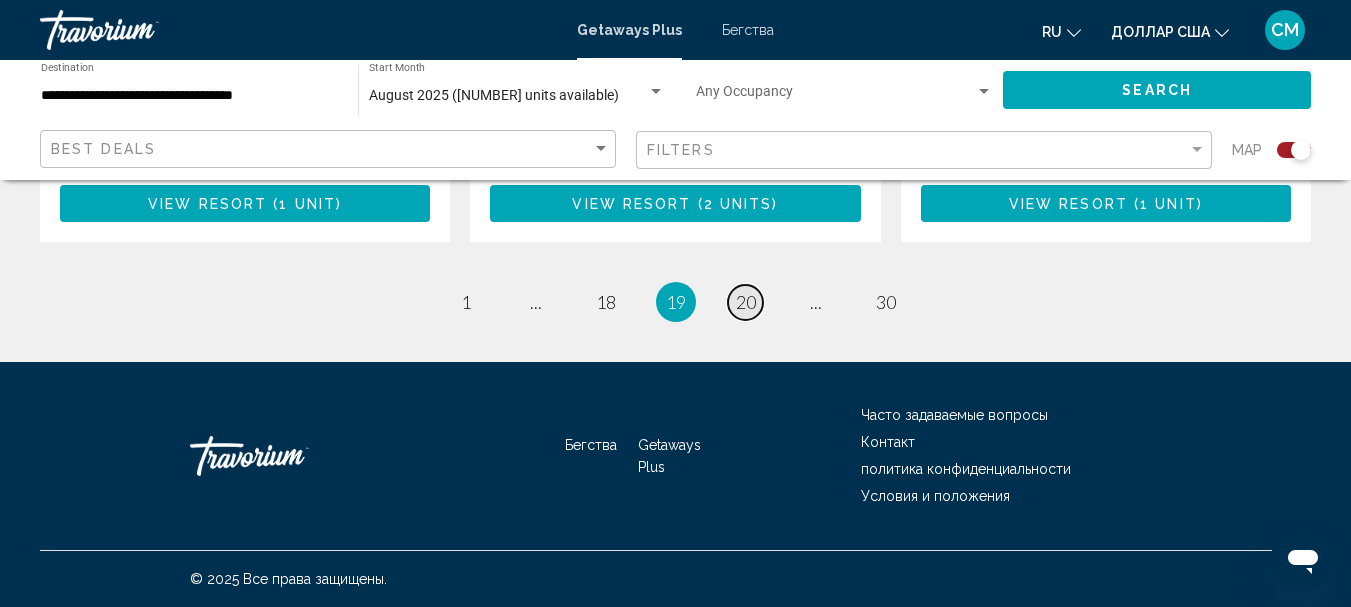 click on "20" at bounding box center (746, 302) 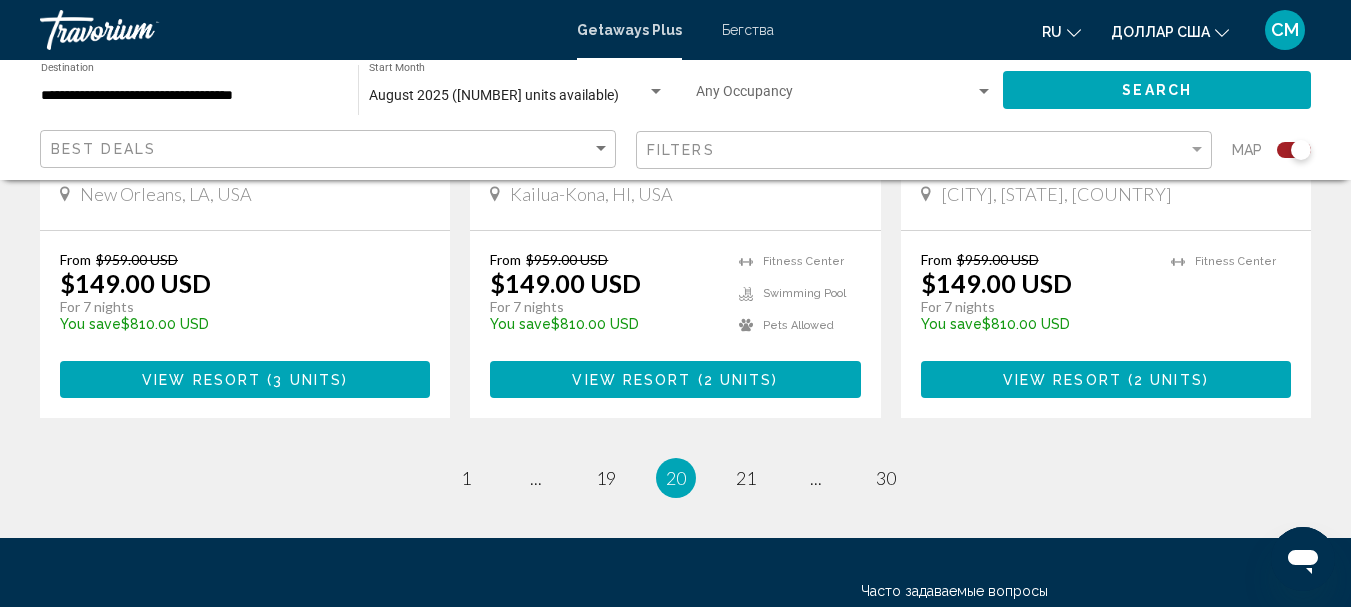 scroll, scrollTop: 3178, scrollLeft: 0, axis: vertical 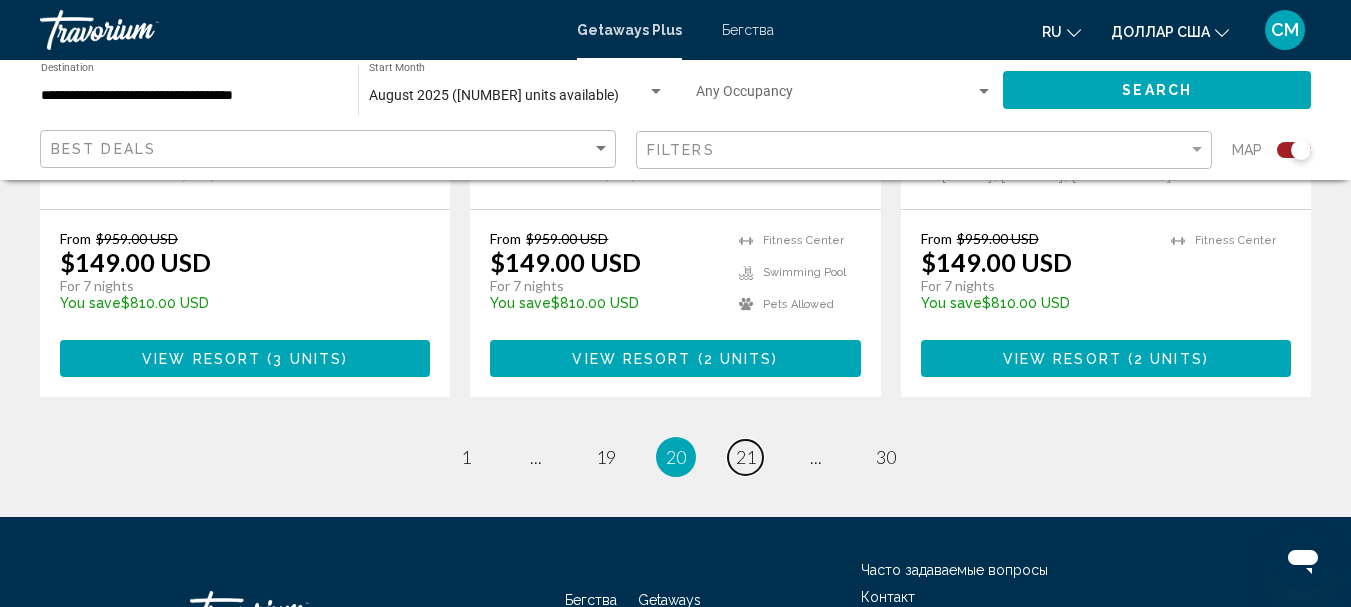click on "21" at bounding box center (746, 457) 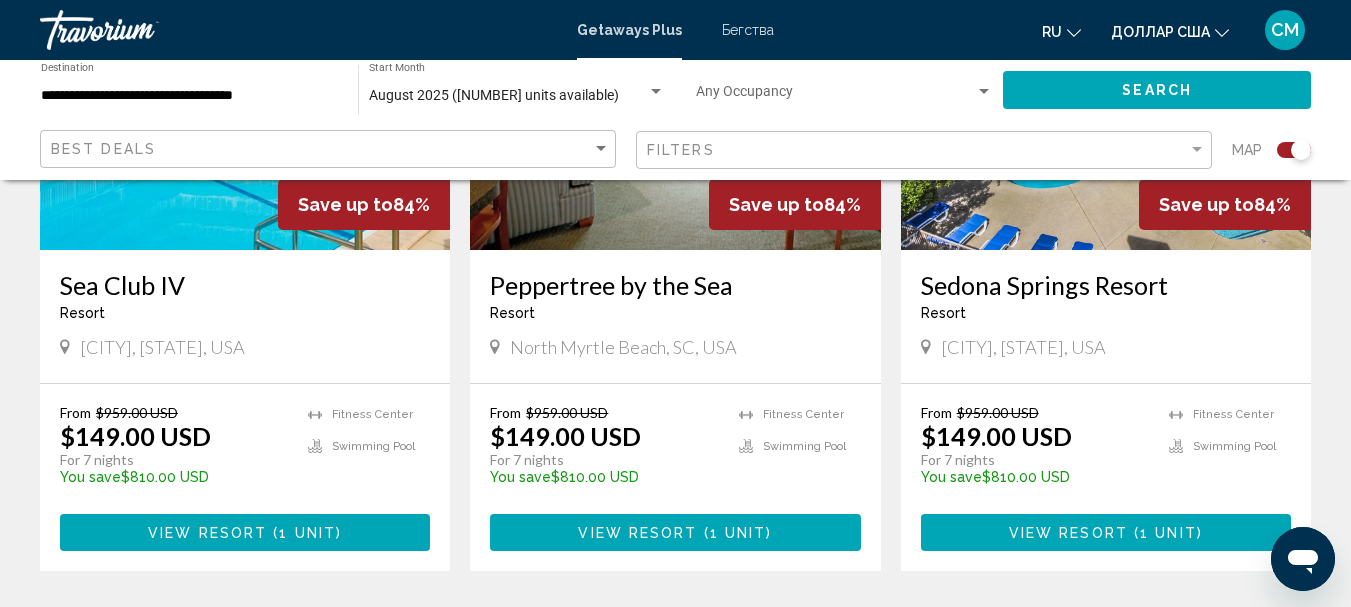 scroll, scrollTop: 1000, scrollLeft: 0, axis: vertical 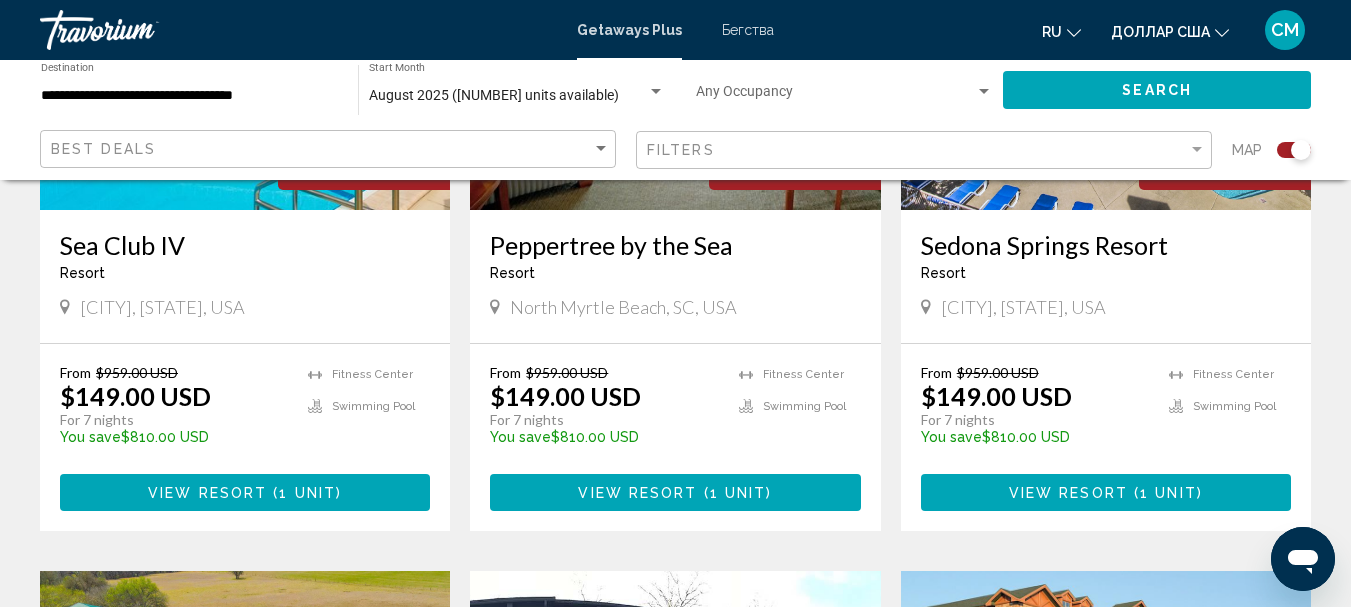 click on "View Resort" at bounding box center [637, 493] 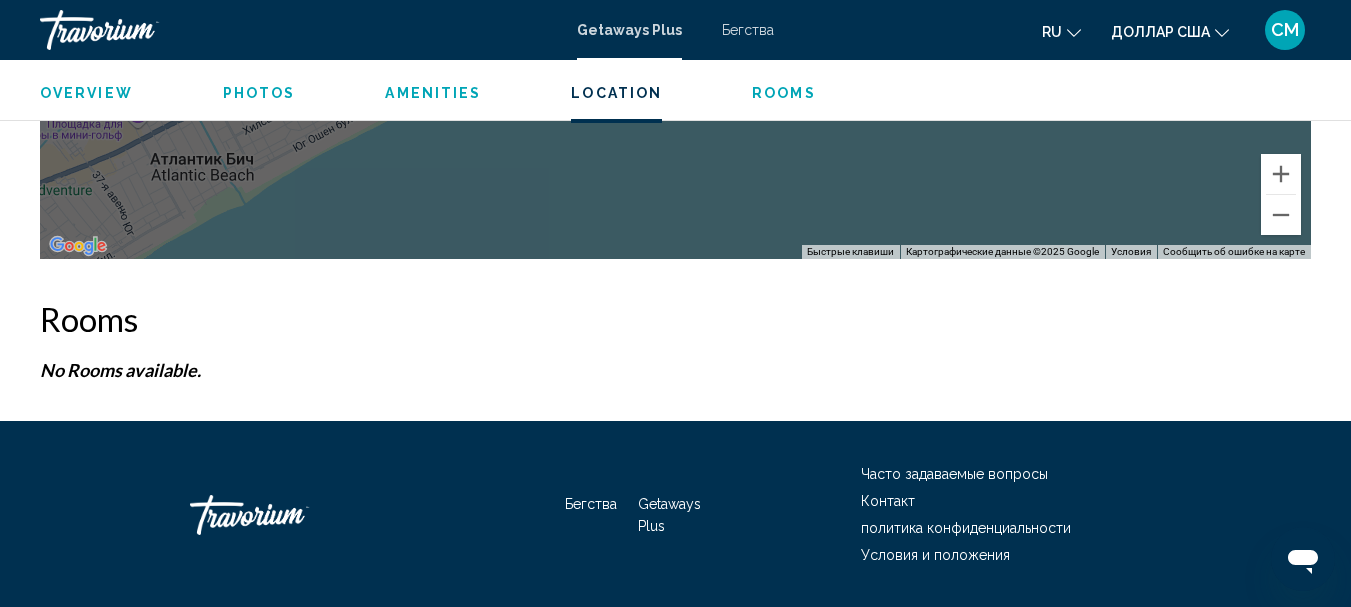 scroll, scrollTop: 3361, scrollLeft: 0, axis: vertical 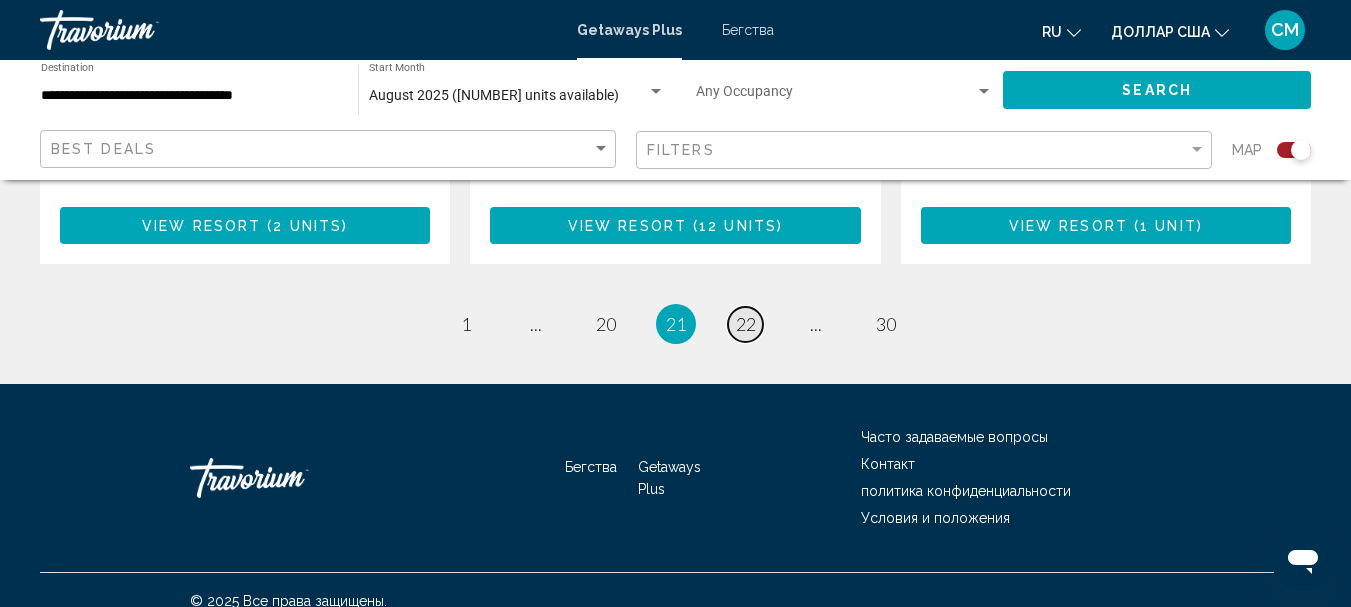 click on "page  22" at bounding box center (745, 324) 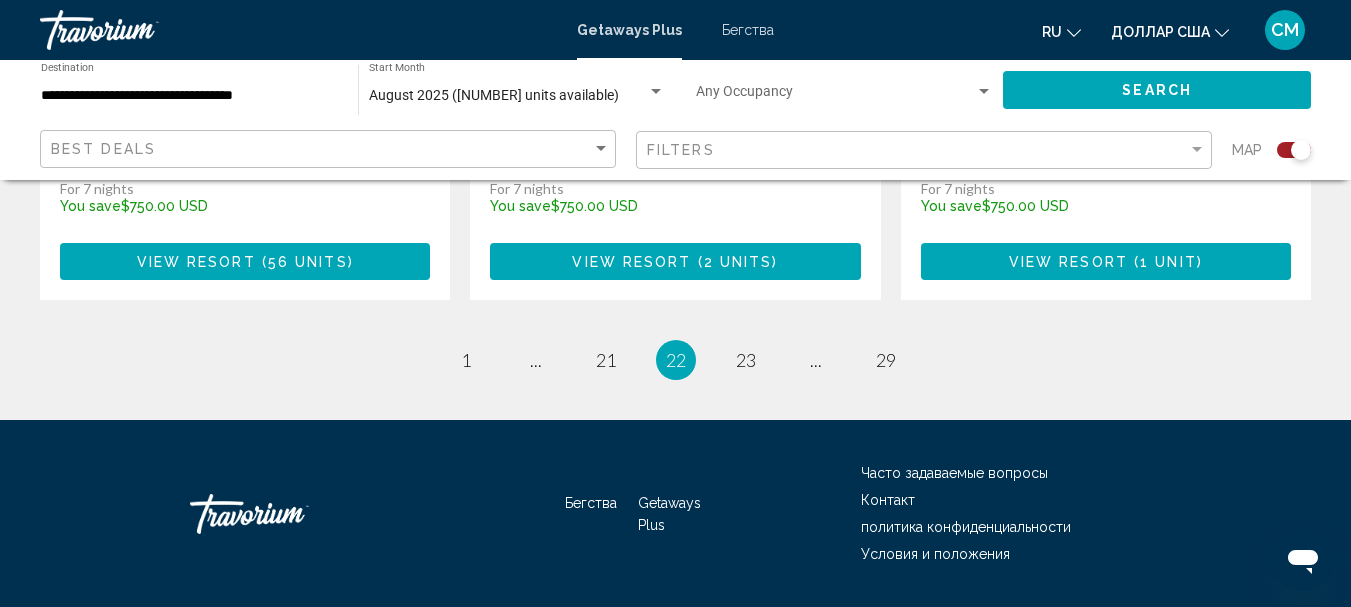 scroll, scrollTop: 3393, scrollLeft: 0, axis: vertical 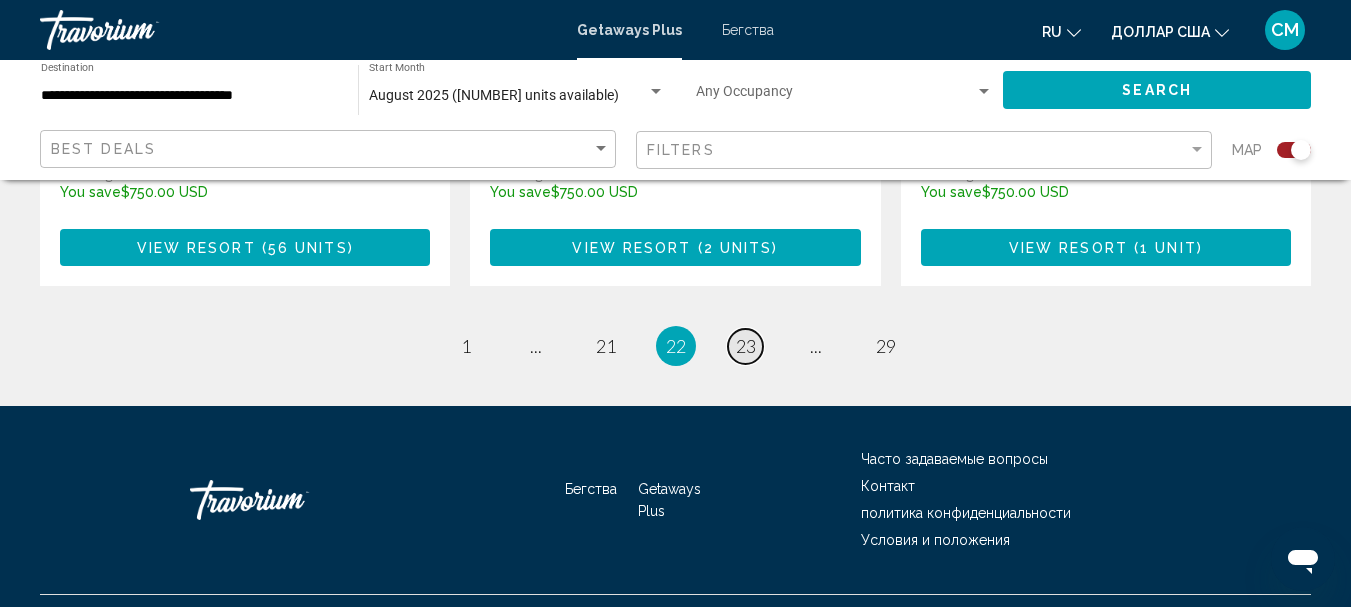click on "23" at bounding box center [746, 346] 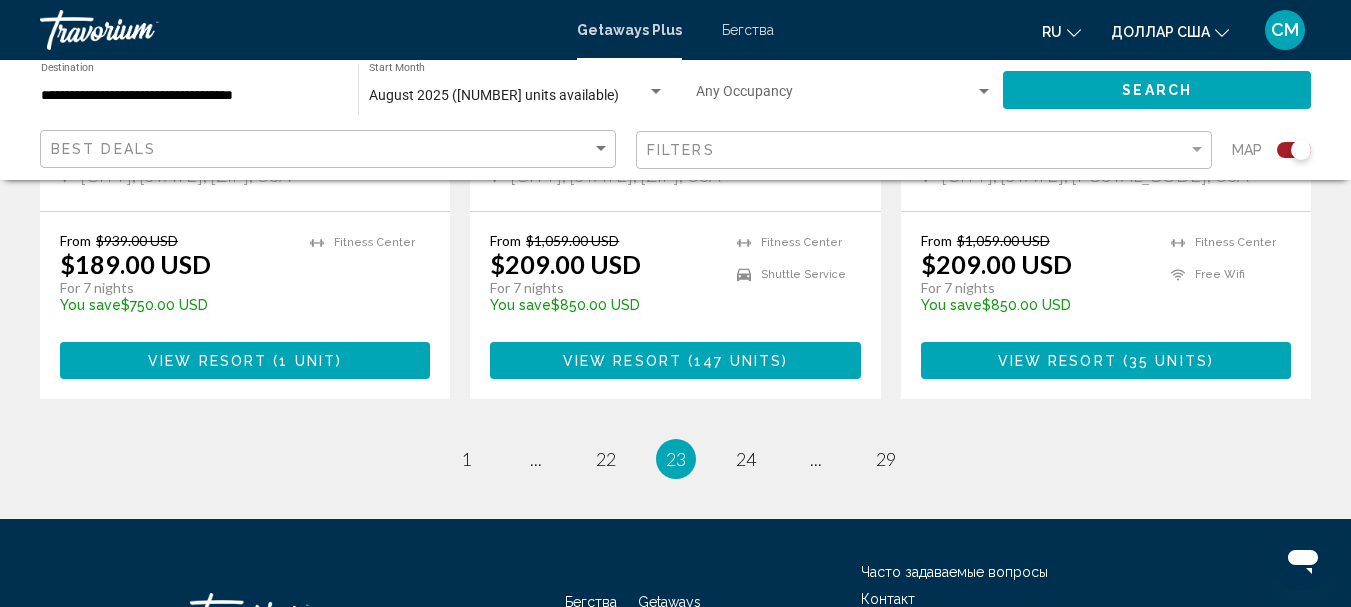 scroll, scrollTop: 3300, scrollLeft: 0, axis: vertical 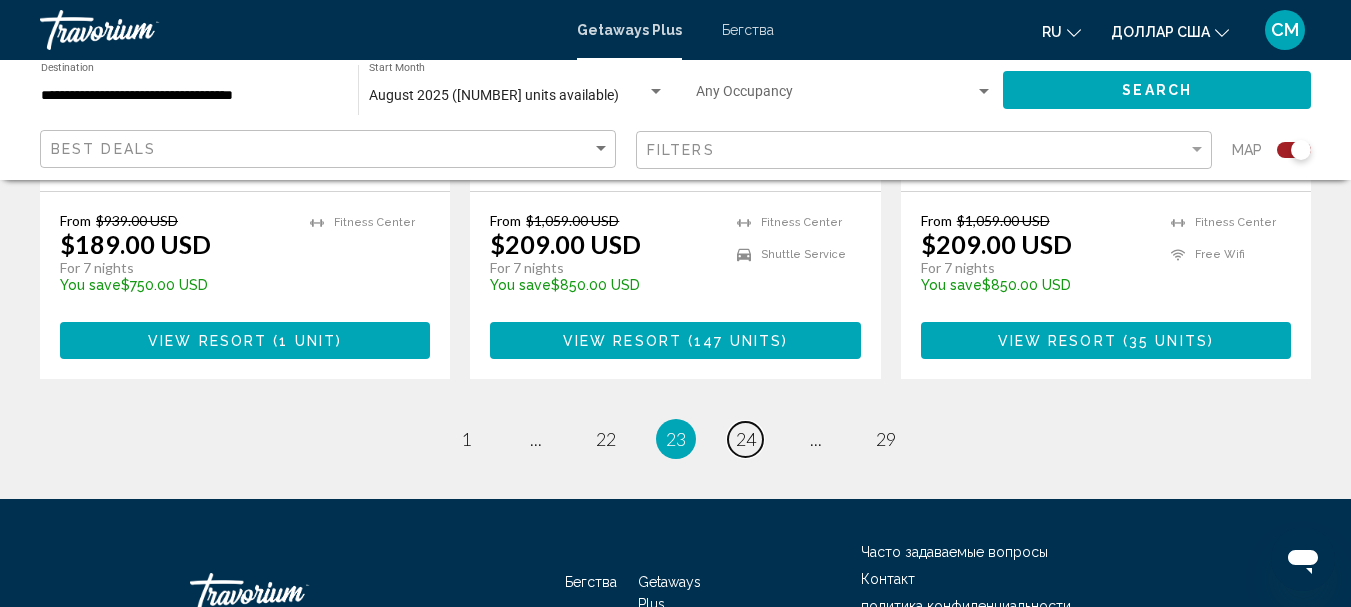 drag, startPoint x: 737, startPoint y: 398, endPoint x: 361, endPoint y: 382, distance: 376.34027 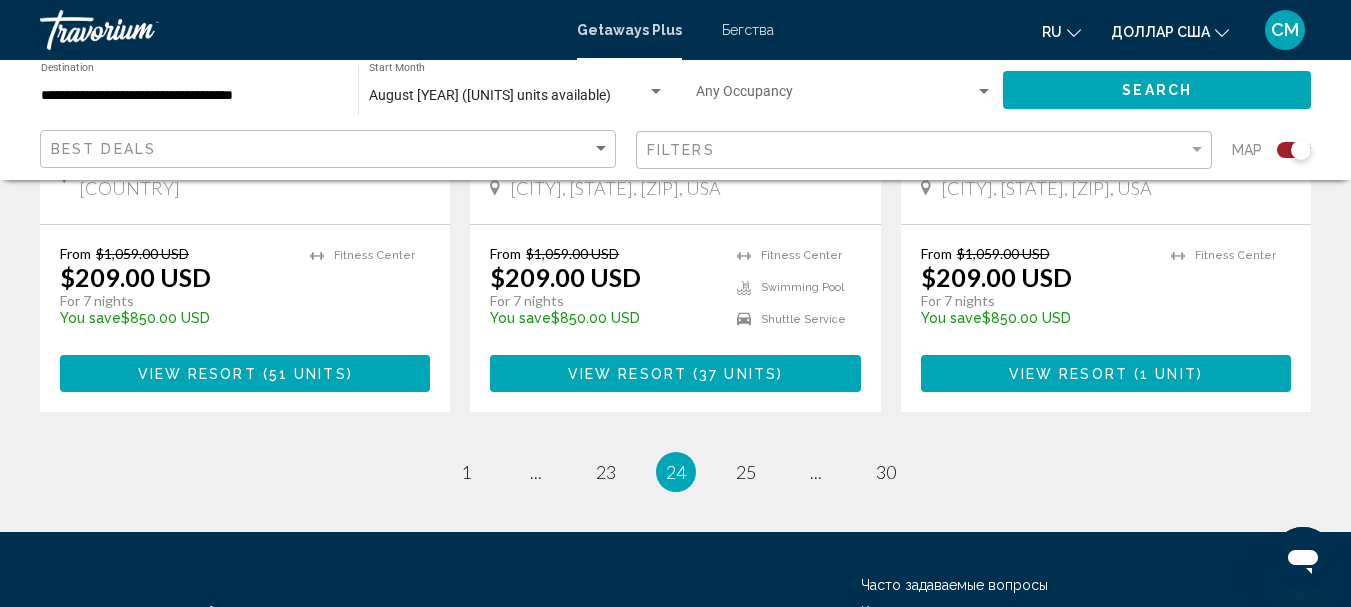 scroll, scrollTop: 3300, scrollLeft: 0, axis: vertical 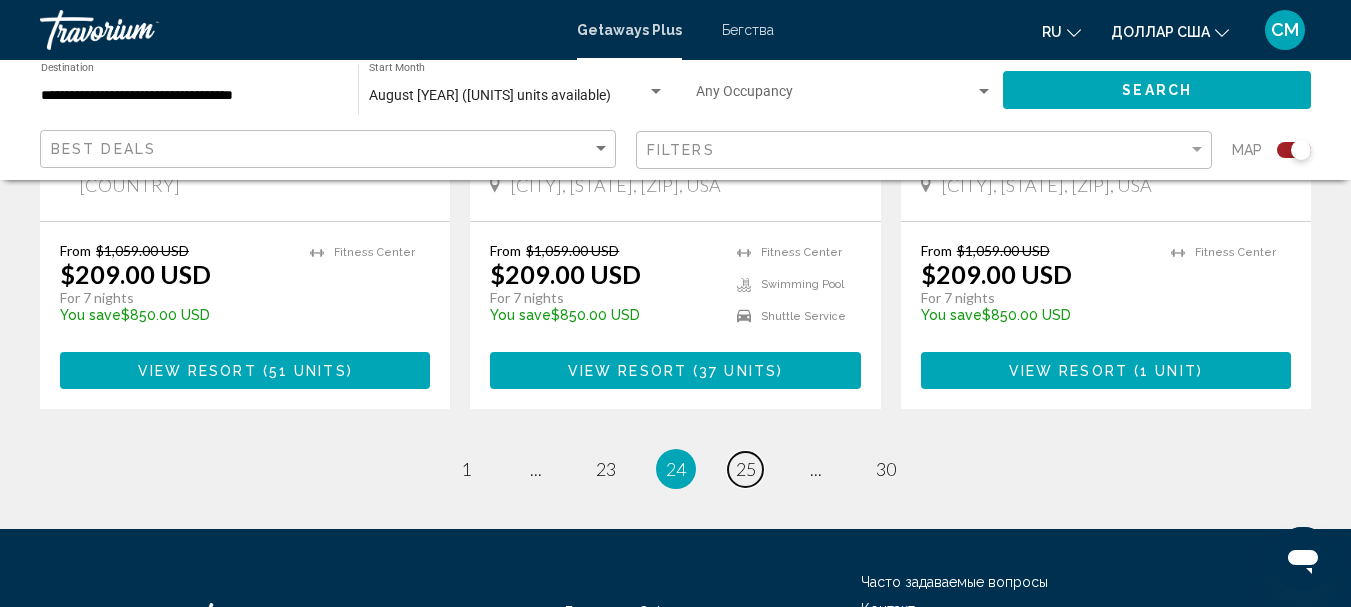 drag, startPoint x: 757, startPoint y: 420, endPoint x: 593, endPoint y: 408, distance: 164.43843 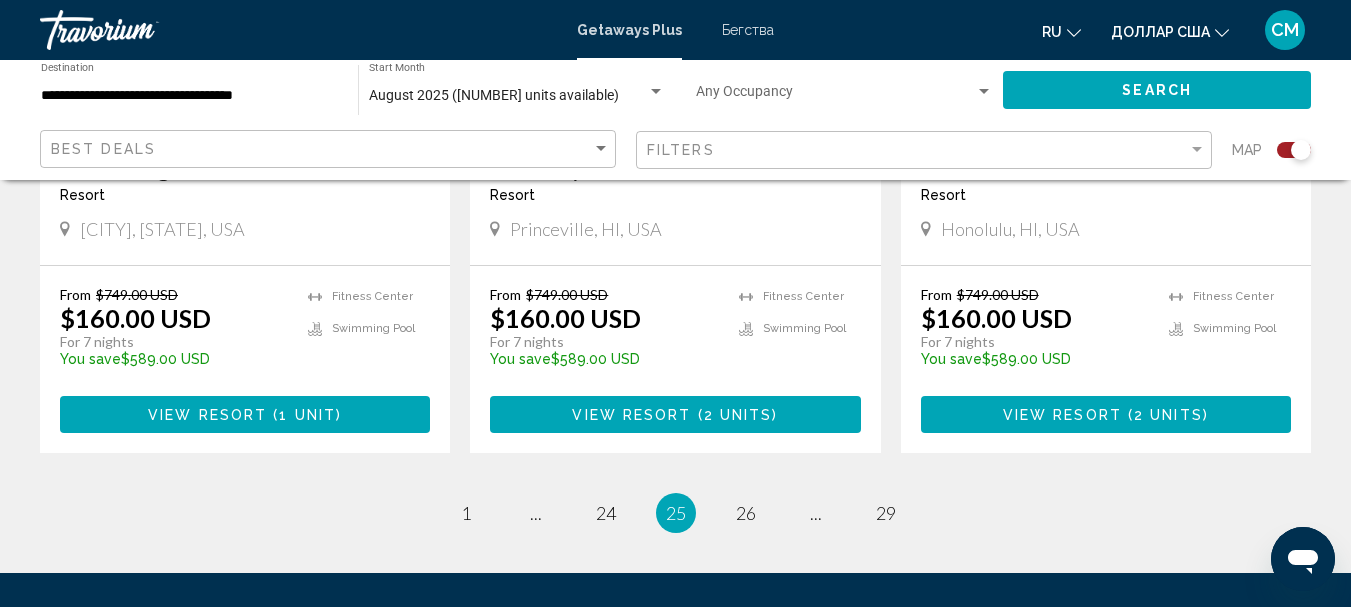 scroll, scrollTop: 3200, scrollLeft: 0, axis: vertical 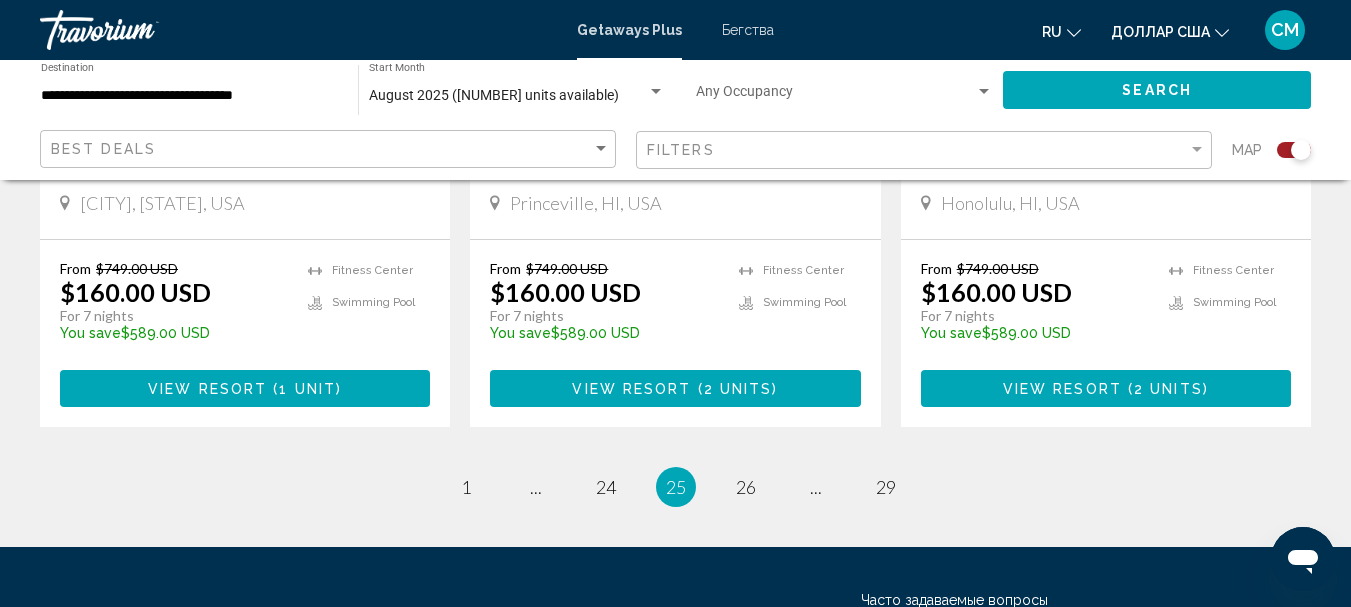 click at bounding box center (270, 389) 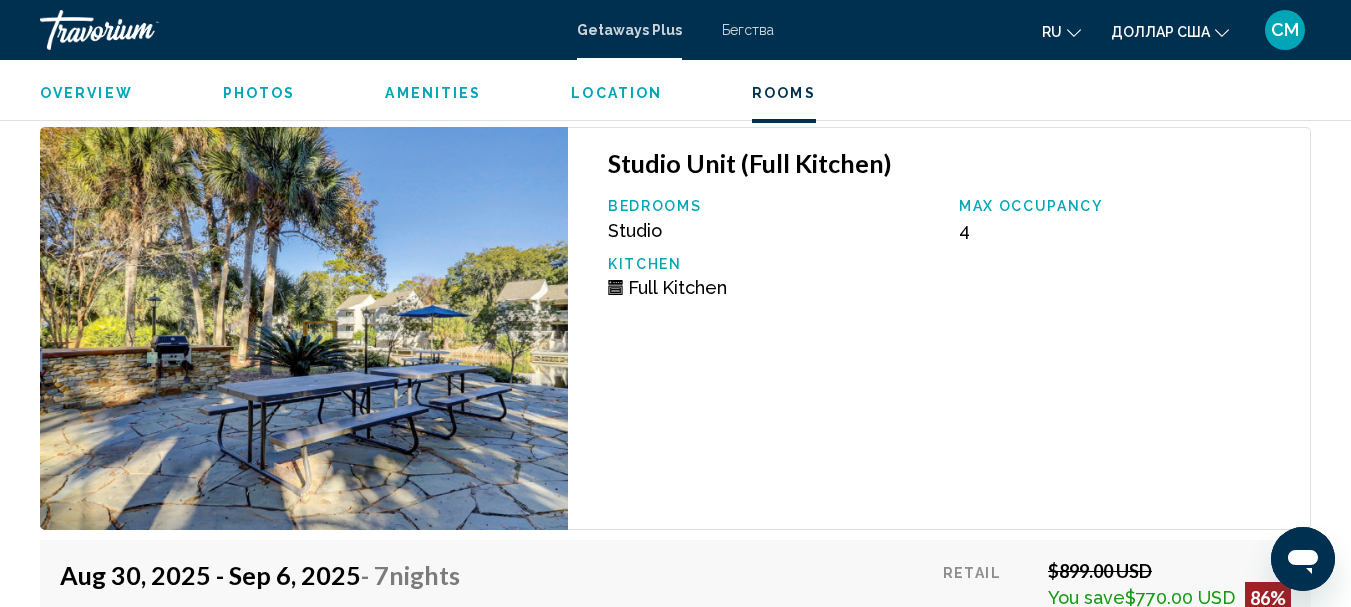 scroll, scrollTop: 3948, scrollLeft: 0, axis: vertical 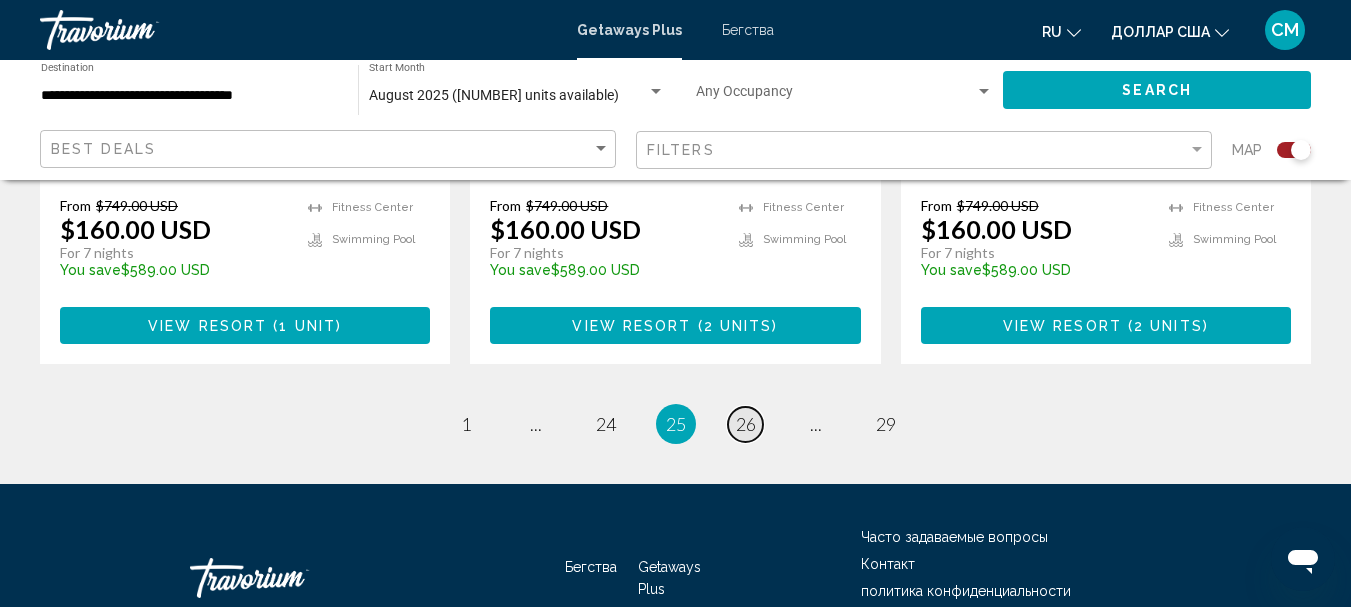 click on "26" at bounding box center [746, 424] 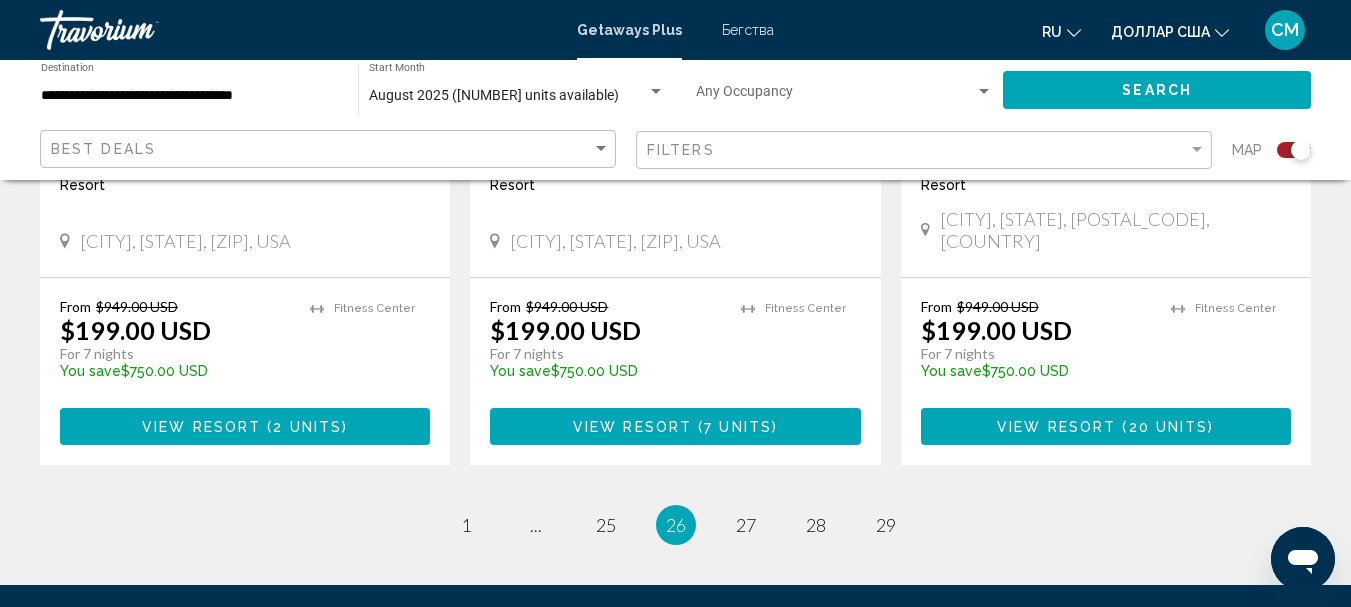 scroll, scrollTop: 3200, scrollLeft: 0, axis: vertical 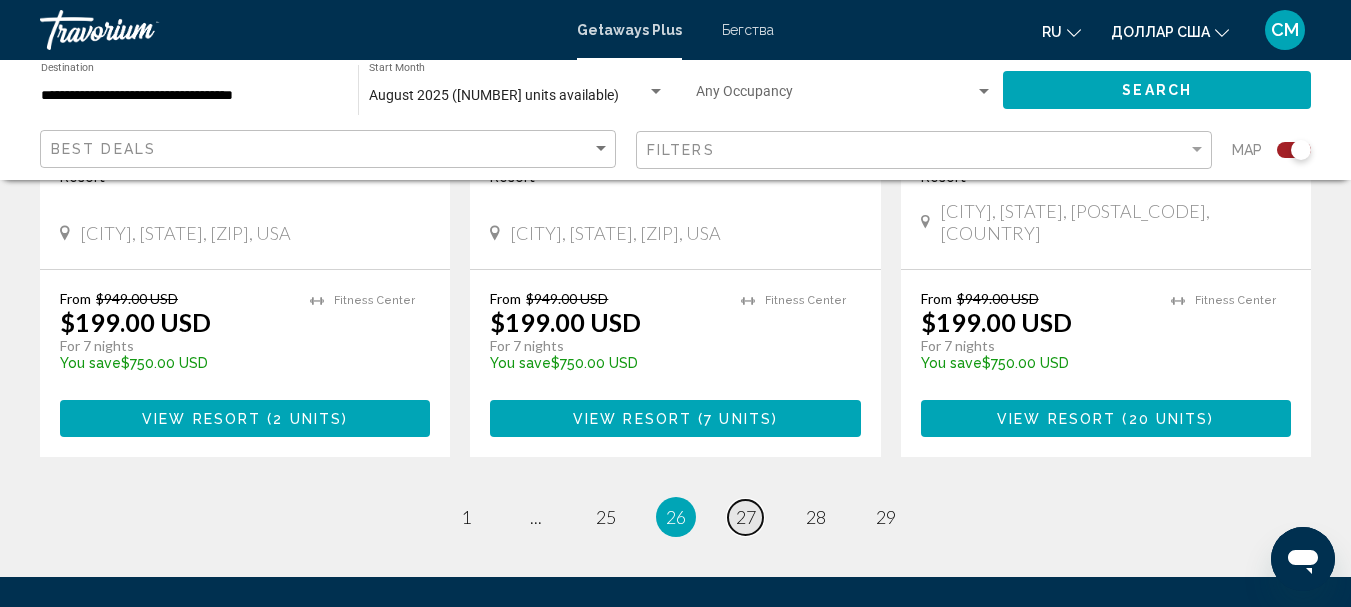 click on "27" at bounding box center (746, 517) 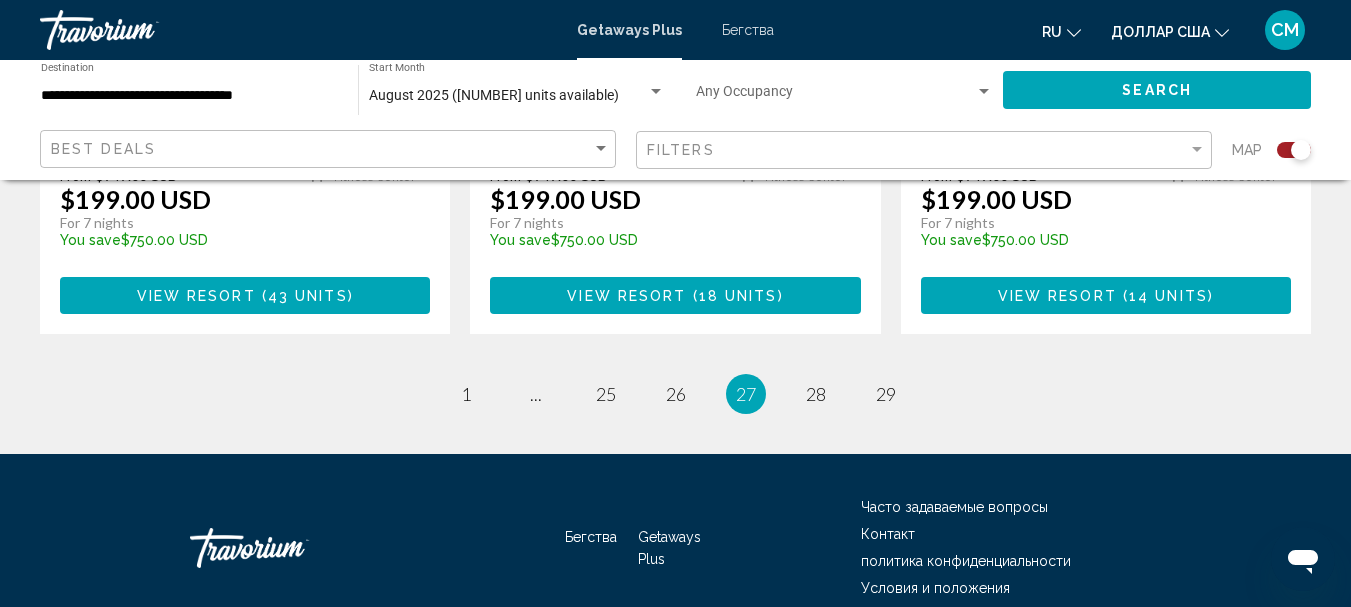 scroll, scrollTop: 3378, scrollLeft: 0, axis: vertical 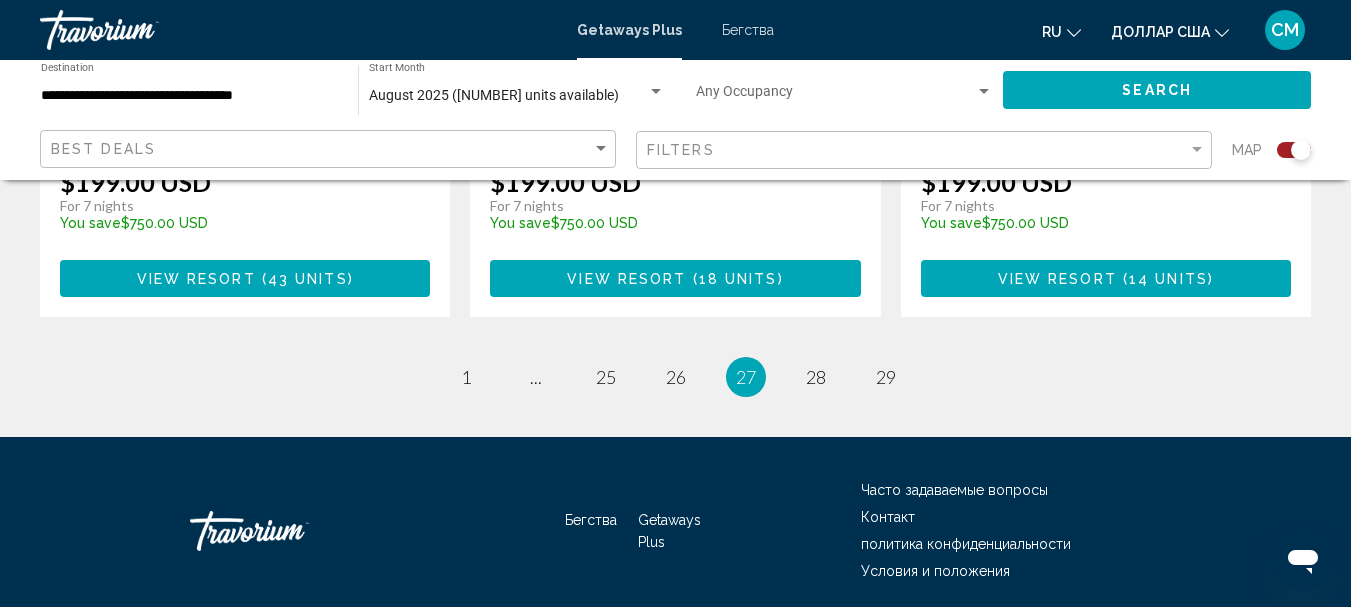 click on "27 / 29  page  1 page  ... page  25 page  26 You're on page  27 page  28 page  29" at bounding box center [675, 377] 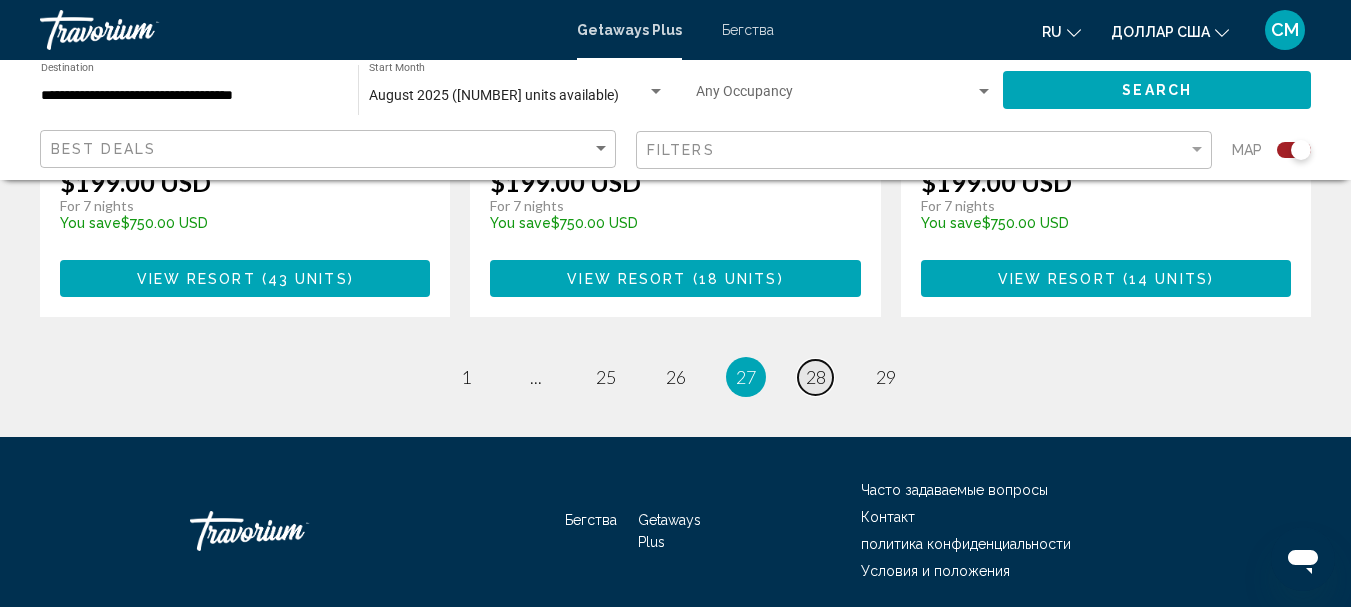 click on "28" at bounding box center (816, 377) 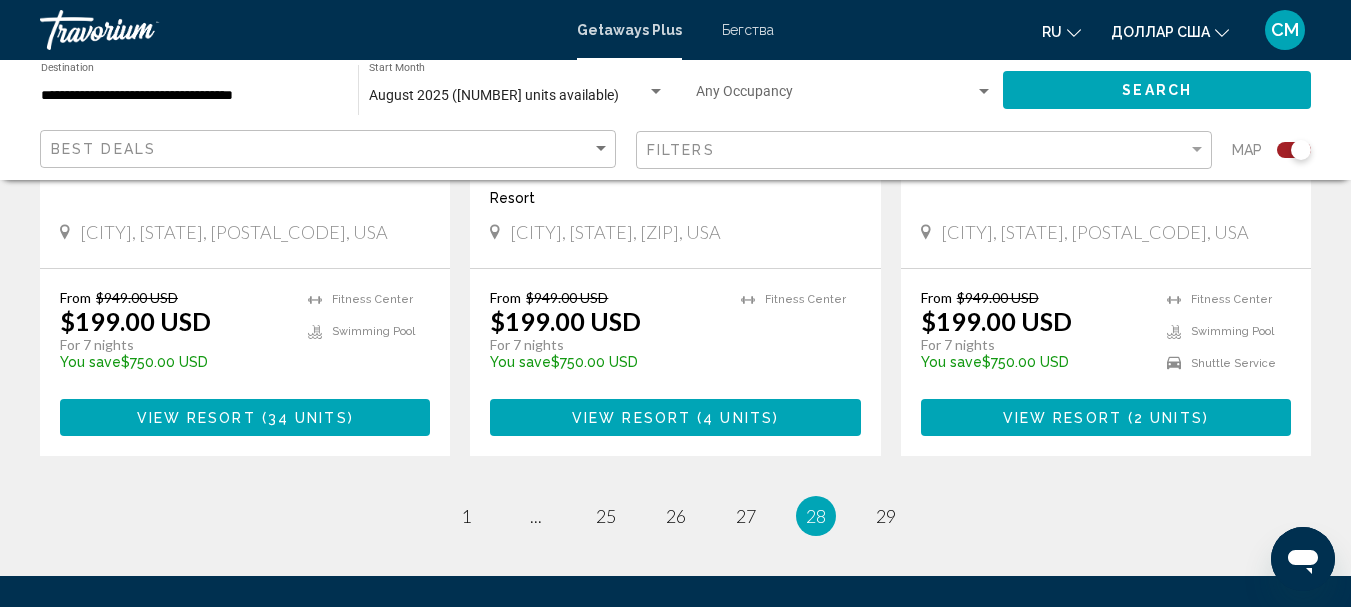 scroll, scrollTop: 3300, scrollLeft: 0, axis: vertical 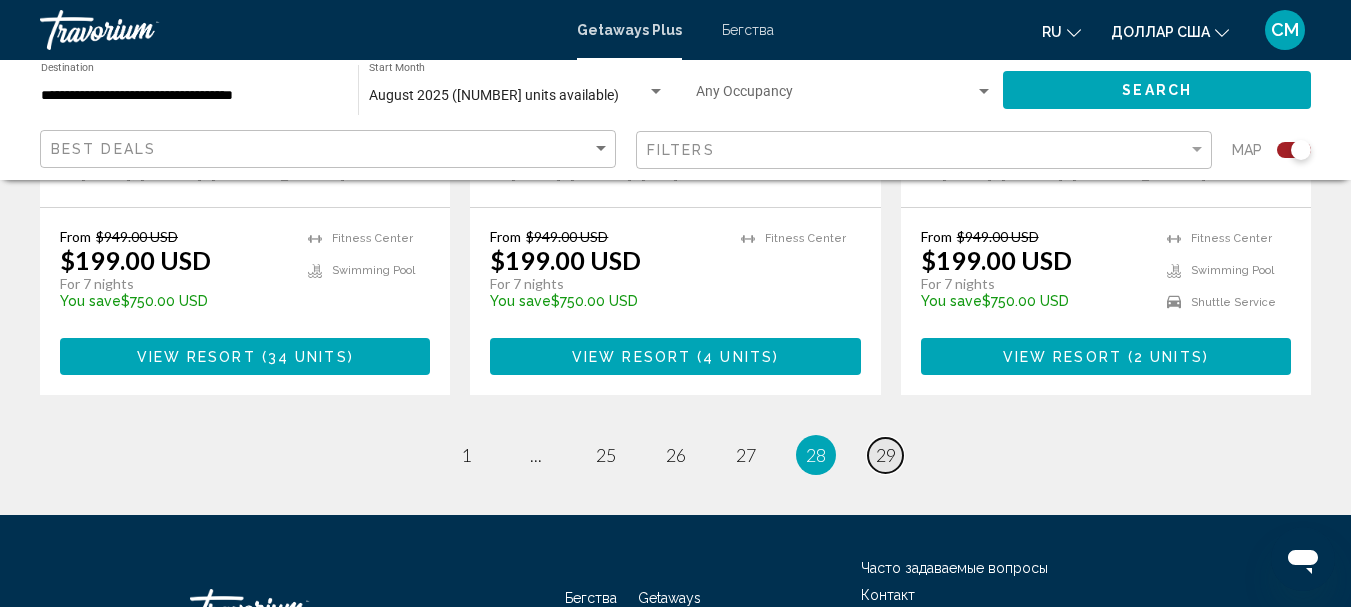 click on "29" at bounding box center (886, 455) 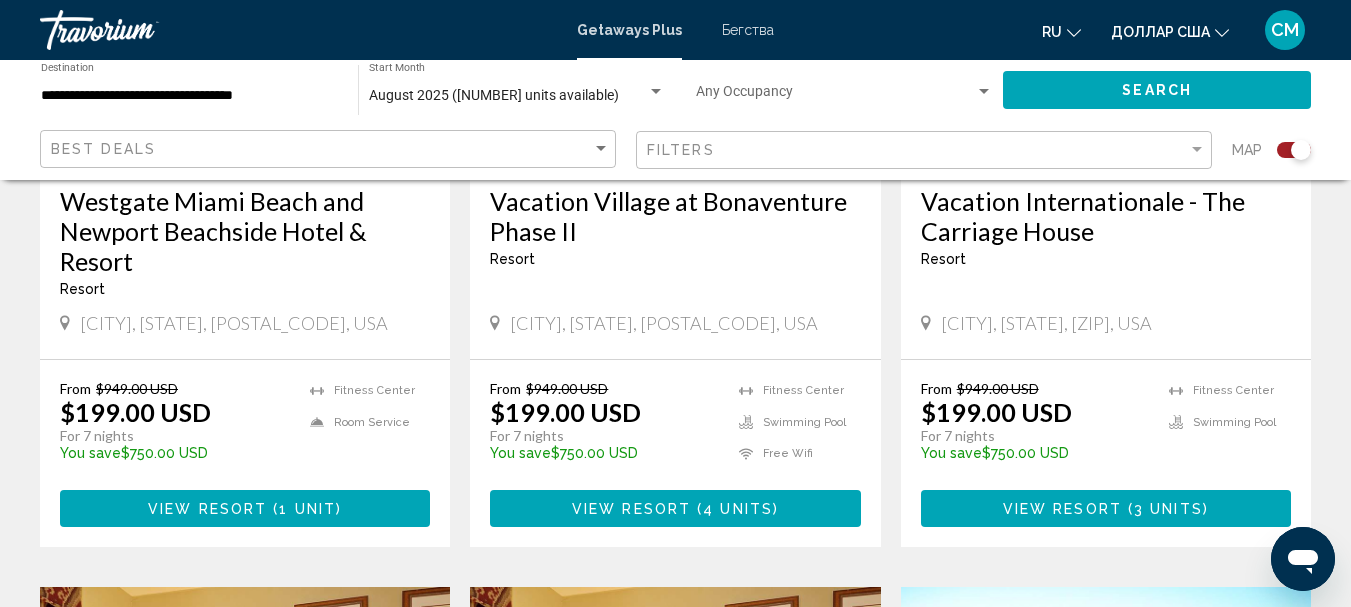 scroll, scrollTop: 2393, scrollLeft: 0, axis: vertical 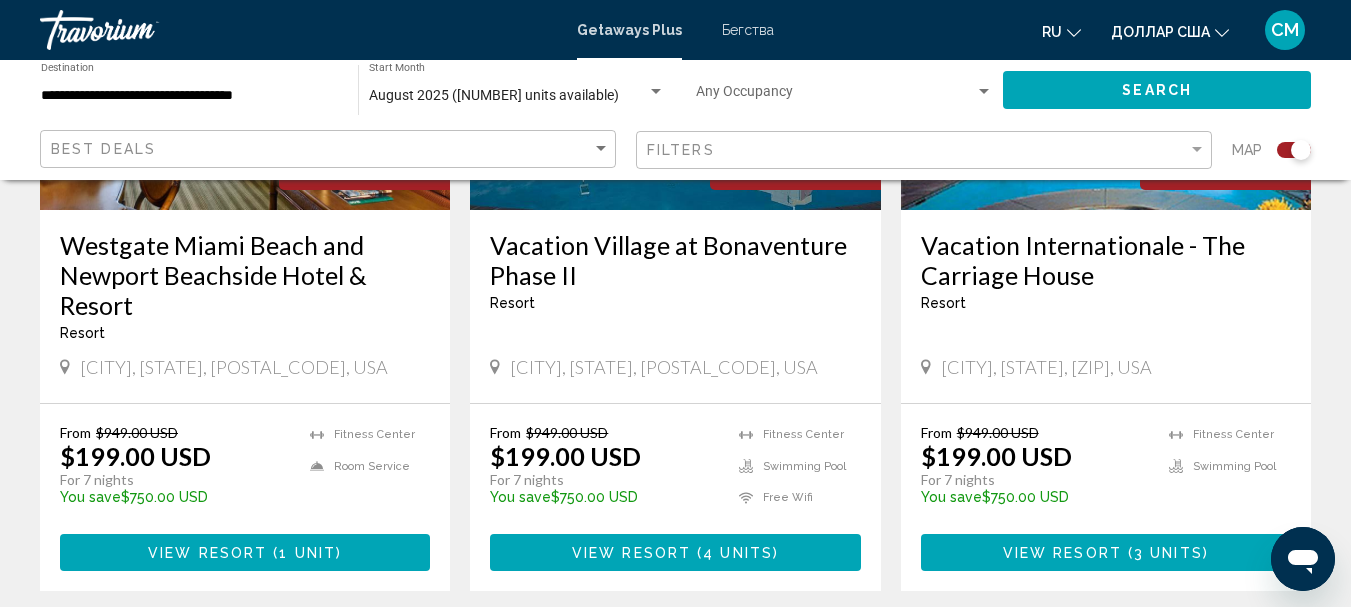 click on "Бегства" at bounding box center [748, 30] 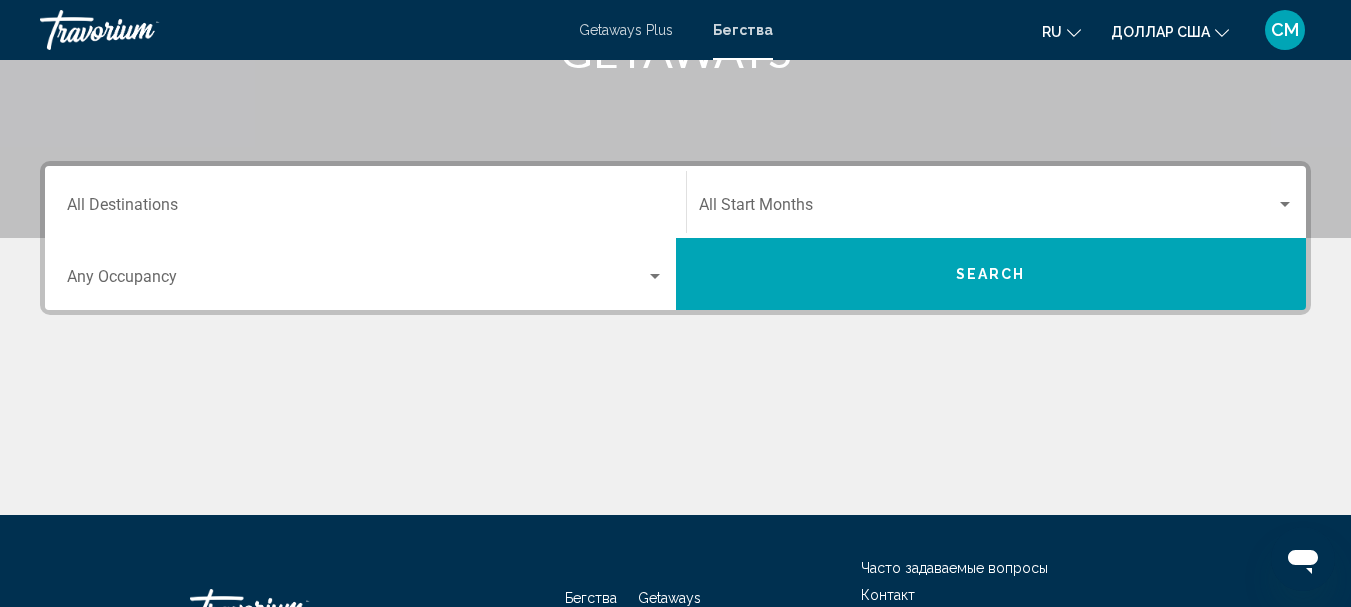 scroll, scrollTop: 315, scrollLeft: 0, axis: vertical 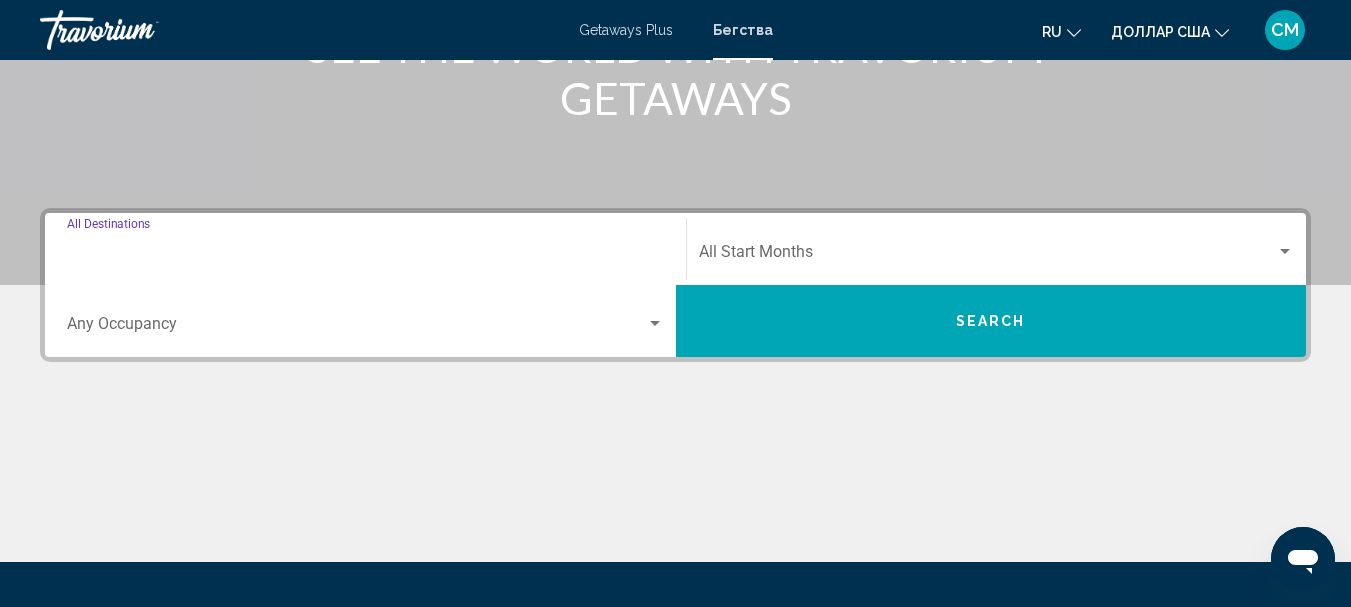 click on "Destination All Destinations" at bounding box center [365, 256] 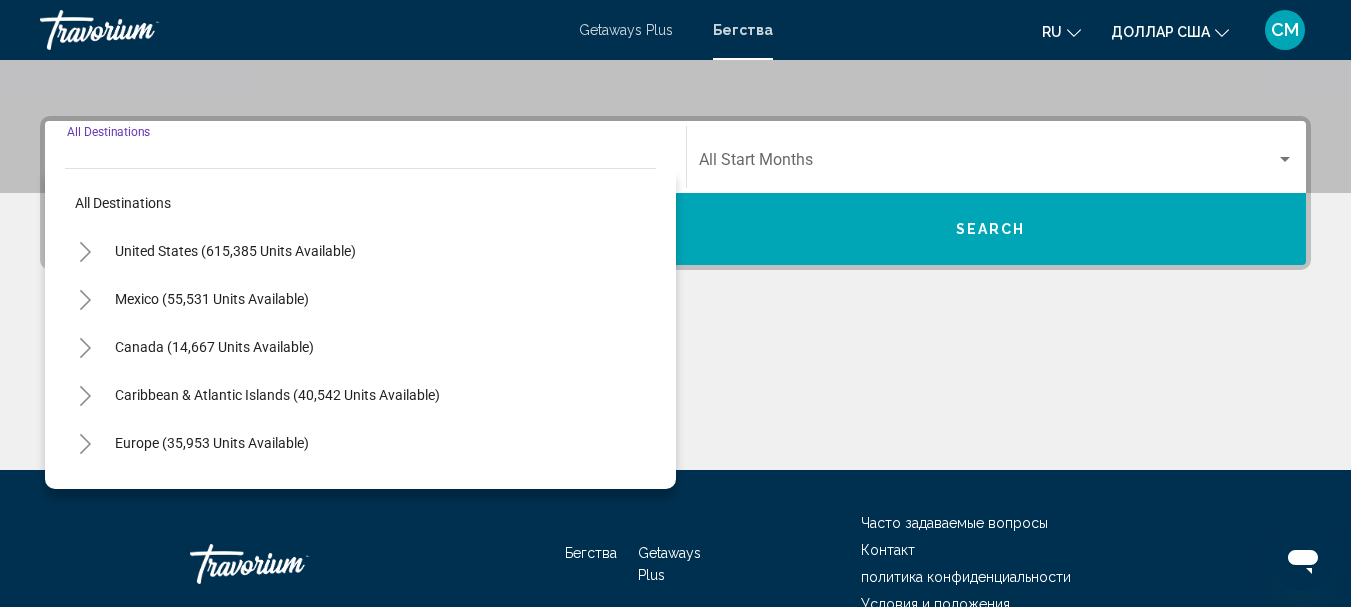 scroll, scrollTop: 458, scrollLeft: 0, axis: vertical 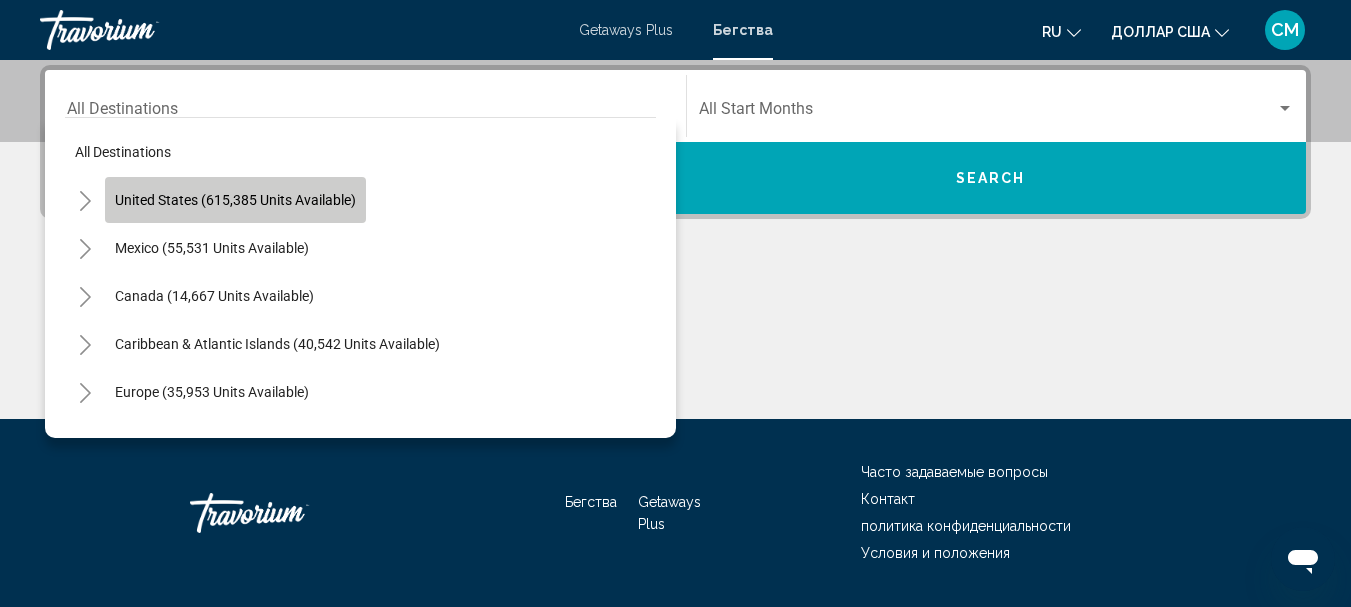 click on "United States (615,385 units available)" 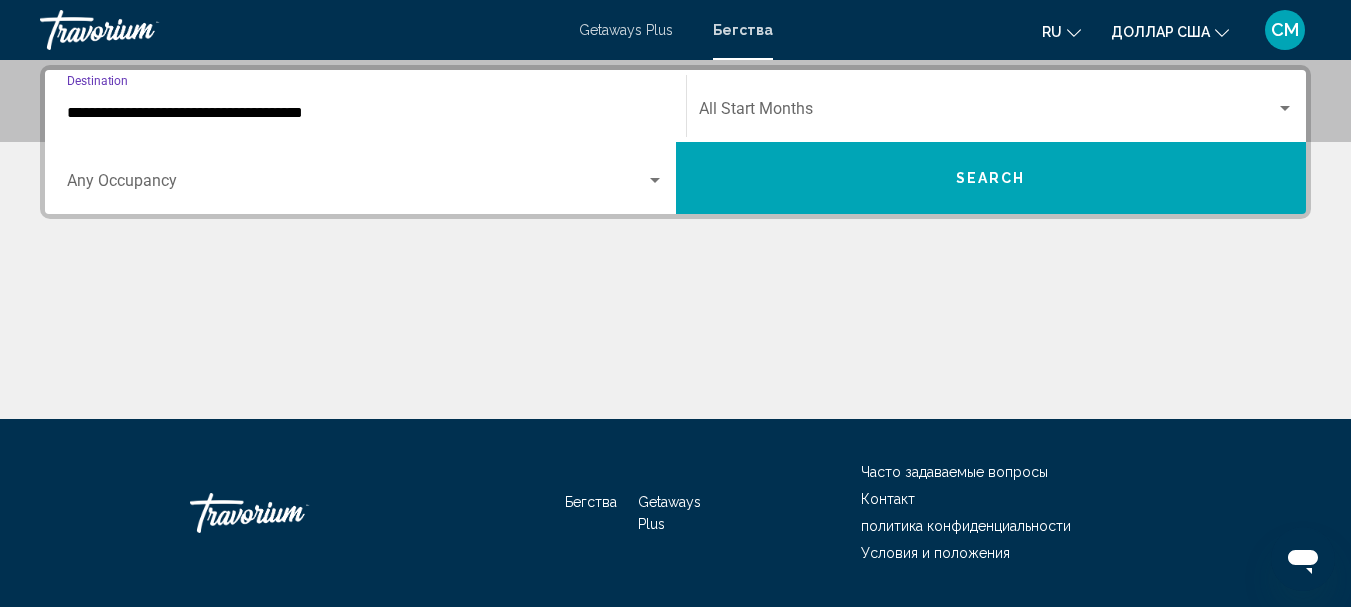 click at bounding box center [356, 185] 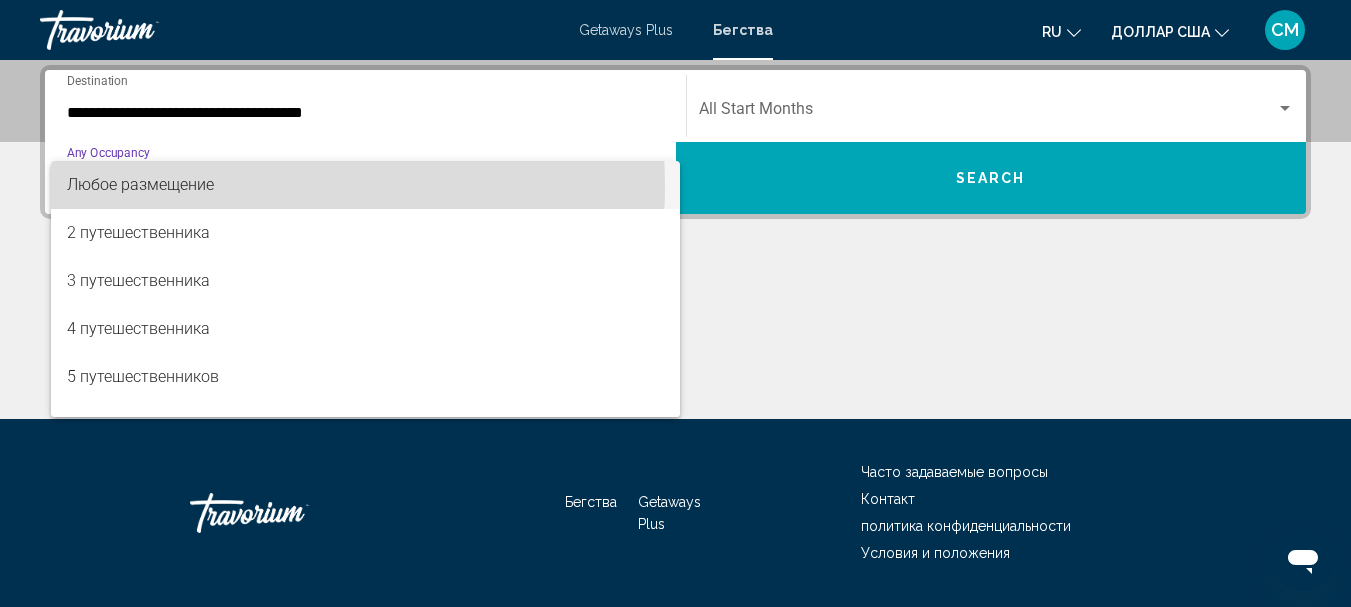 click on "Любое размещение" at bounding box center (140, 184) 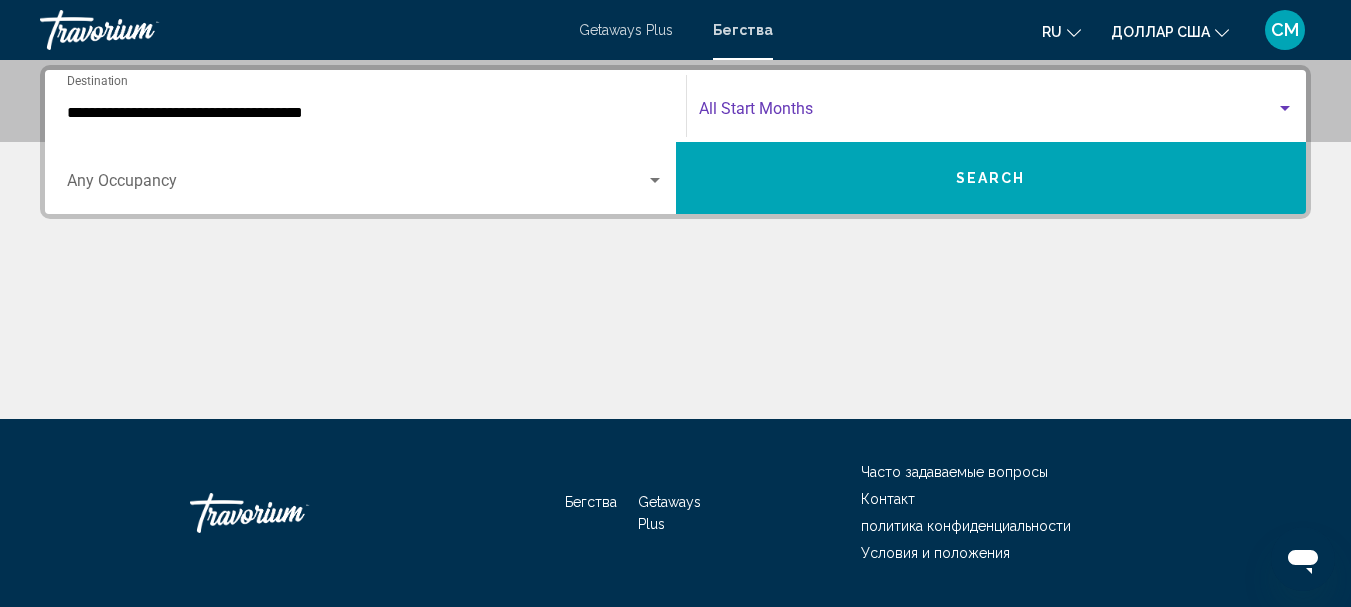 click at bounding box center (988, 113) 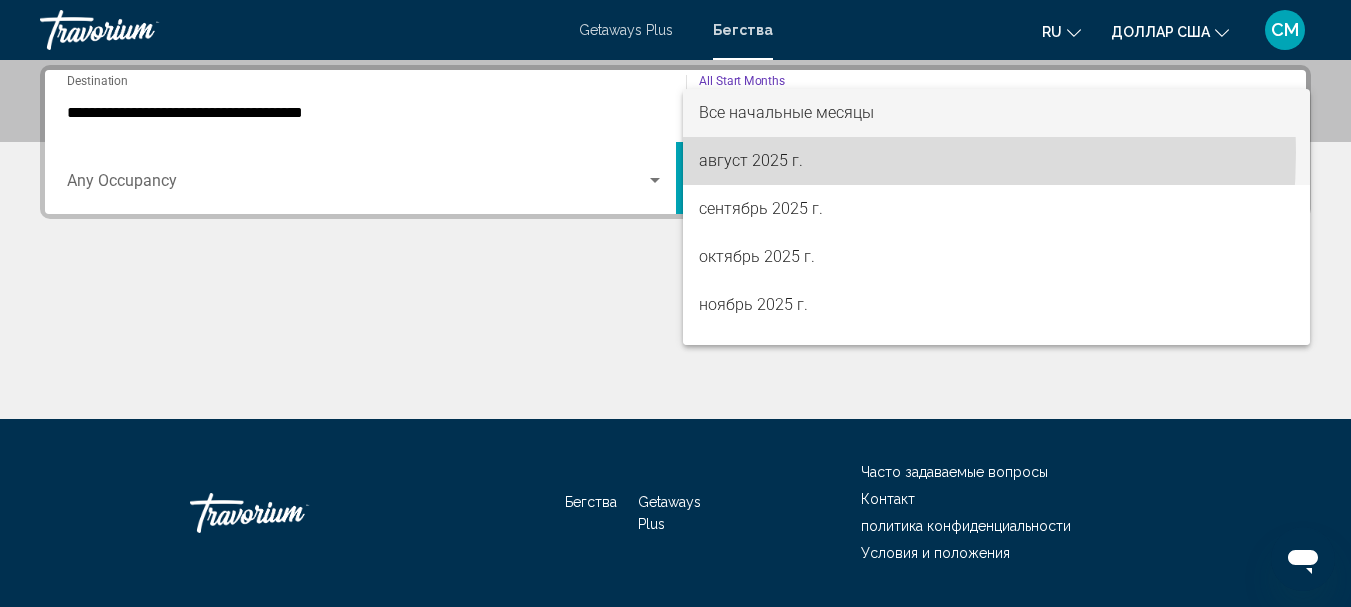 click on "август 2025 г." at bounding box center [751, 160] 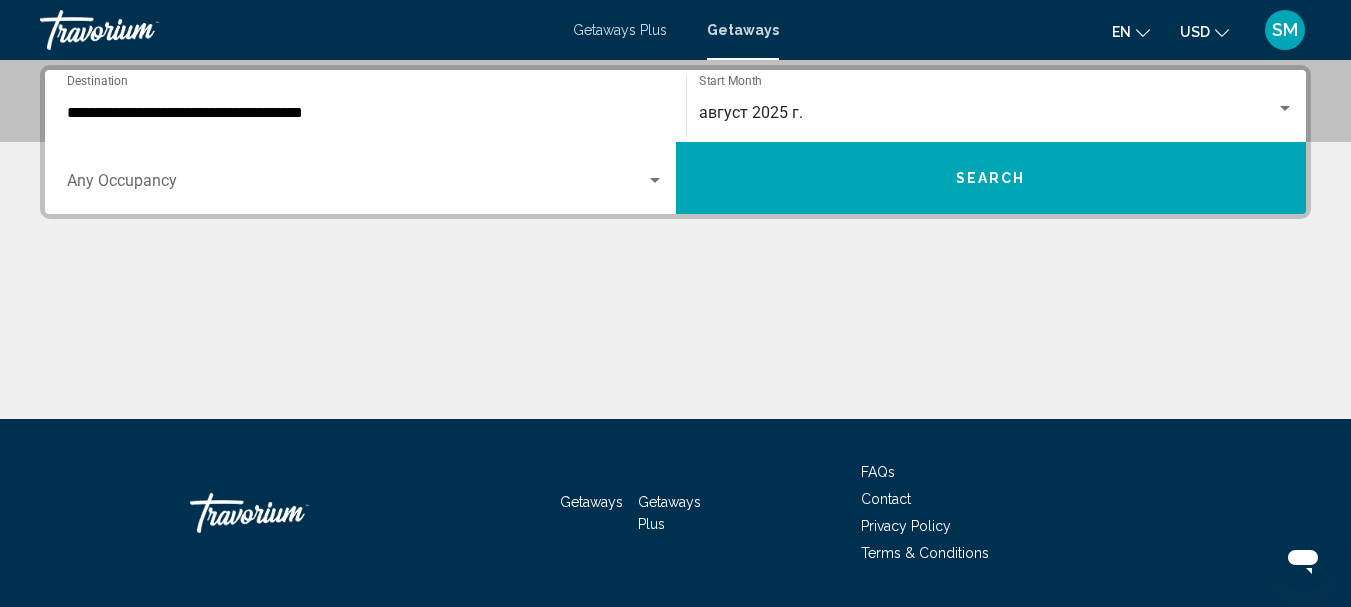 click on "Search" at bounding box center [991, 178] 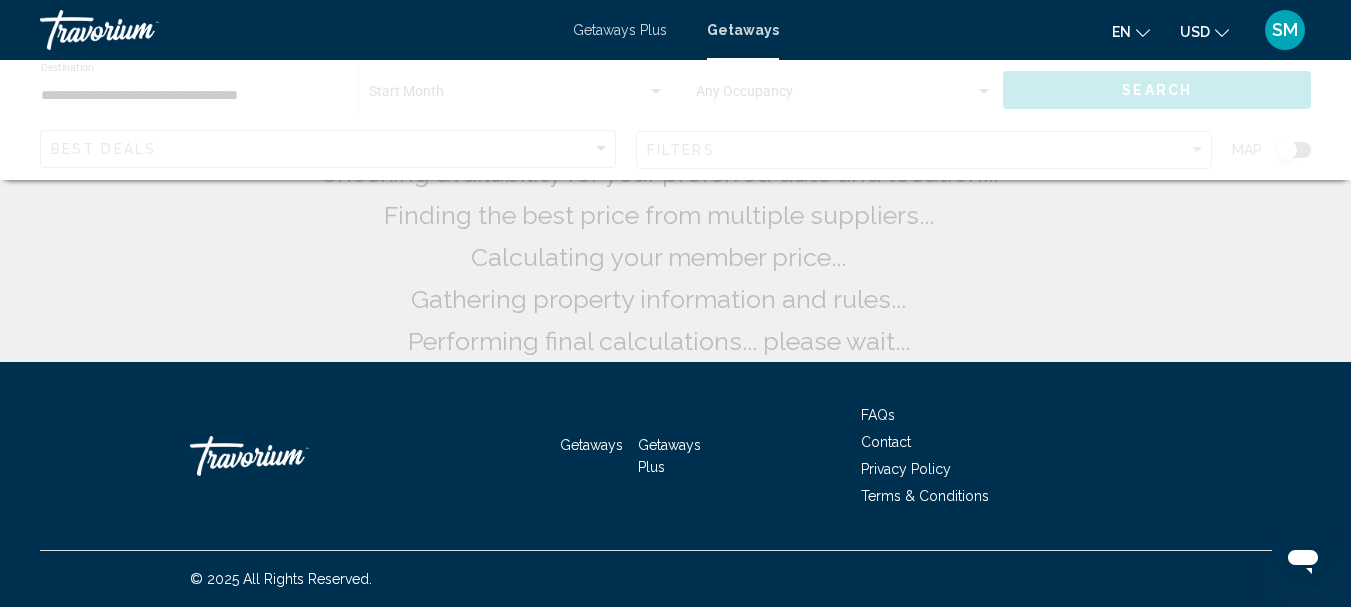 scroll, scrollTop: 0, scrollLeft: 0, axis: both 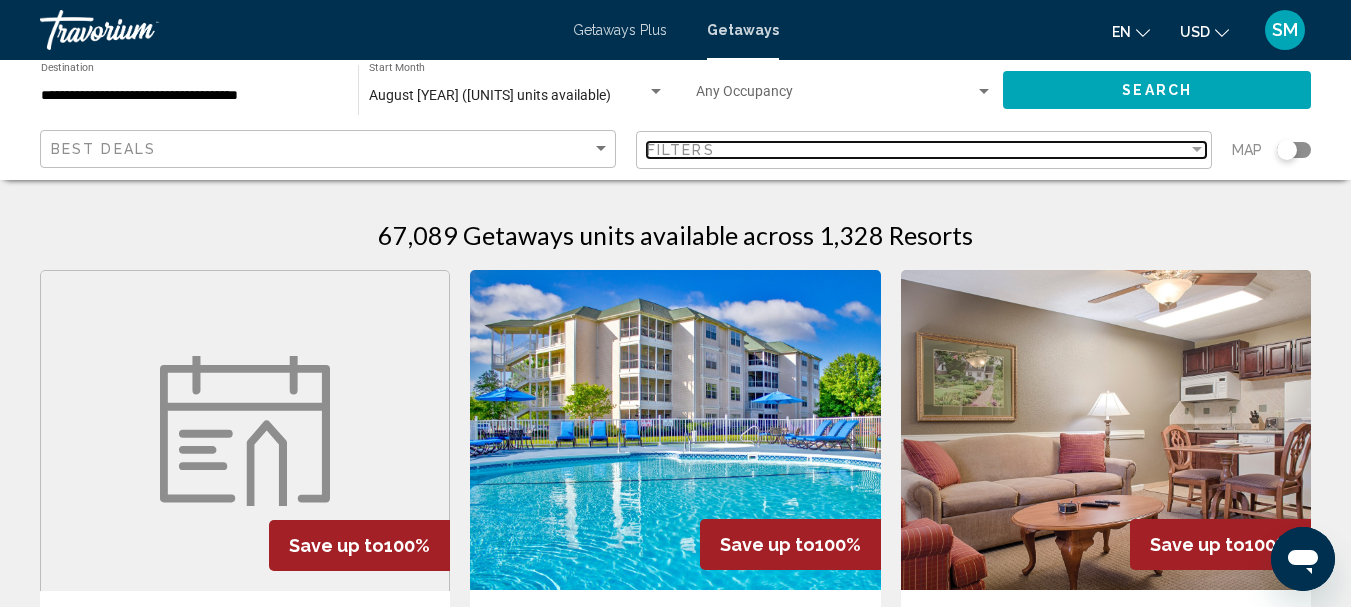 click at bounding box center (1197, 150) 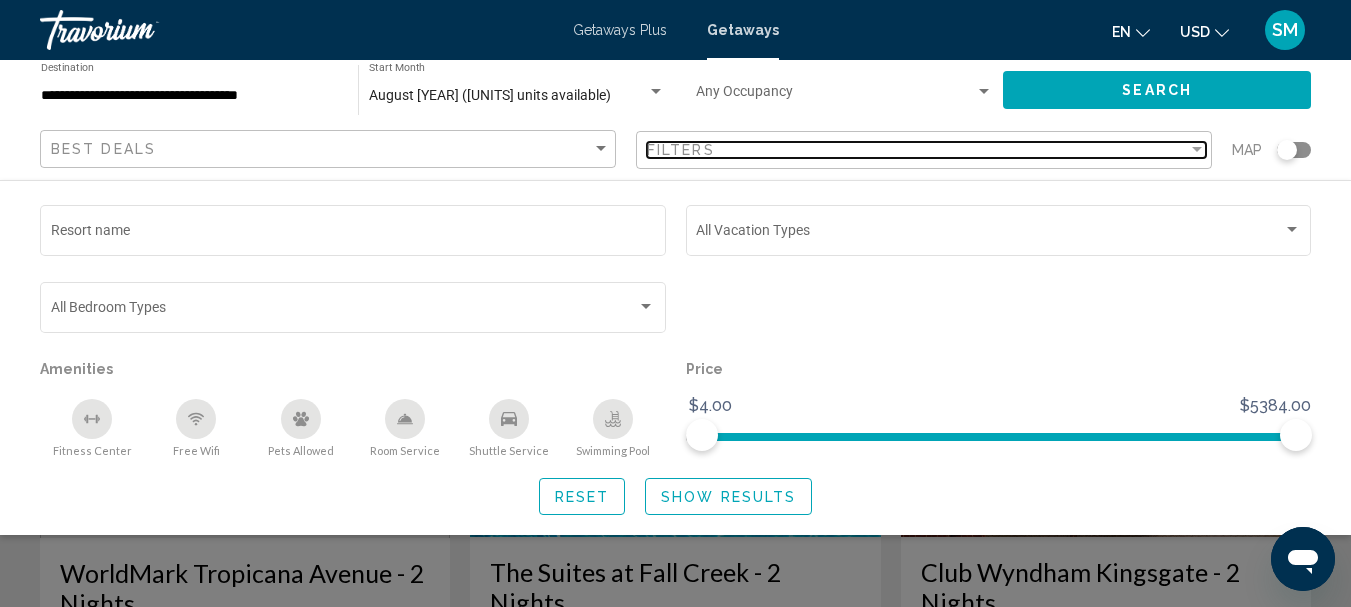 scroll, scrollTop: 100, scrollLeft: 0, axis: vertical 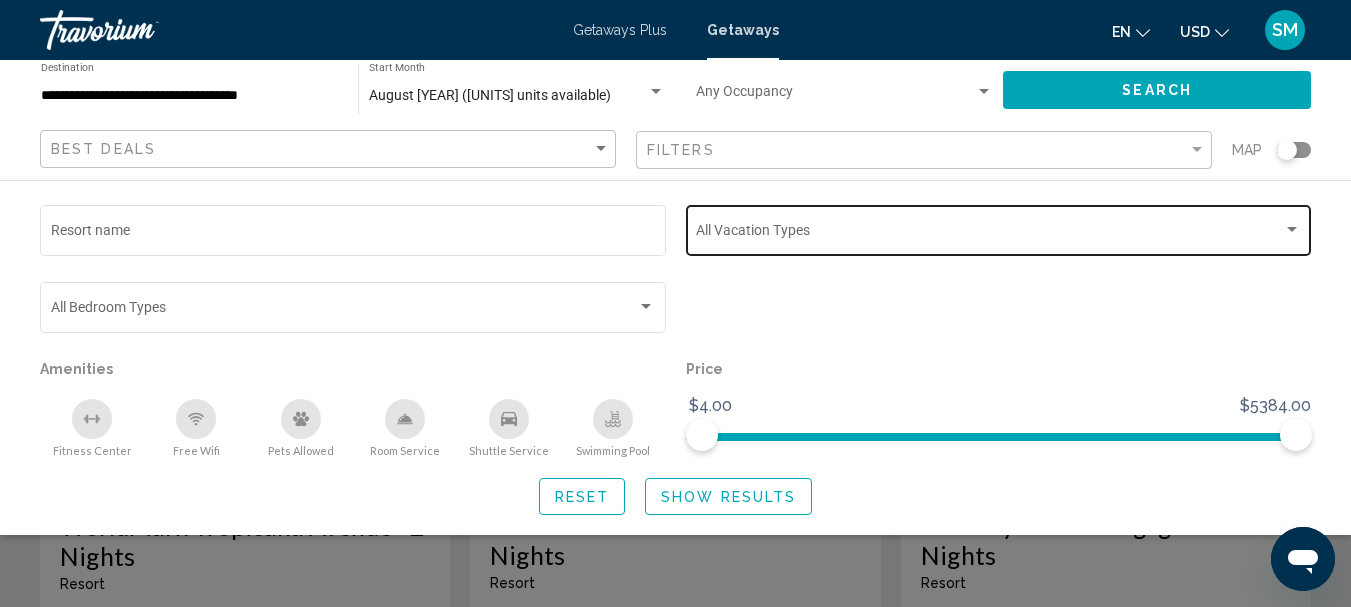 click on "Vacation Types All Vacation Types" 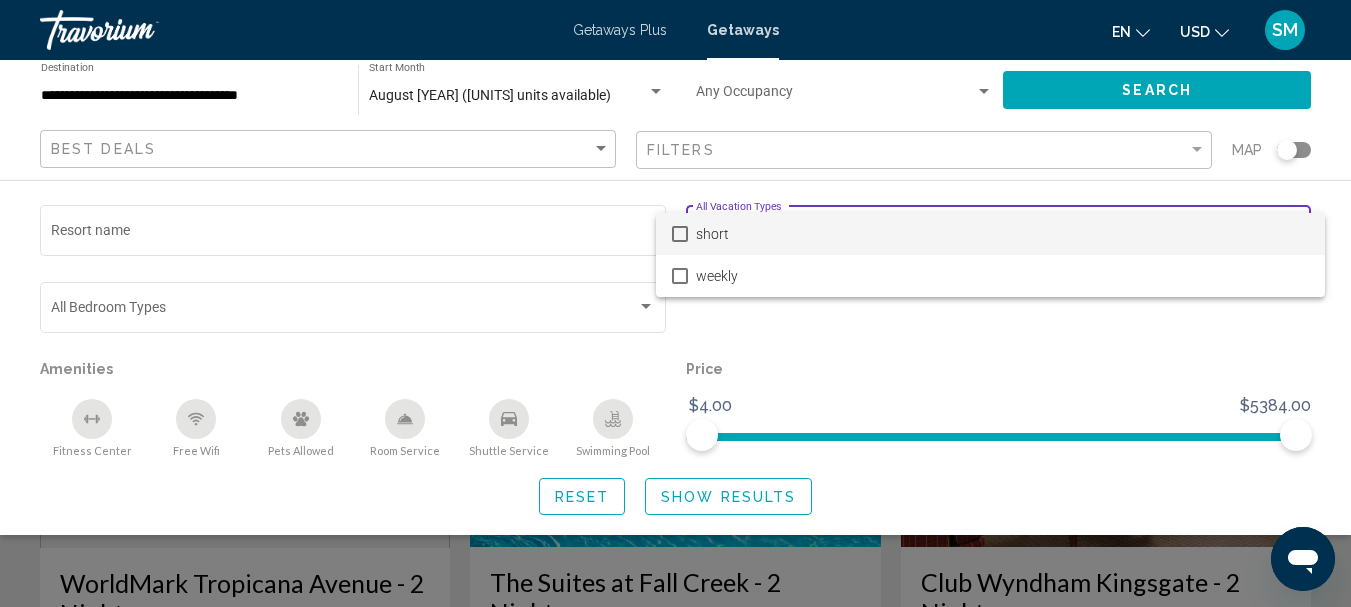 scroll, scrollTop: 0, scrollLeft: 0, axis: both 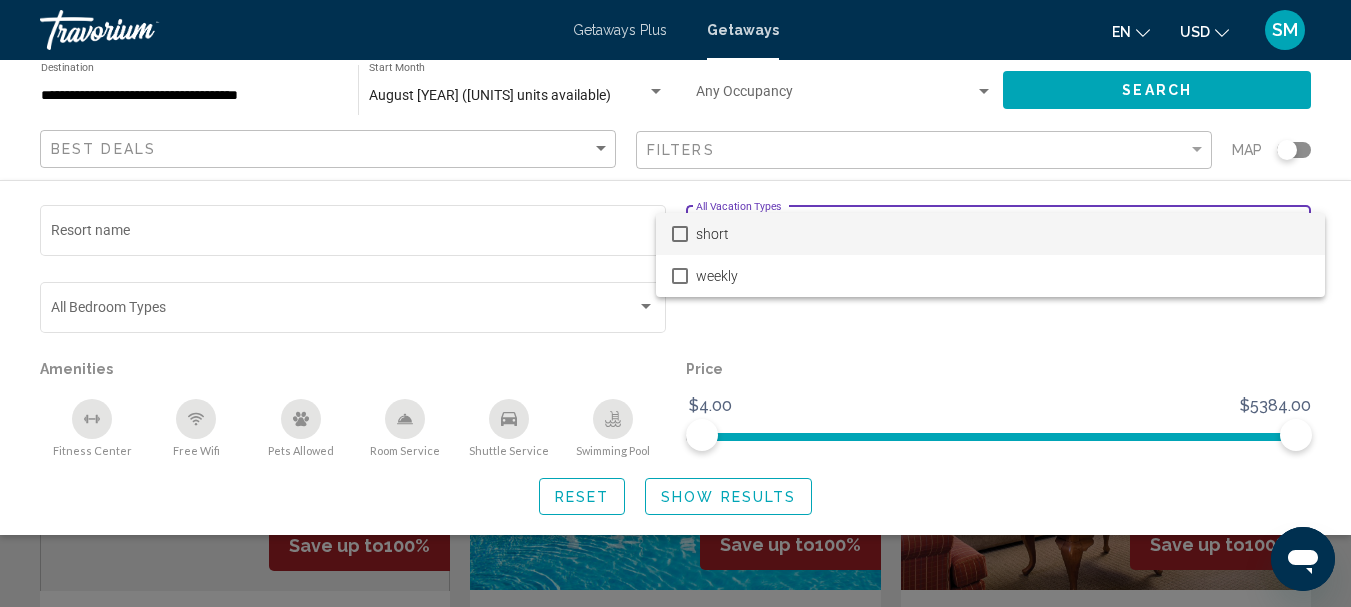 click at bounding box center [675, 303] 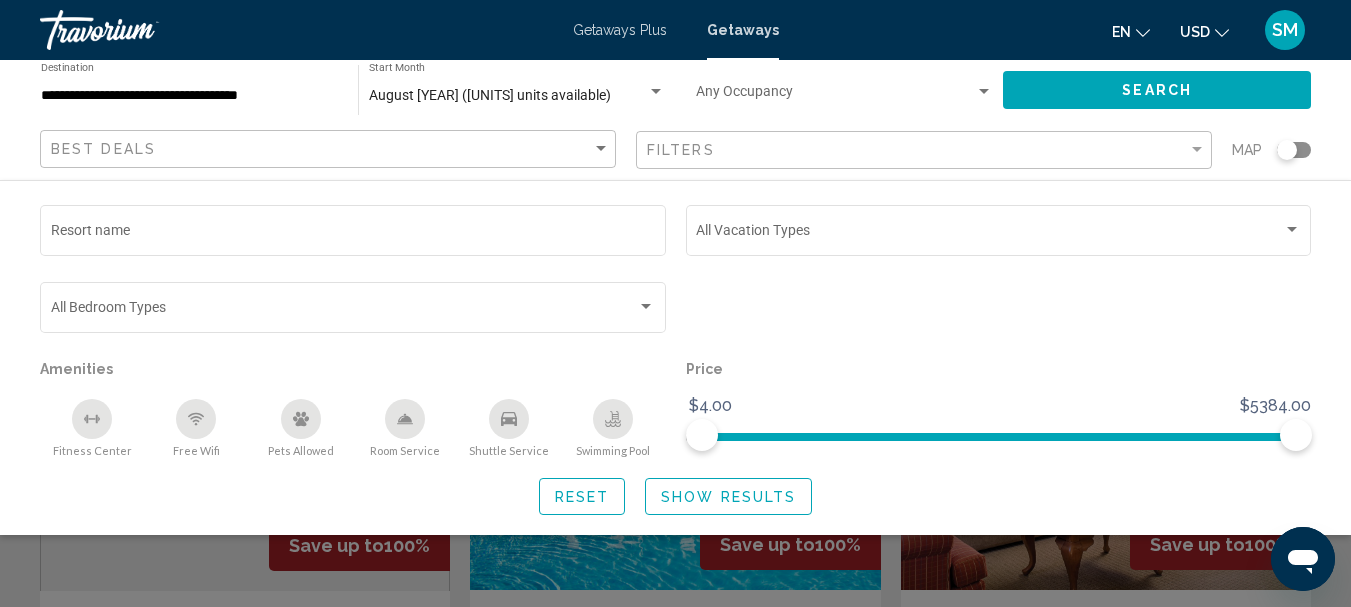 click at bounding box center [646, 307] 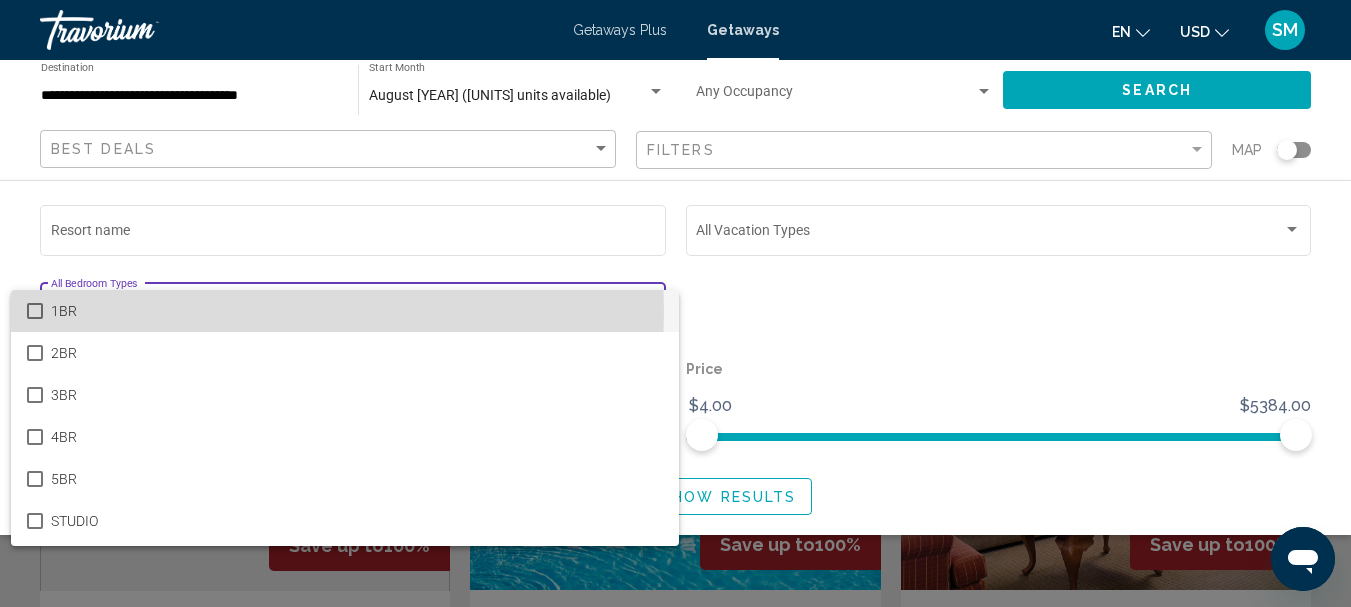 click at bounding box center [35, 311] 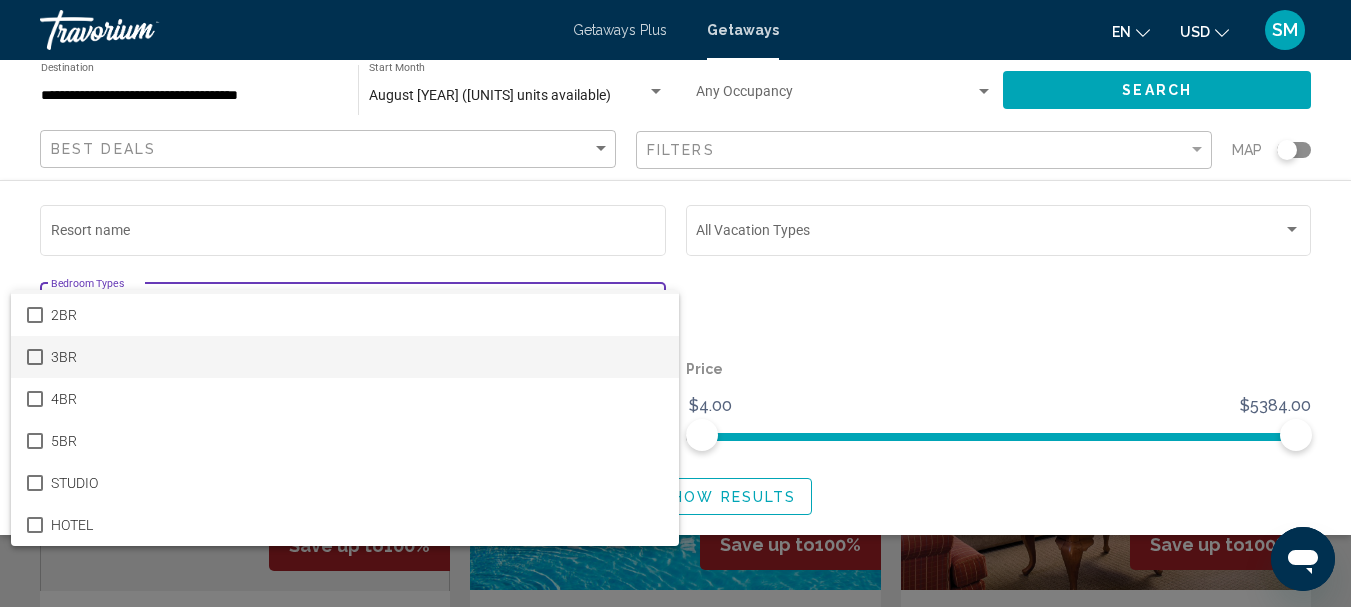 scroll, scrollTop: 0, scrollLeft: 0, axis: both 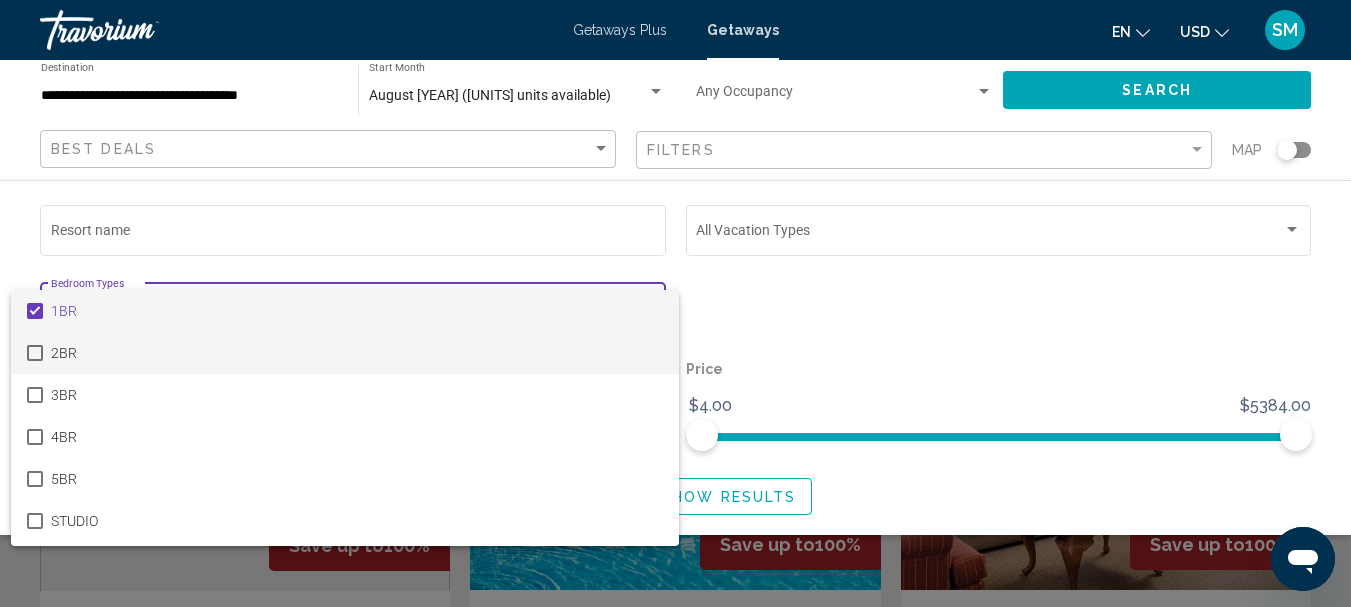 click at bounding box center (35, 353) 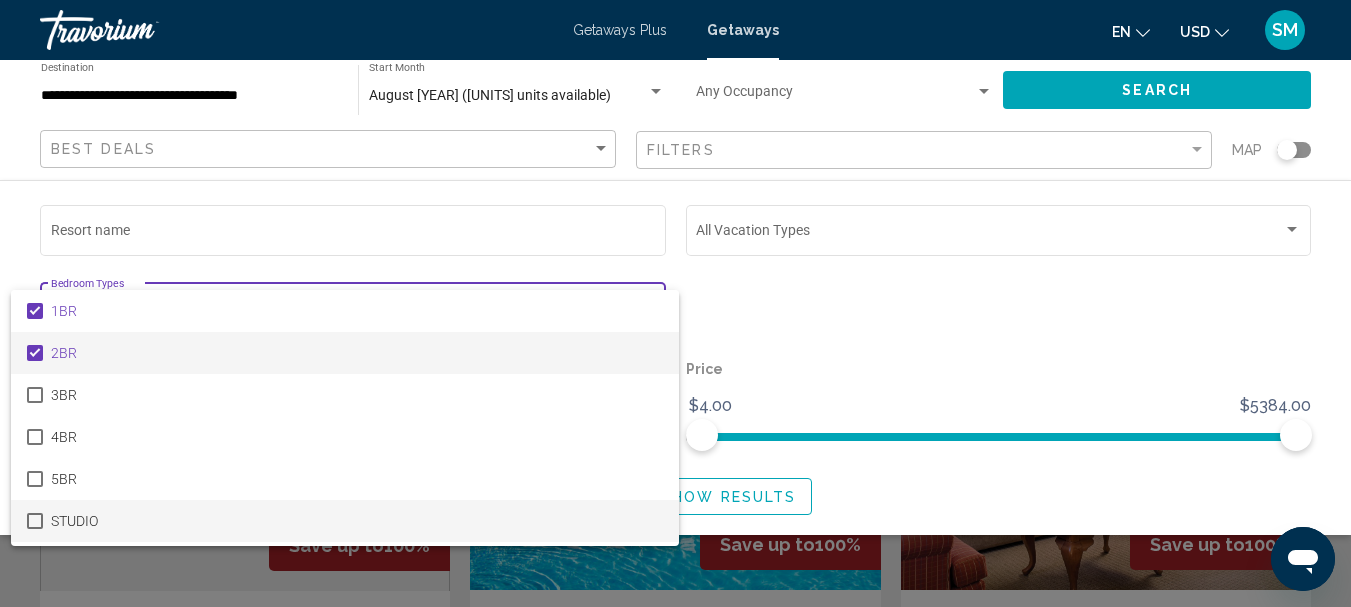 click at bounding box center (35, 521) 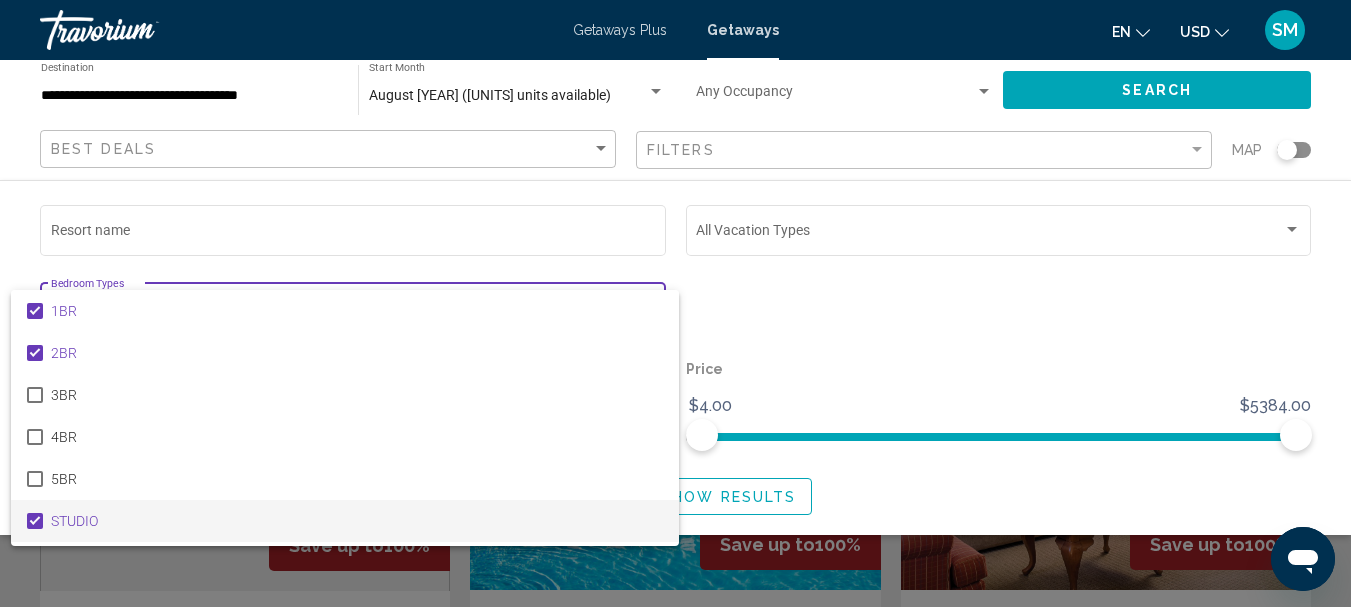 click at bounding box center [675, 303] 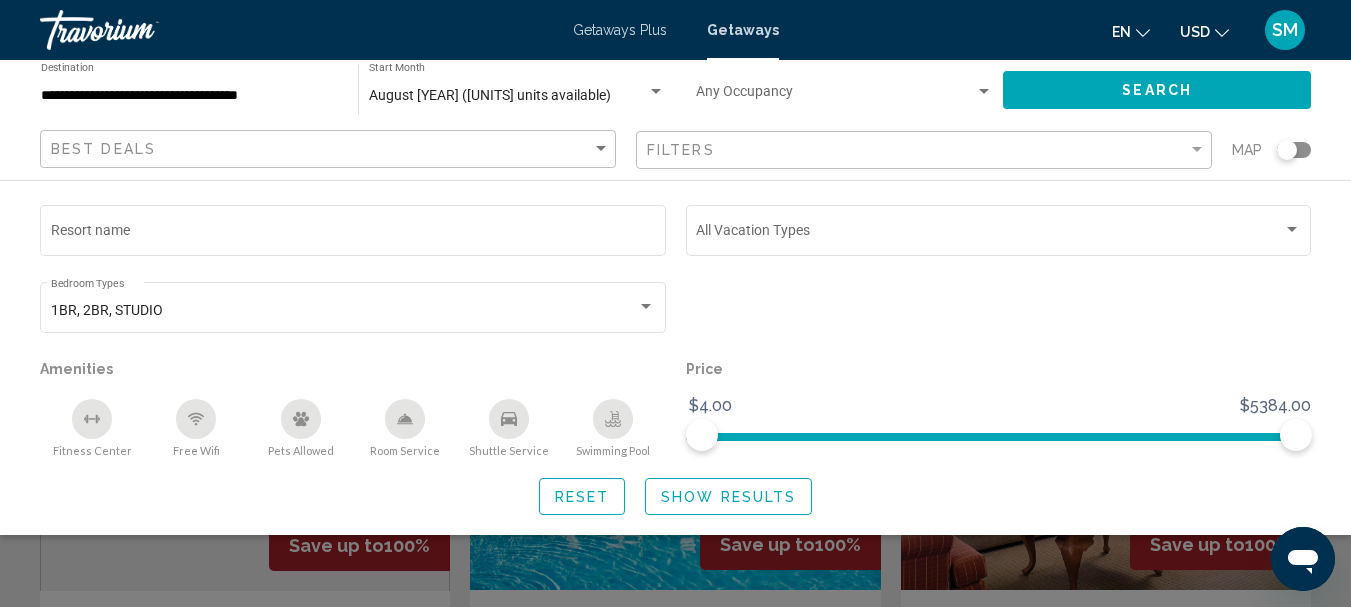 click at bounding box center (984, 92) 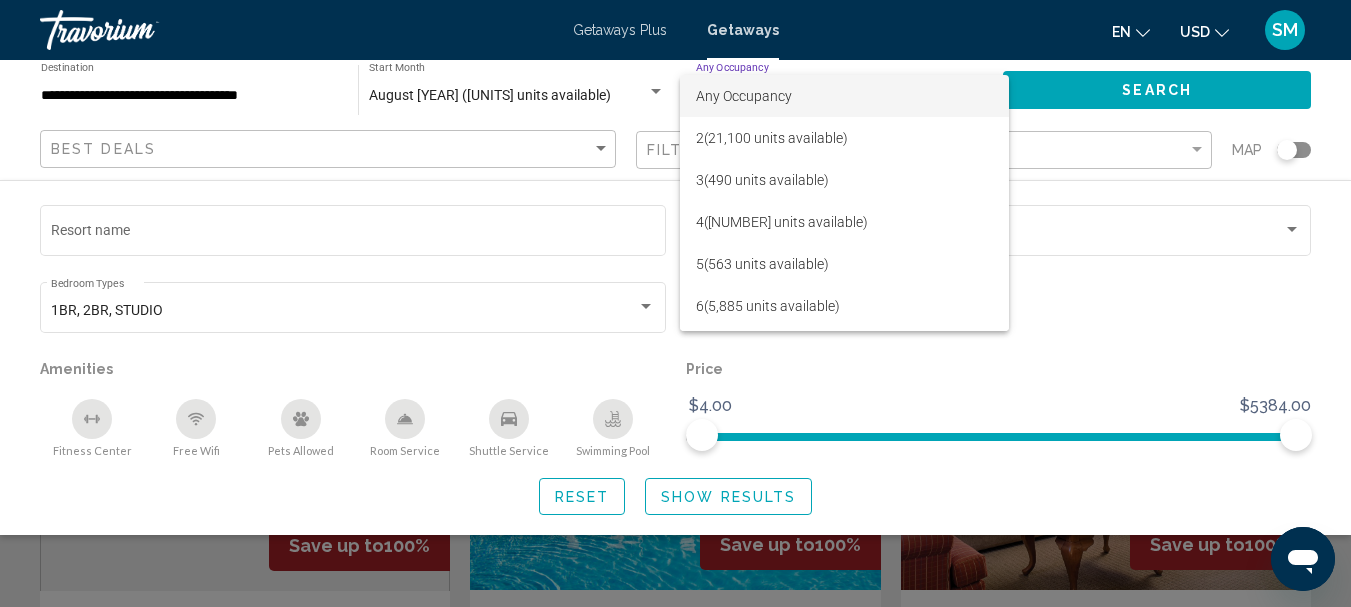 click on "Any Occupancy" at bounding box center (744, 96) 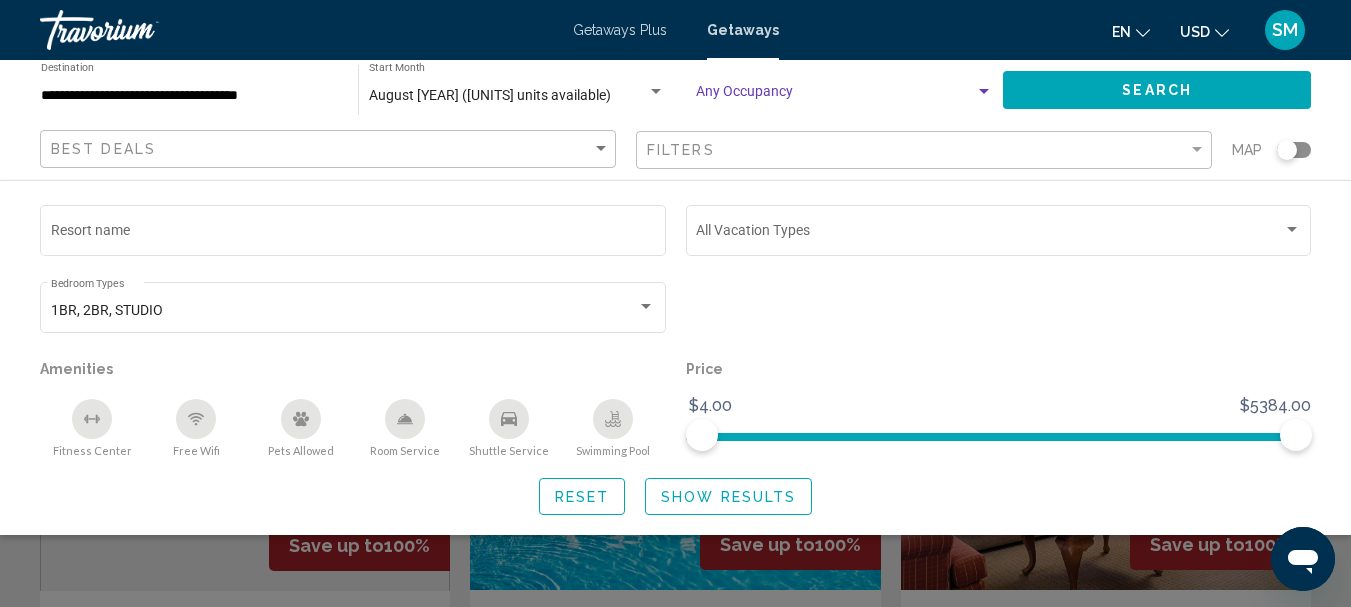 click on "Search" 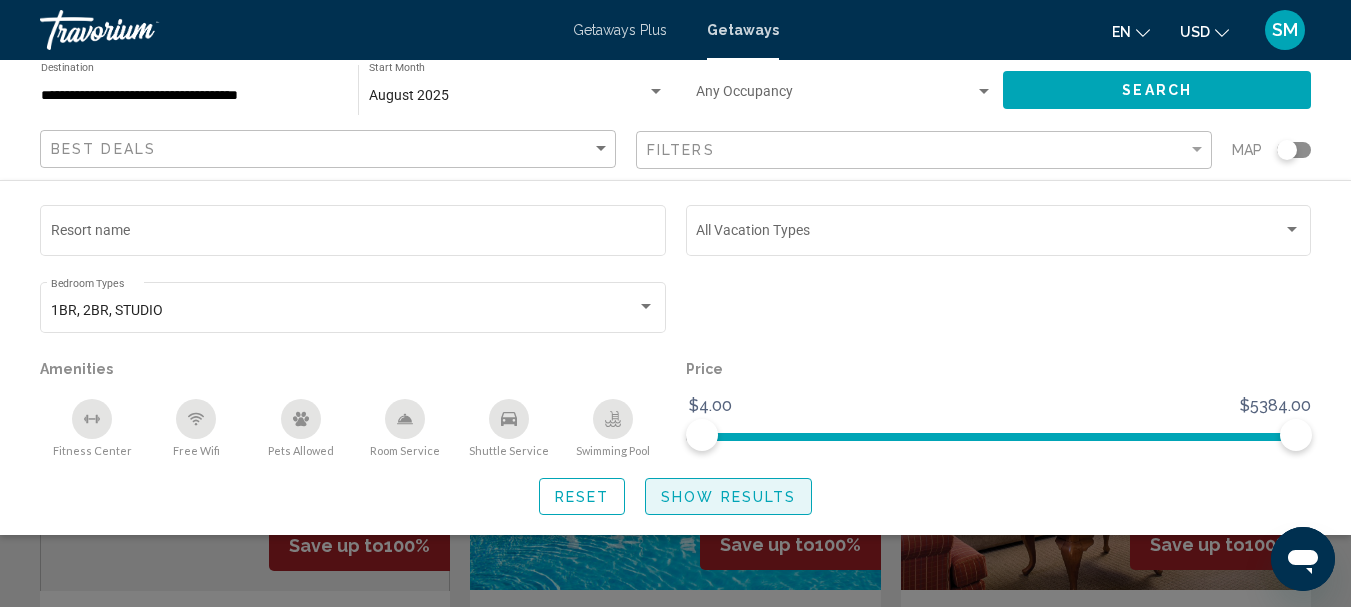 click on "Show Results" 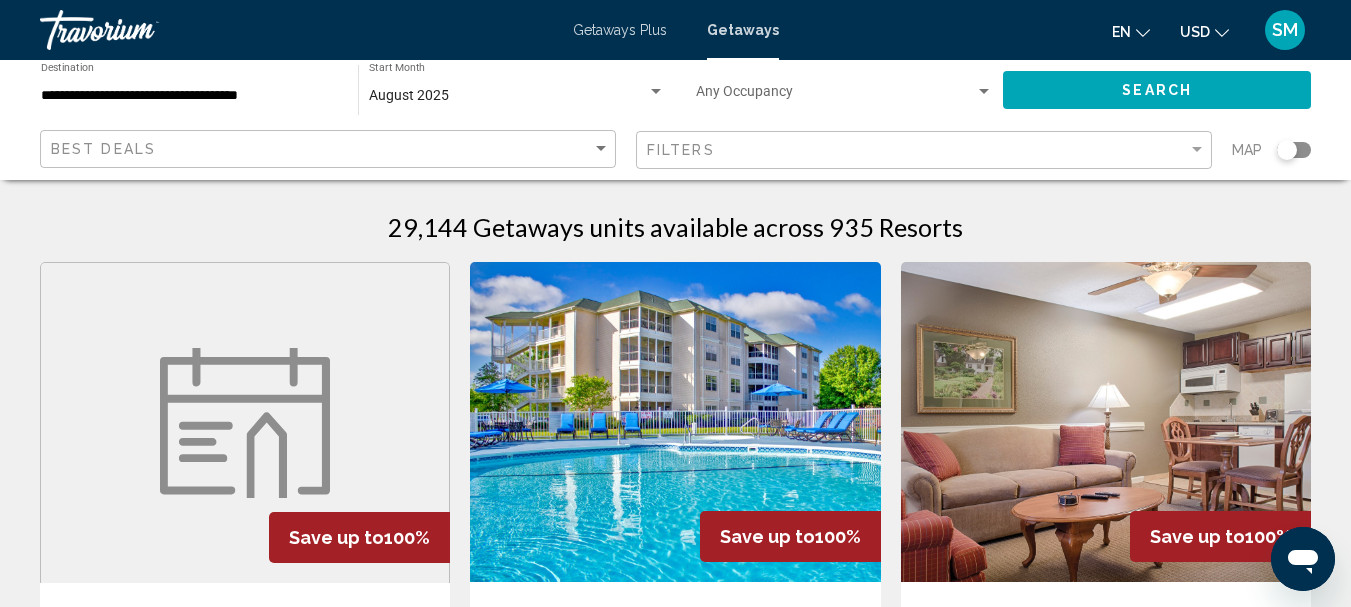 scroll, scrollTop: 0, scrollLeft: 0, axis: both 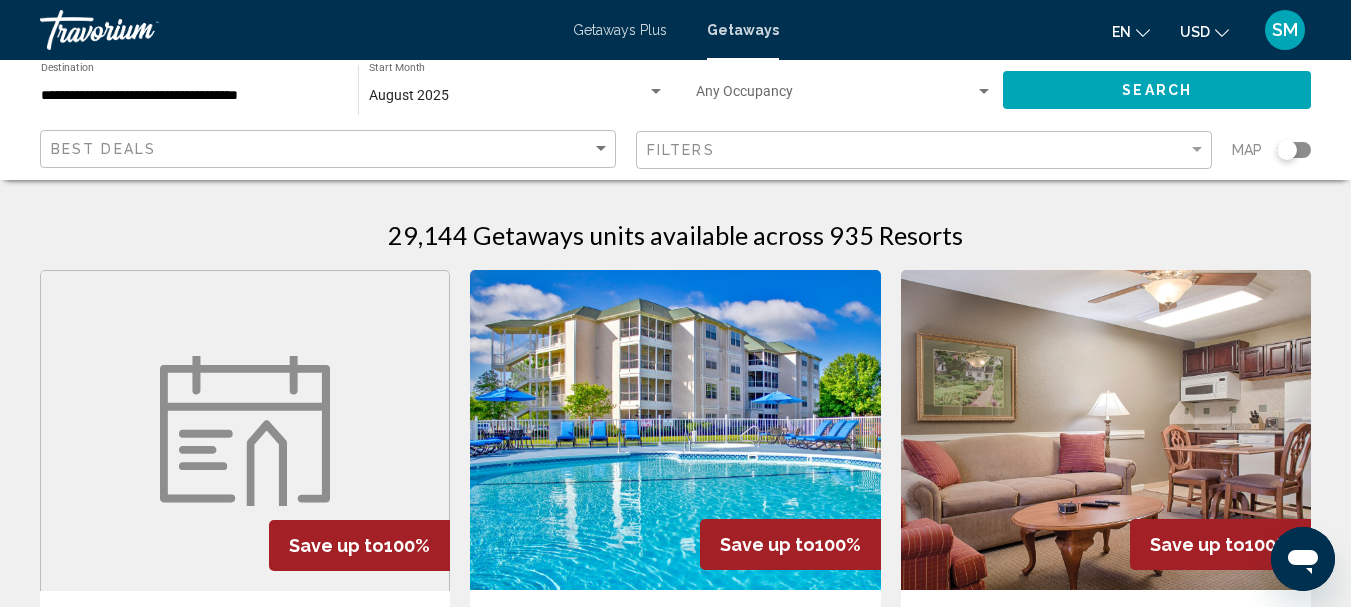 drag, startPoint x: 1291, startPoint y: 154, endPoint x: 1327, endPoint y: 156, distance: 36.05551 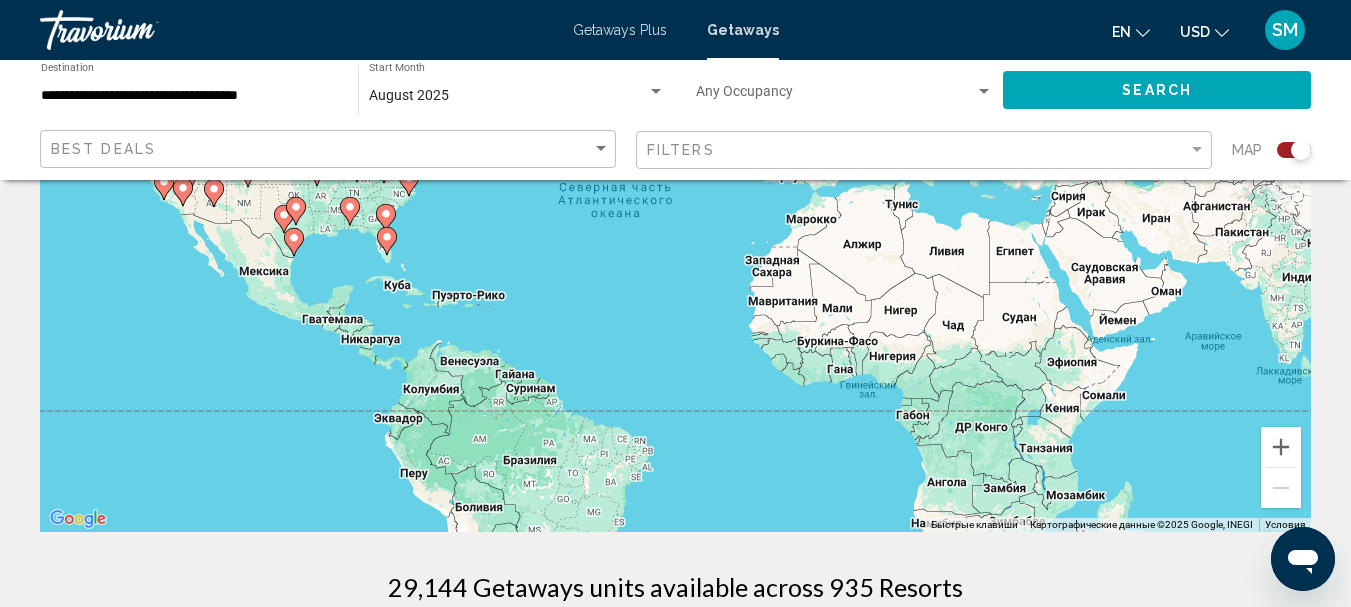 scroll, scrollTop: 300, scrollLeft: 0, axis: vertical 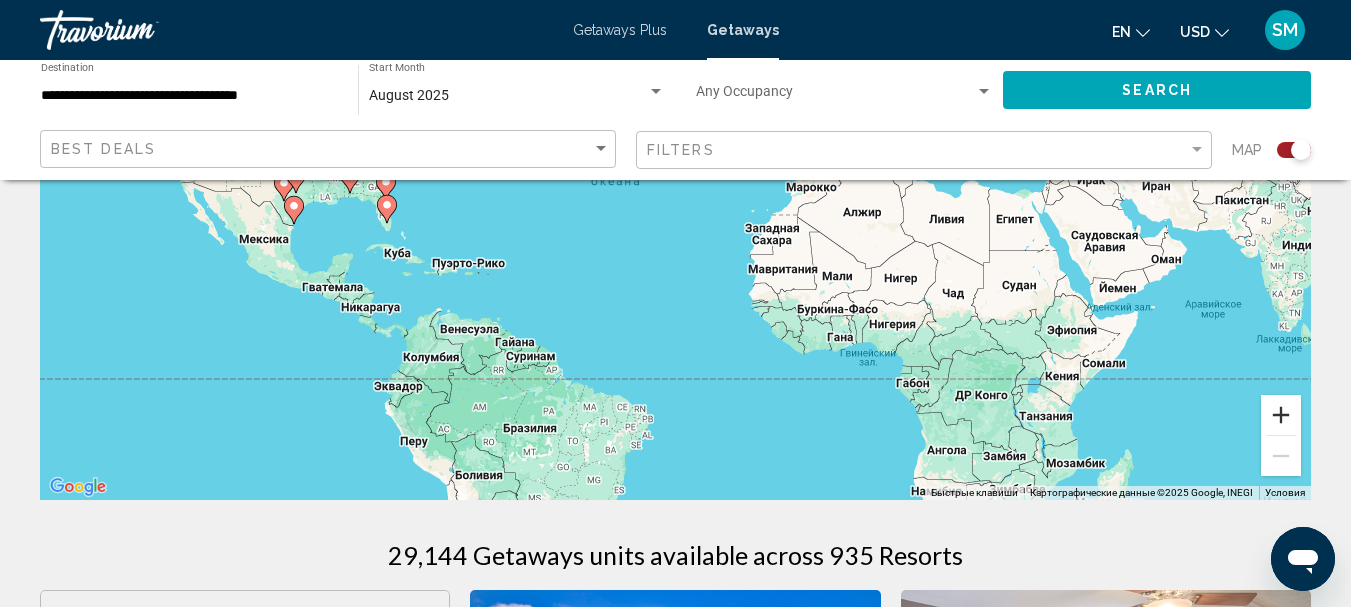 click at bounding box center [1281, 415] 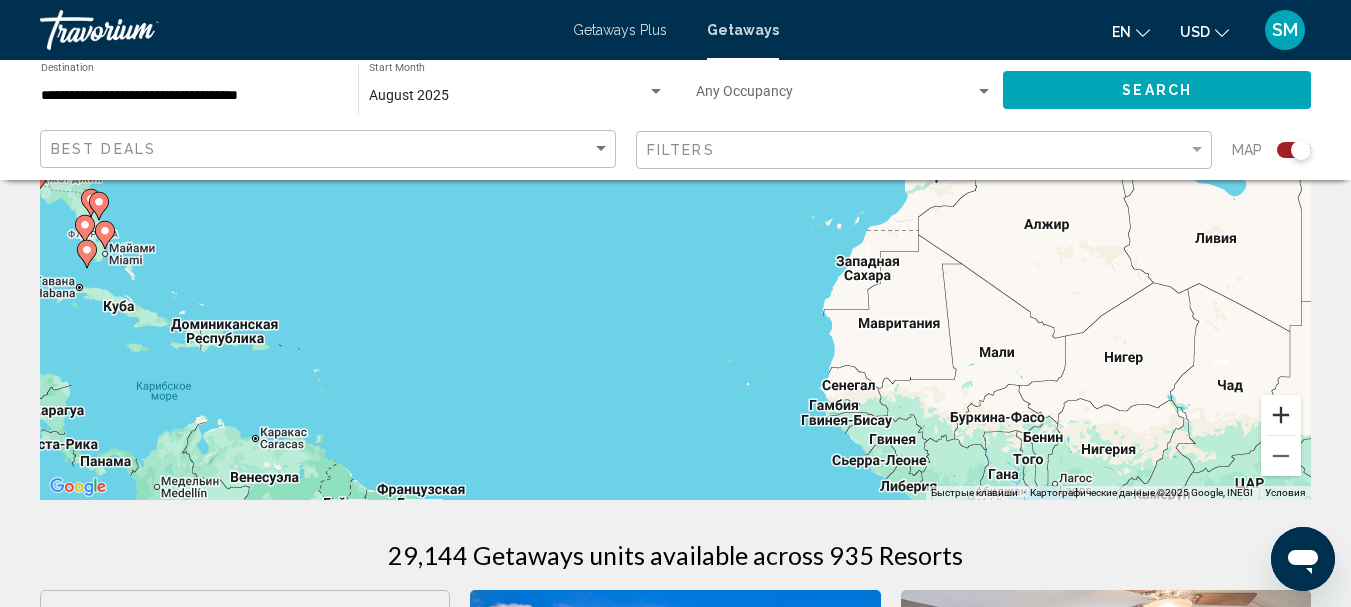 click at bounding box center (1281, 415) 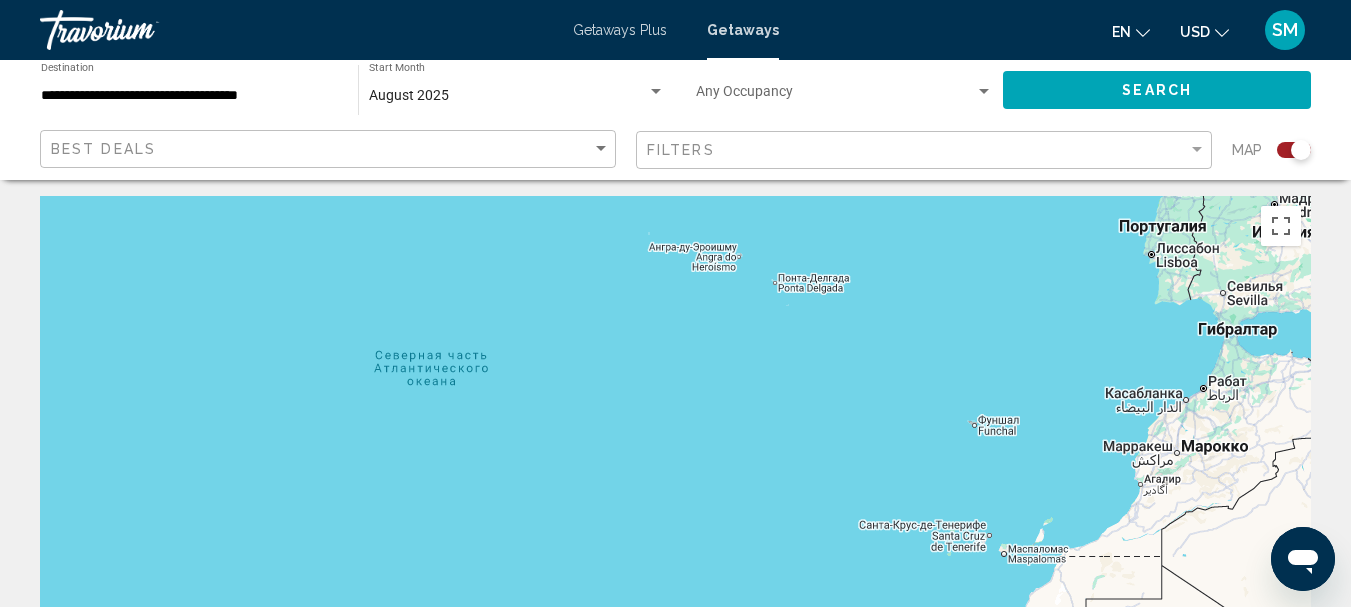 scroll, scrollTop: 0, scrollLeft: 0, axis: both 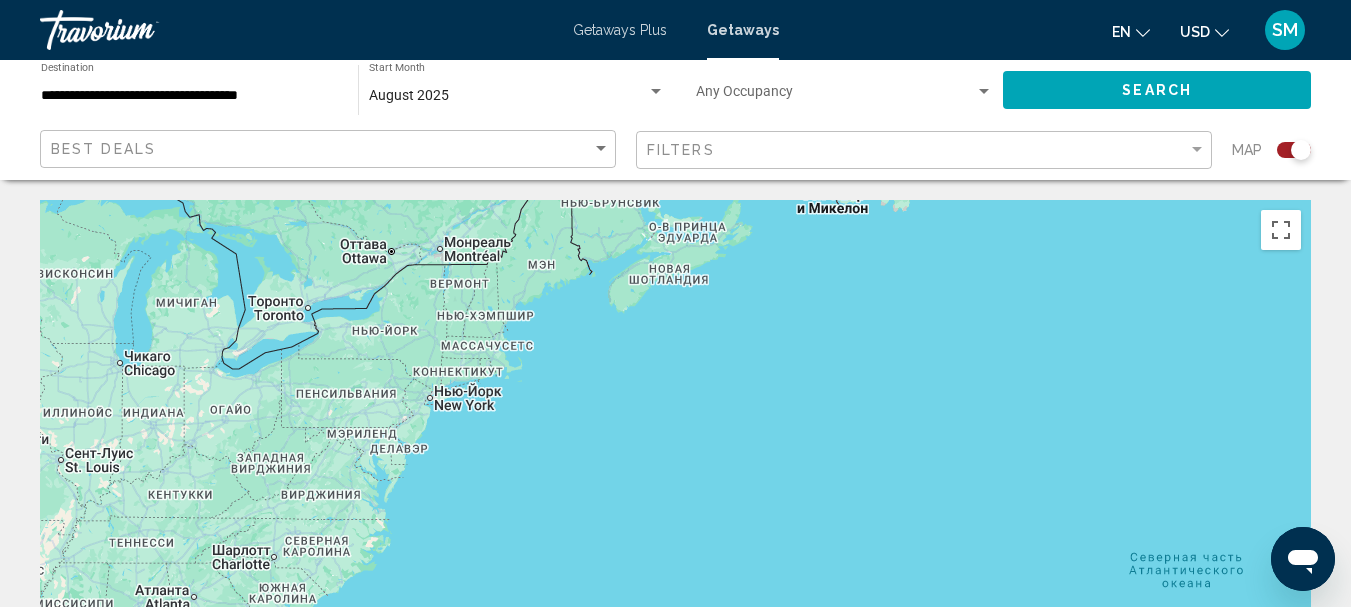 drag, startPoint x: 94, startPoint y: 266, endPoint x: 851, endPoint y: 465, distance: 782.7196 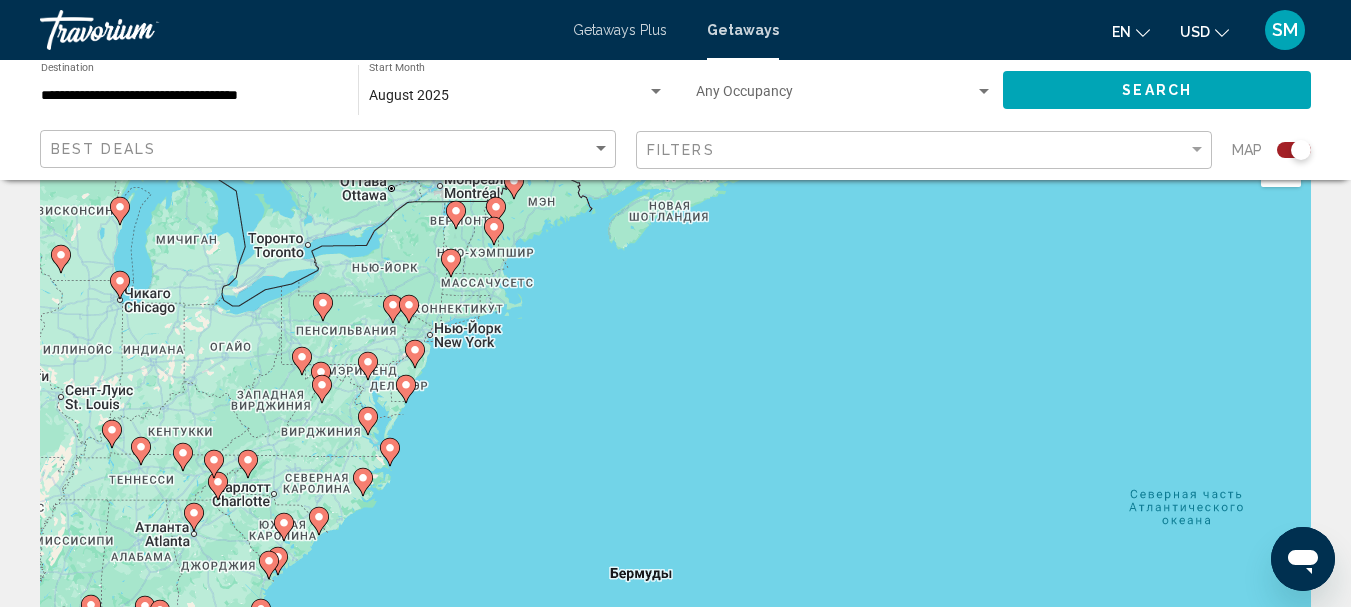 scroll, scrollTop: 100, scrollLeft: 0, axis: vertical 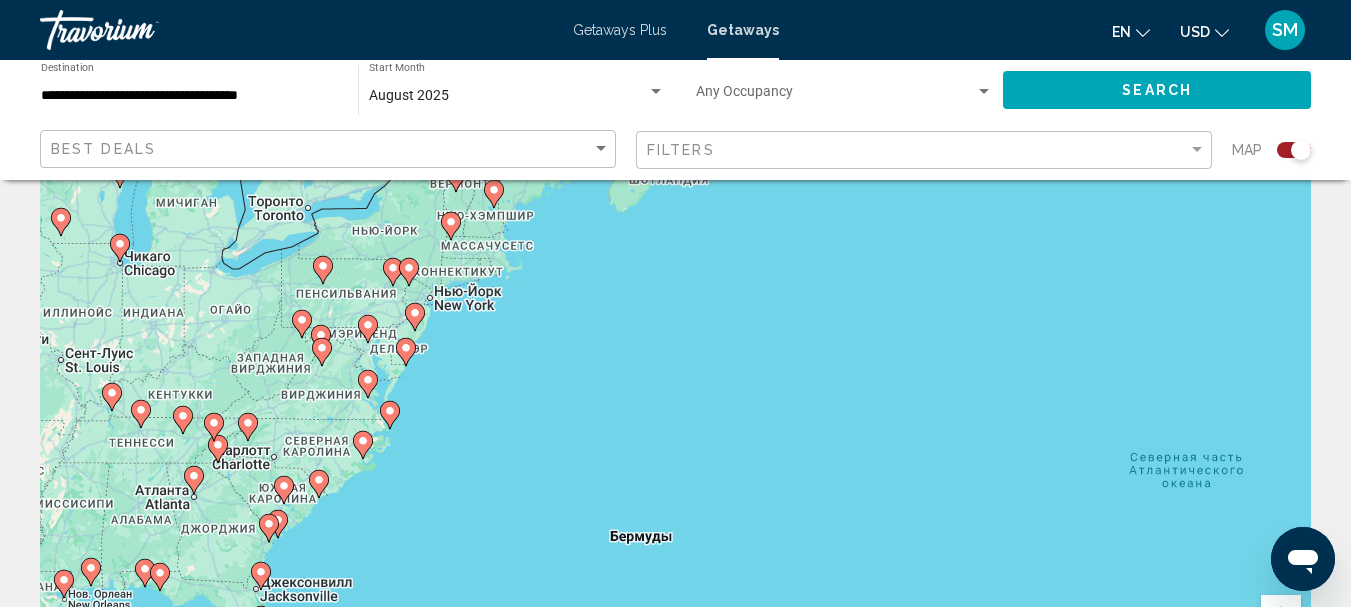 click 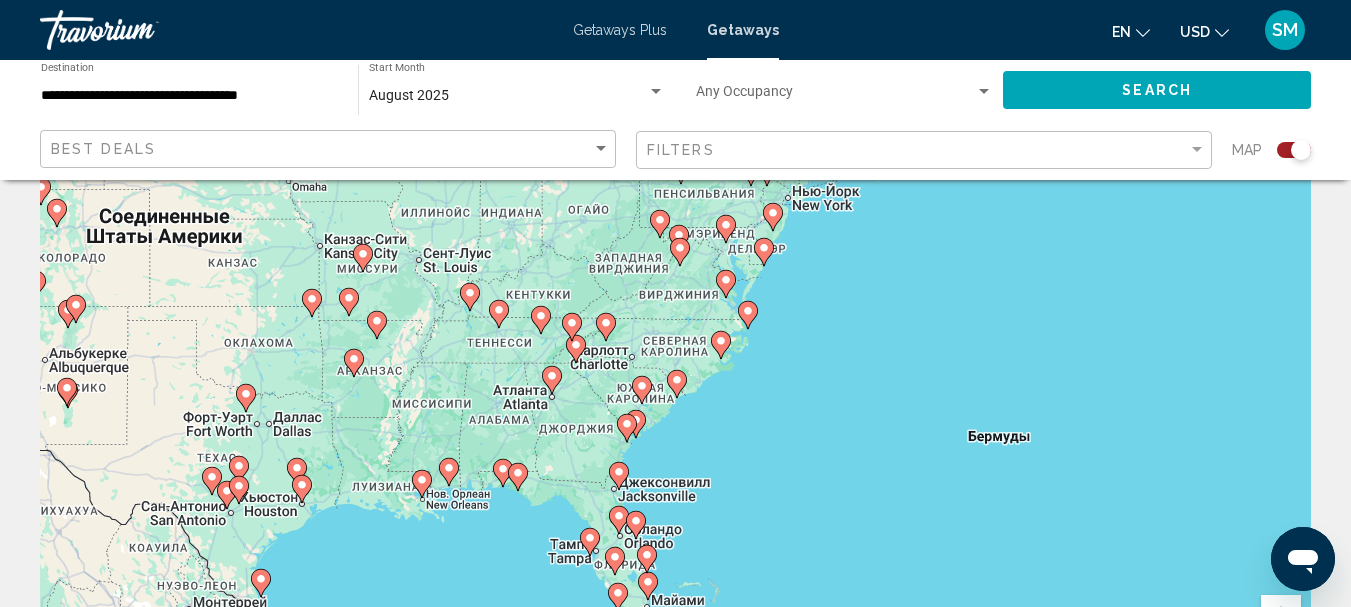 click 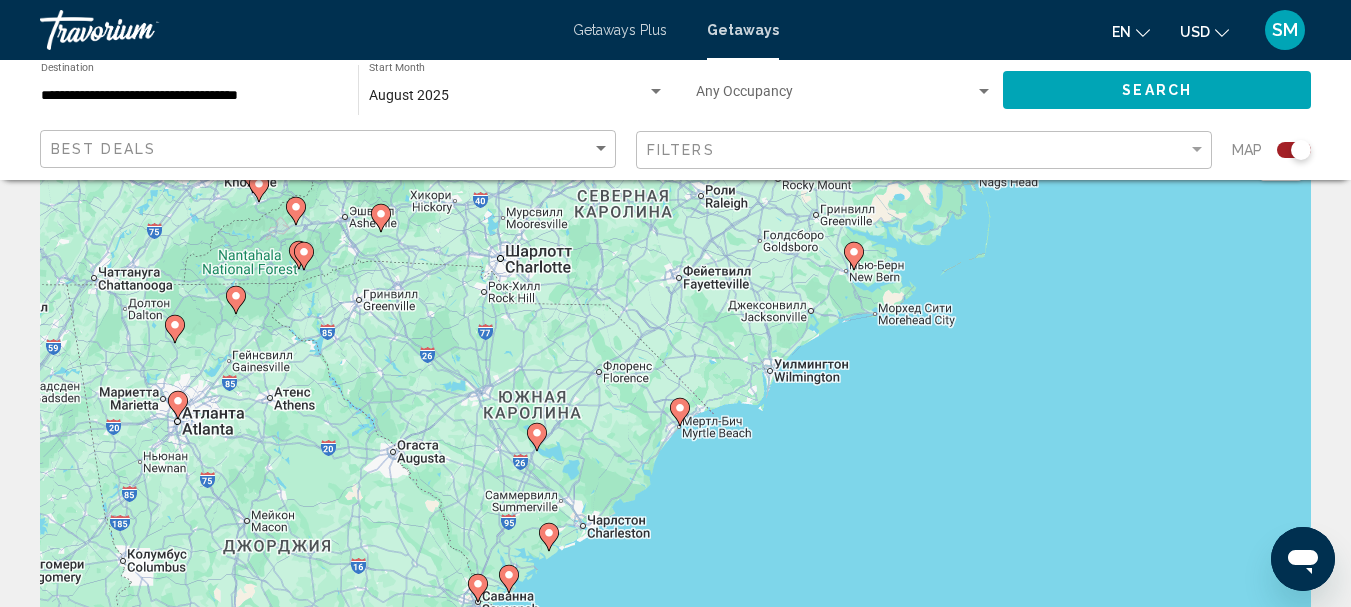 scroll, scrollTop: 25, scrollLeft: 0, axis: vertical 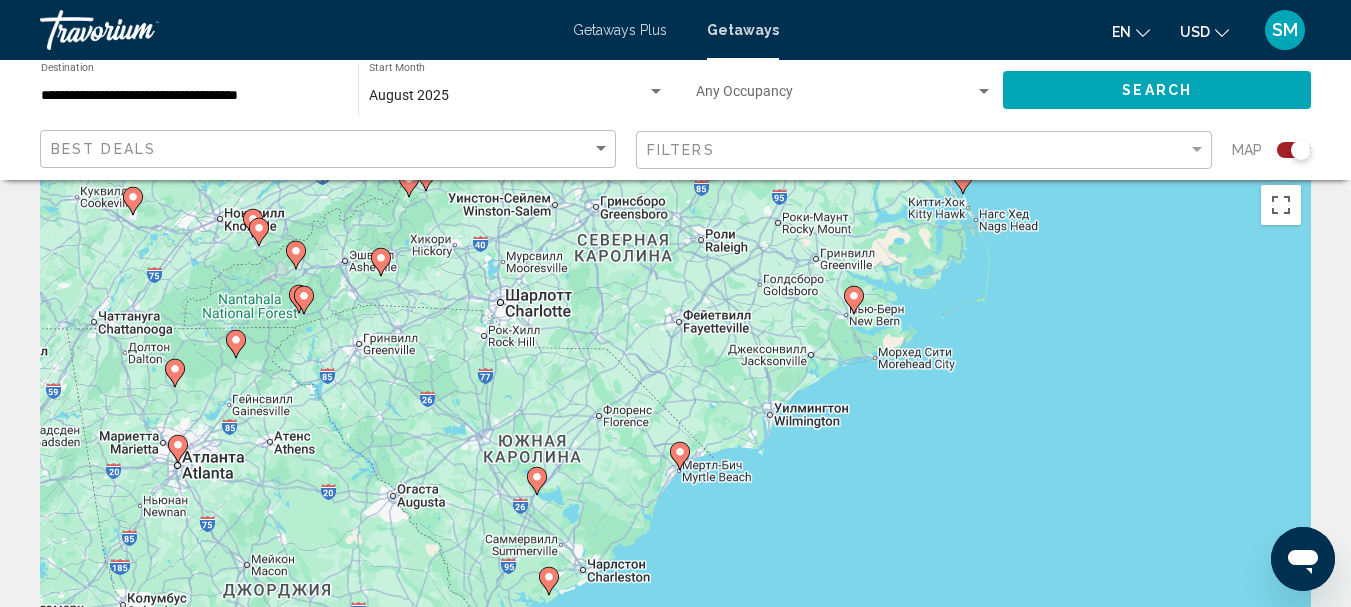 click 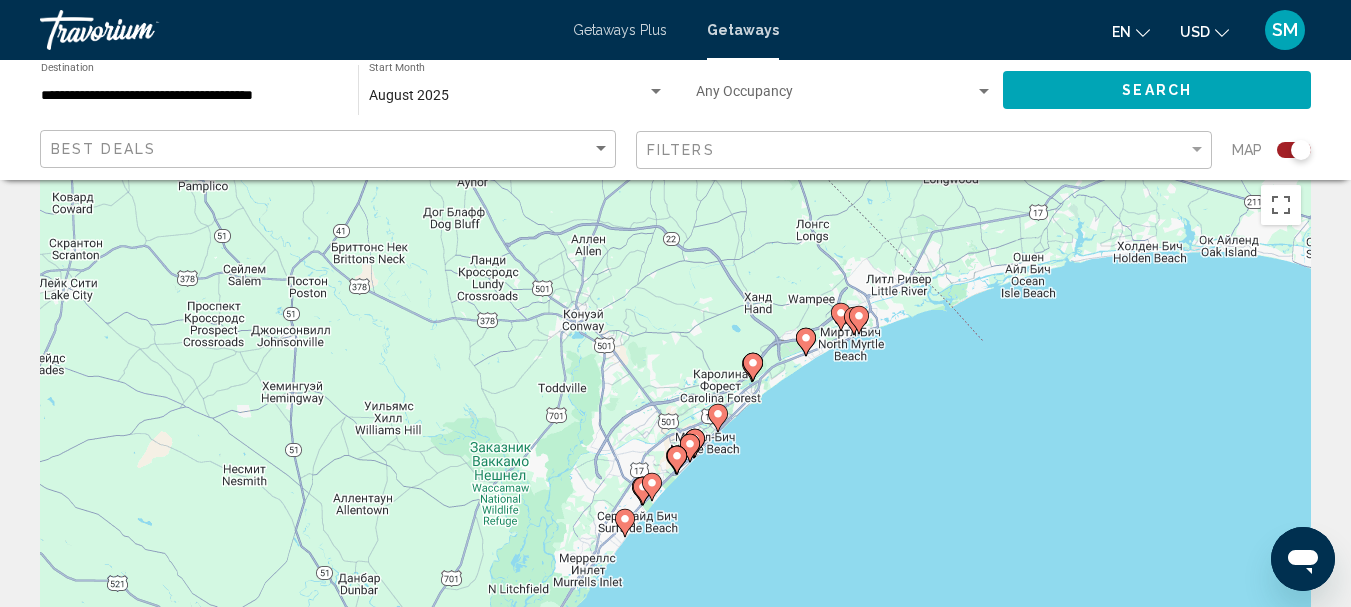 scroll, scrollTop: 0, scrollLeft: 0, axis: both 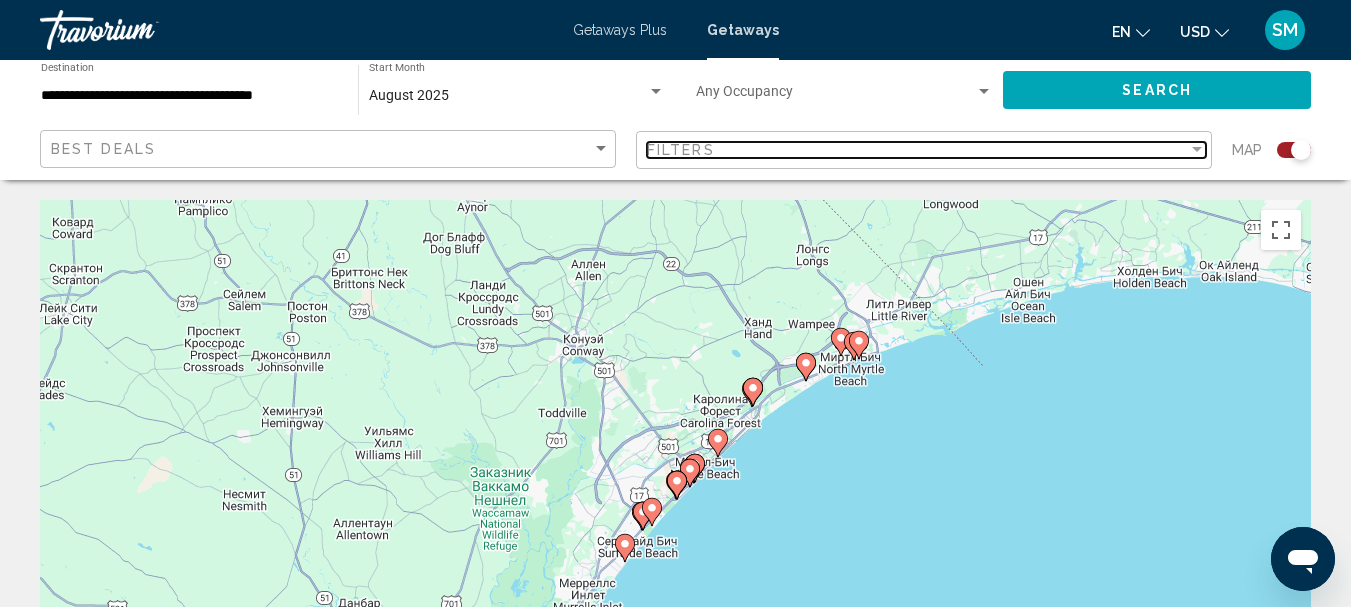 click at bounding box center [1197, 149] 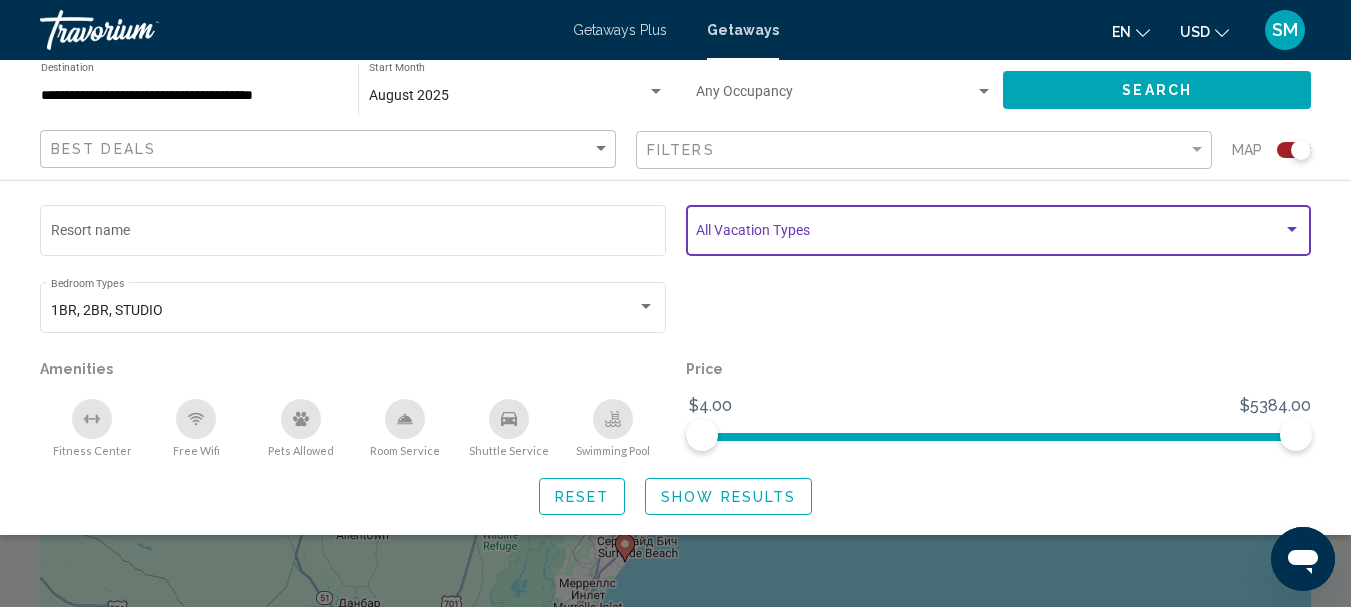 click at bounding box center [1292, 230] 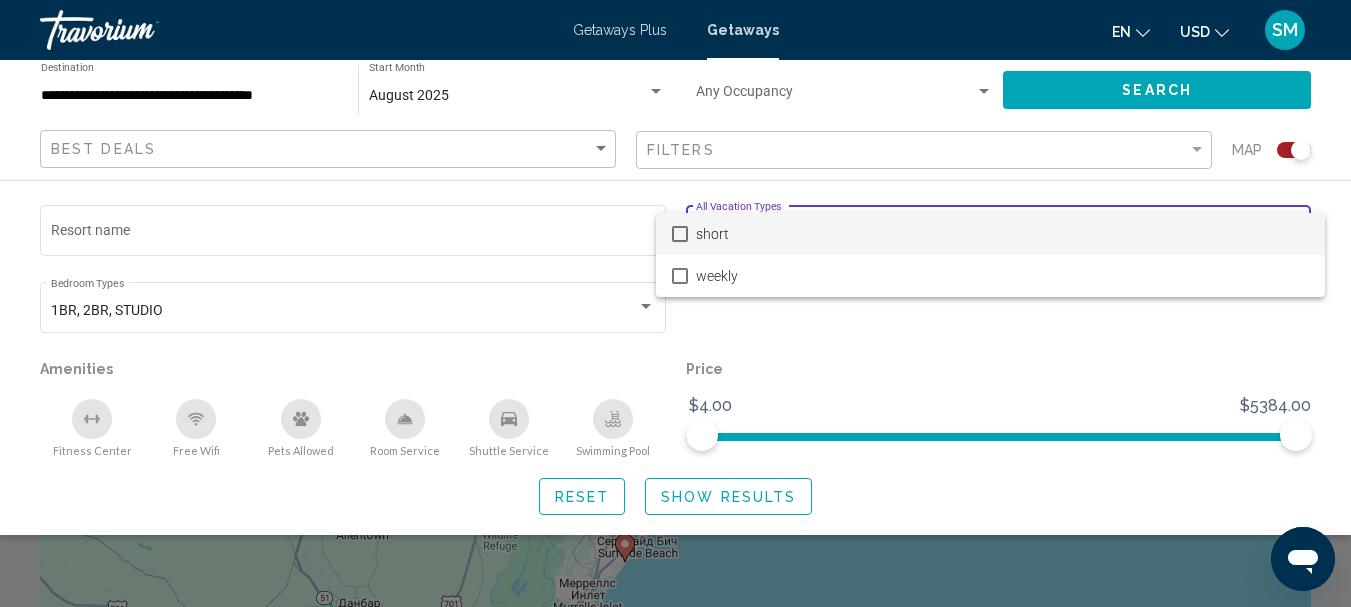 click at bounding box center [675, 303] 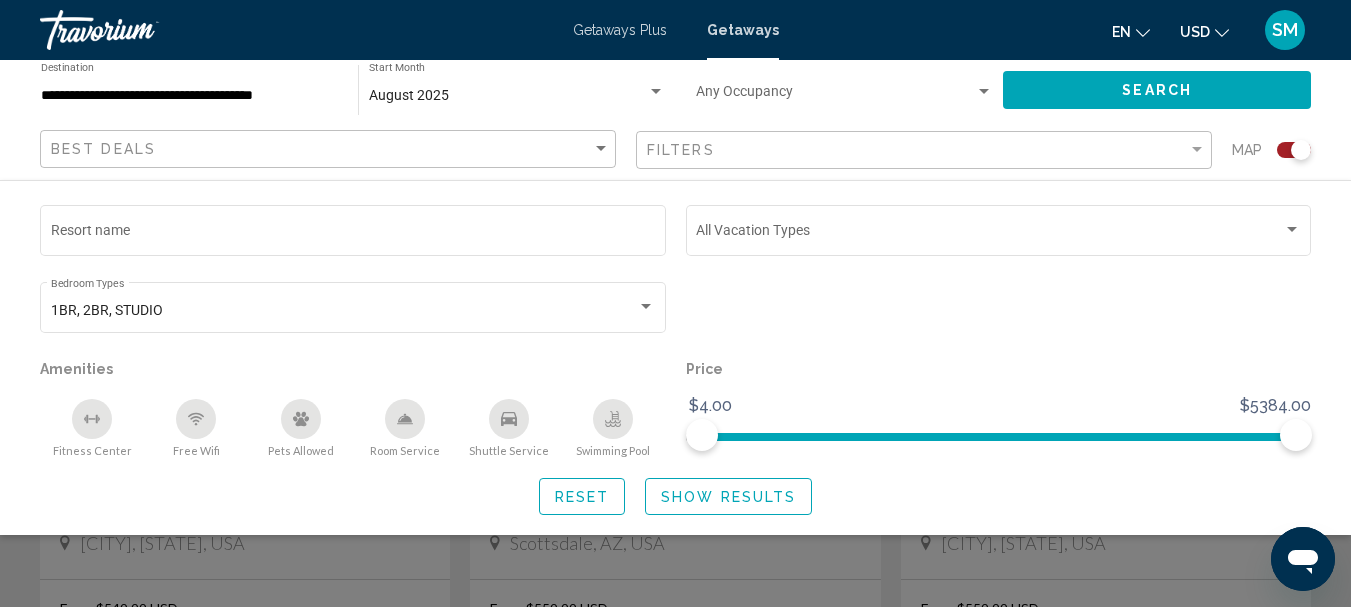 scroll, scrollTop: 1600, scrollLeft: 0, axis: vertical 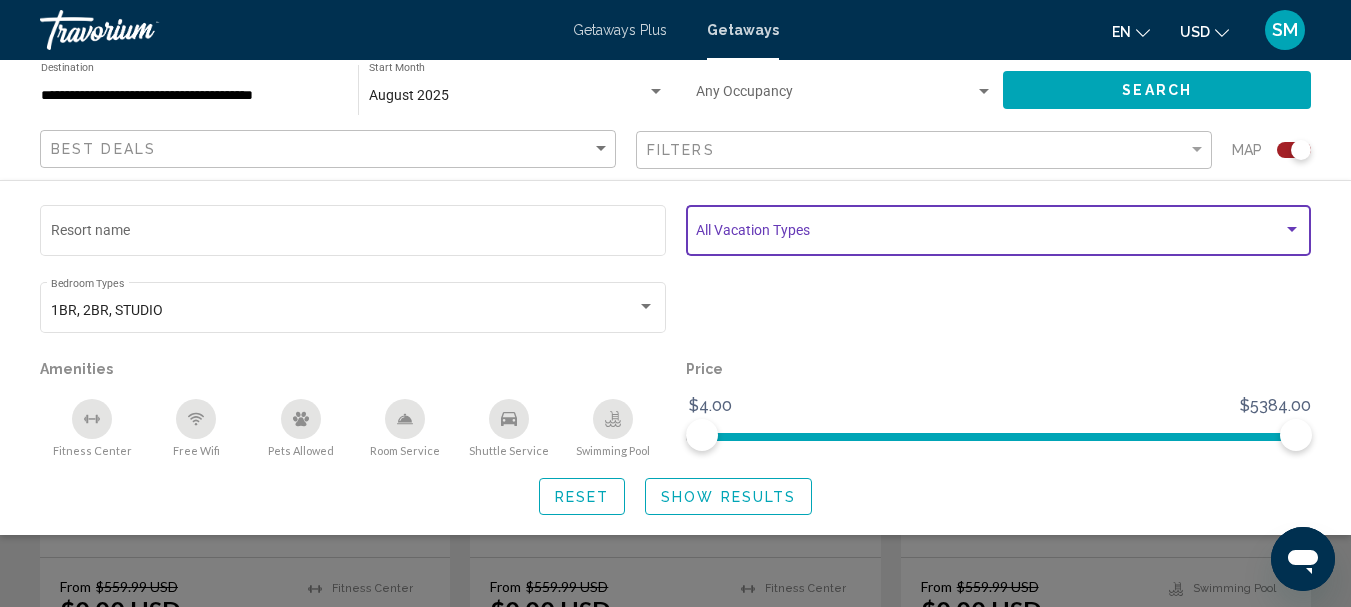 click at bounding box center (1292, 229) 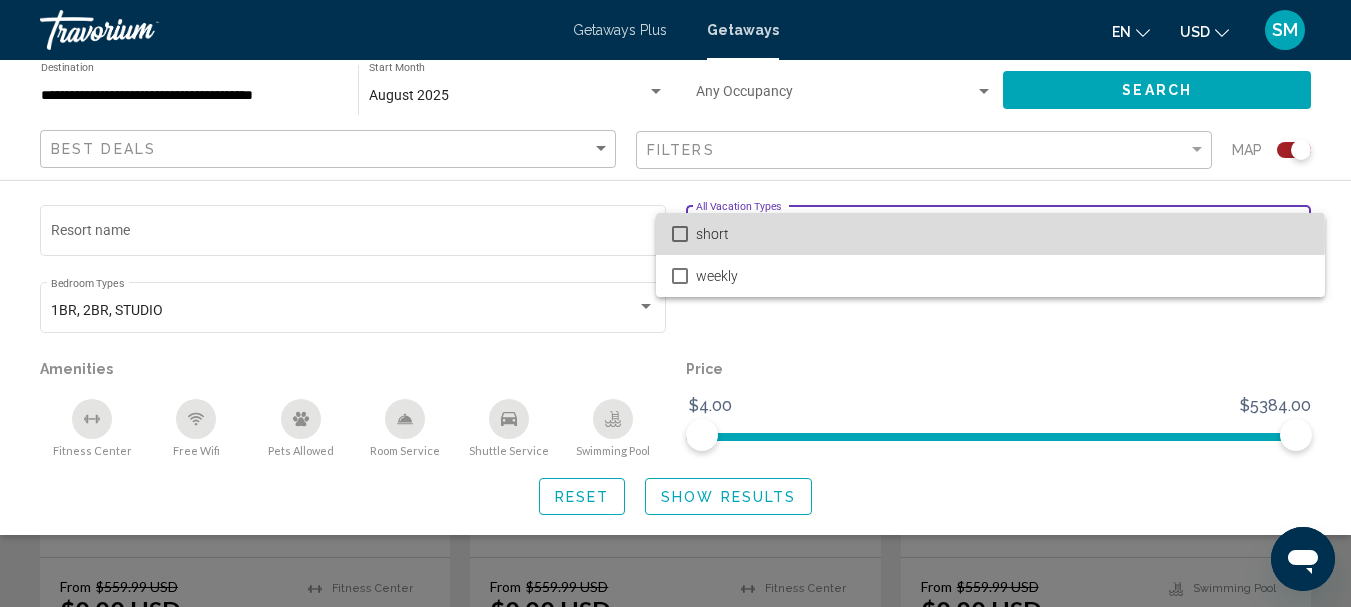 click at bounding box center [680, 234] 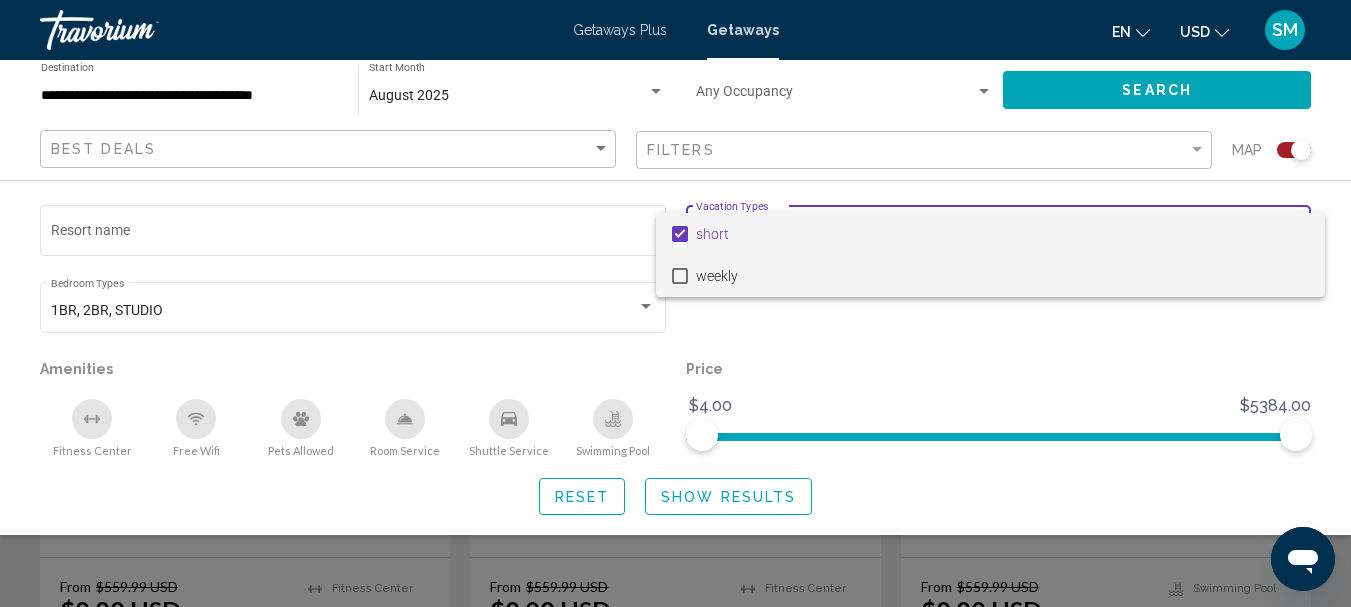 click at bounding box center (680, 276) 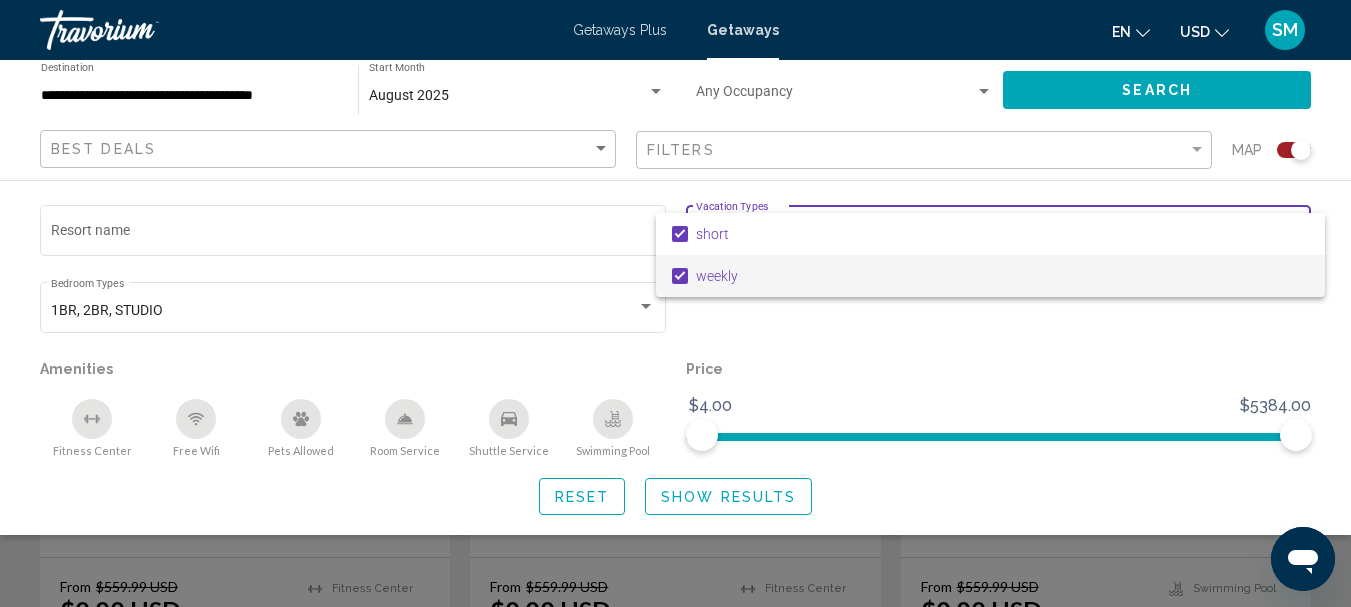 click at bounding box center [675, 303] 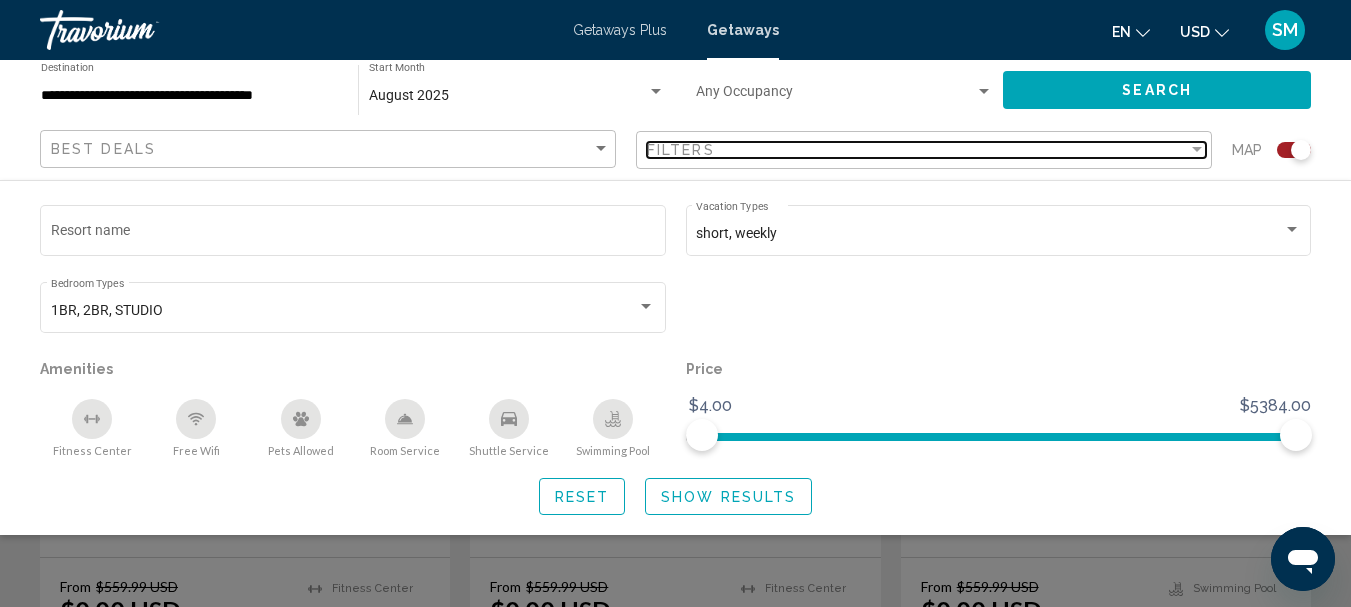 click at bounding box center (1197, 150) 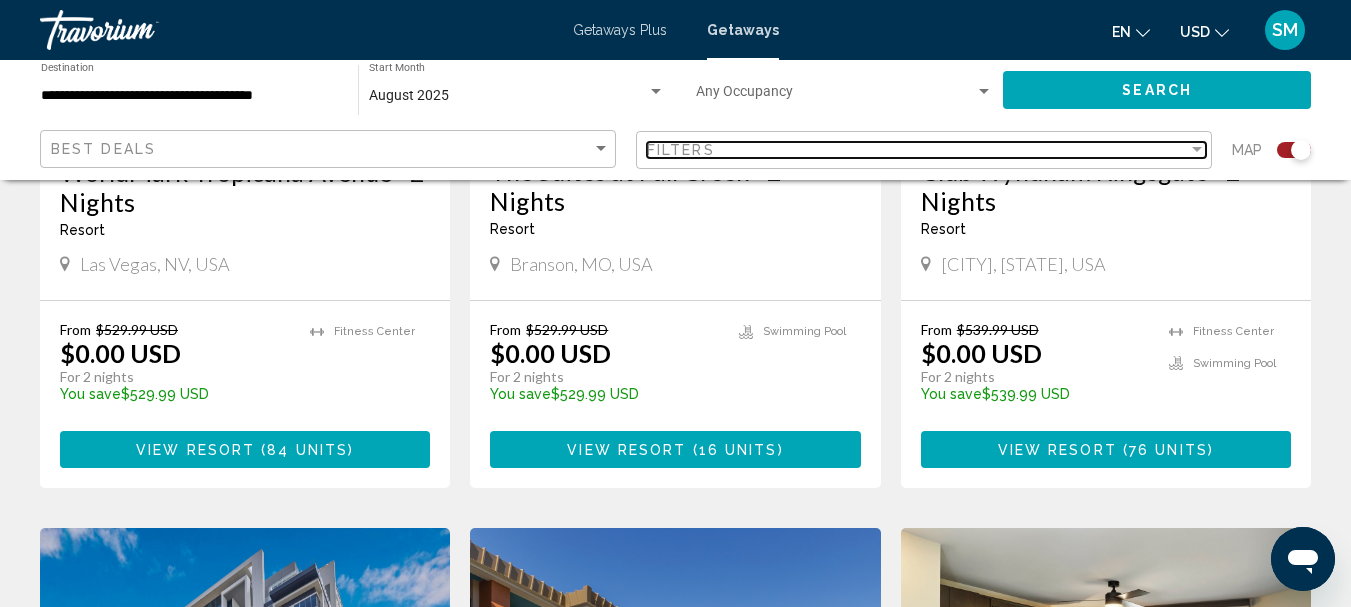 scroll, scrollTop: 941, scrollLeft: 0, axis: vertical 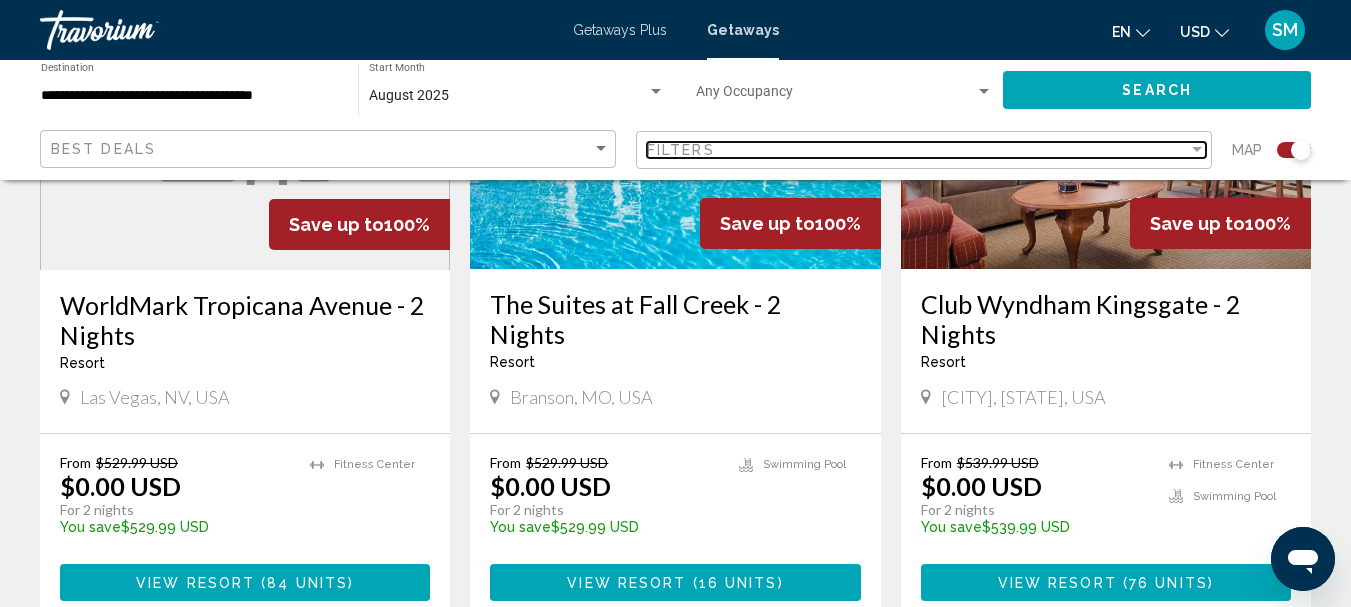 click at bounding box center (1197, 149) 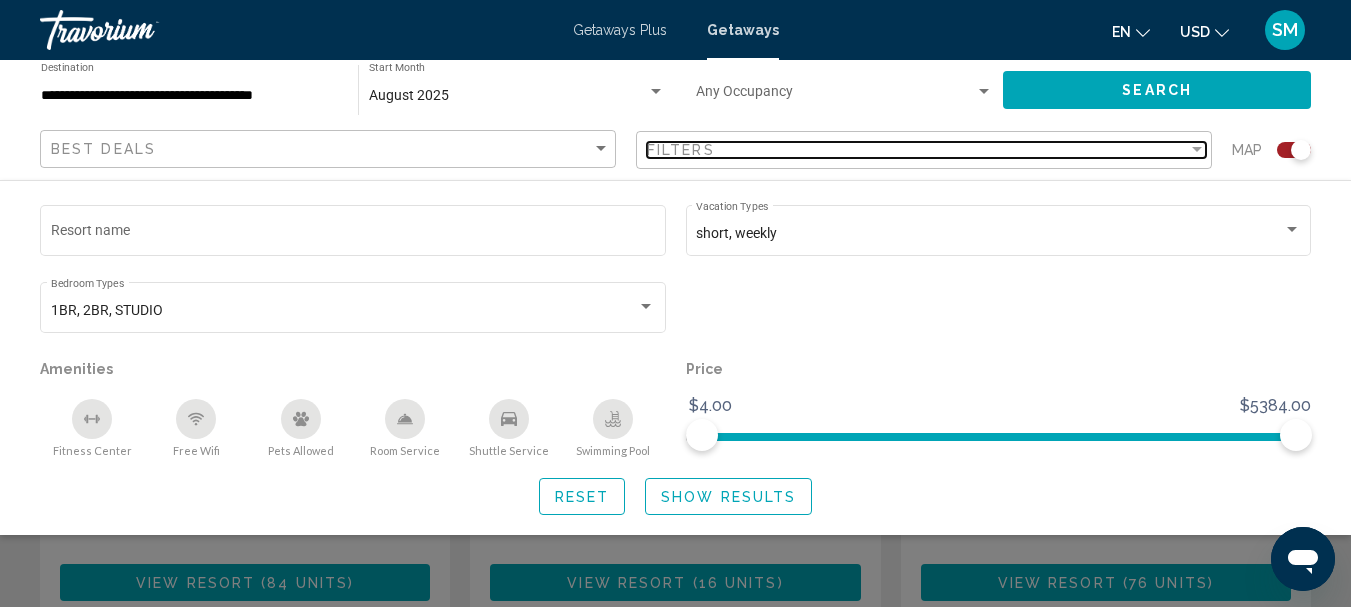 click at bounding box center [1197, 149] 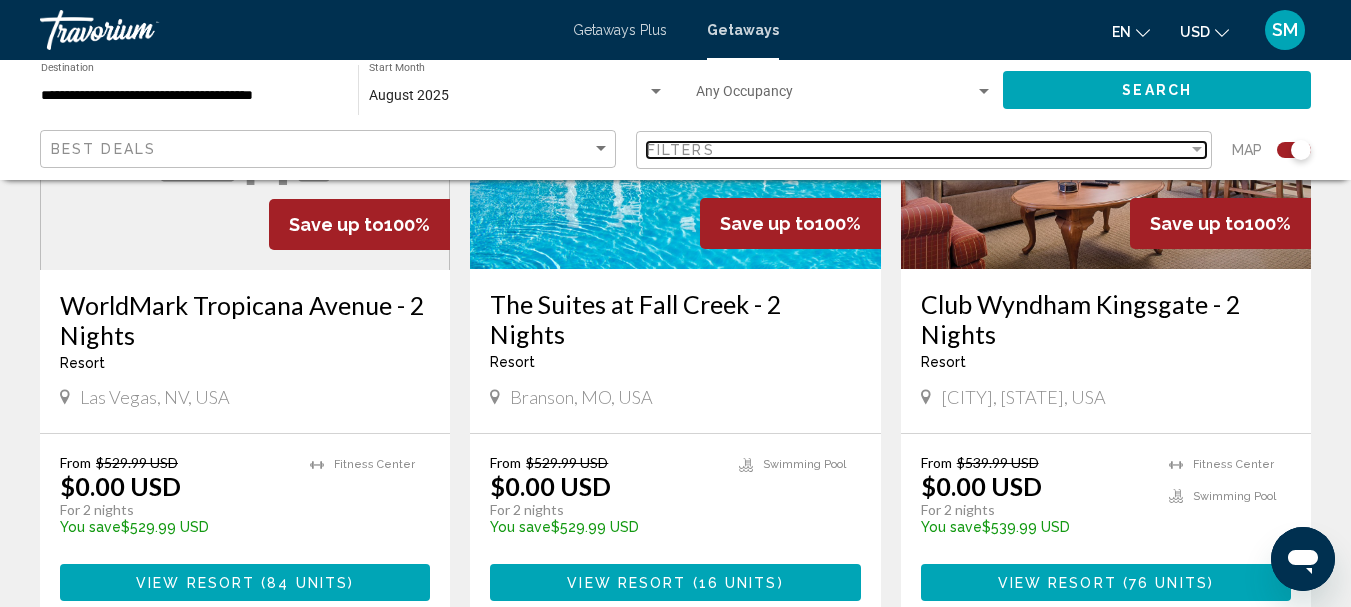 click at bounding box center (1197, 149) 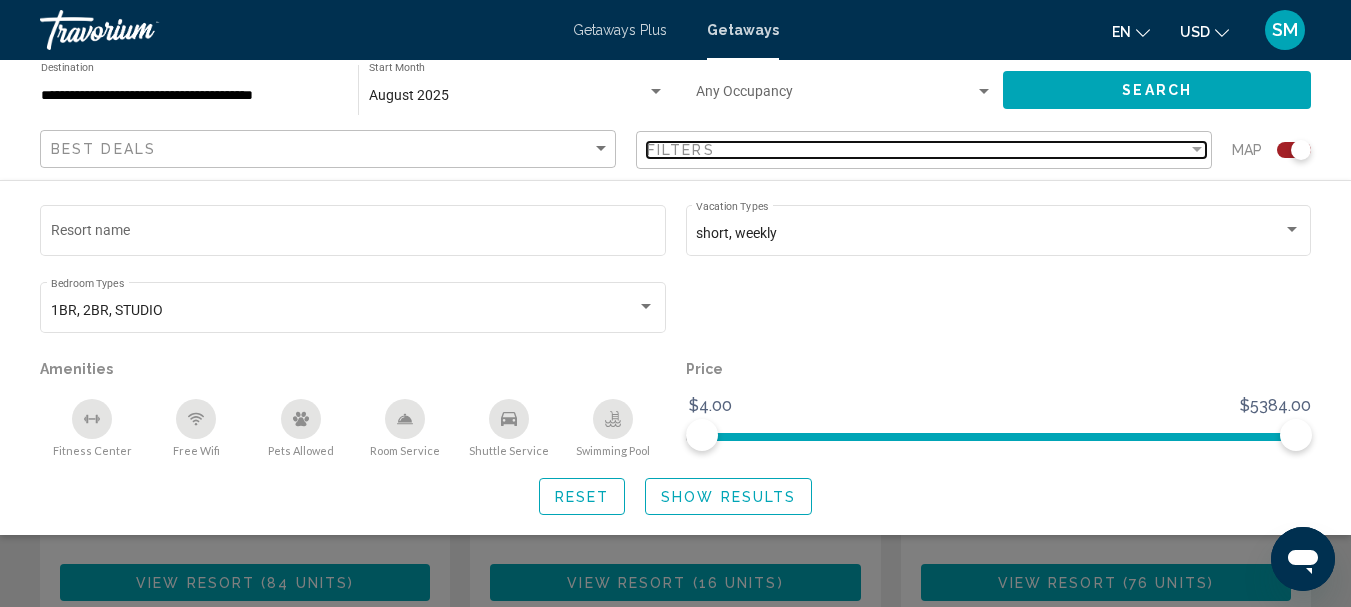 click at bounding box center [1197, 149] 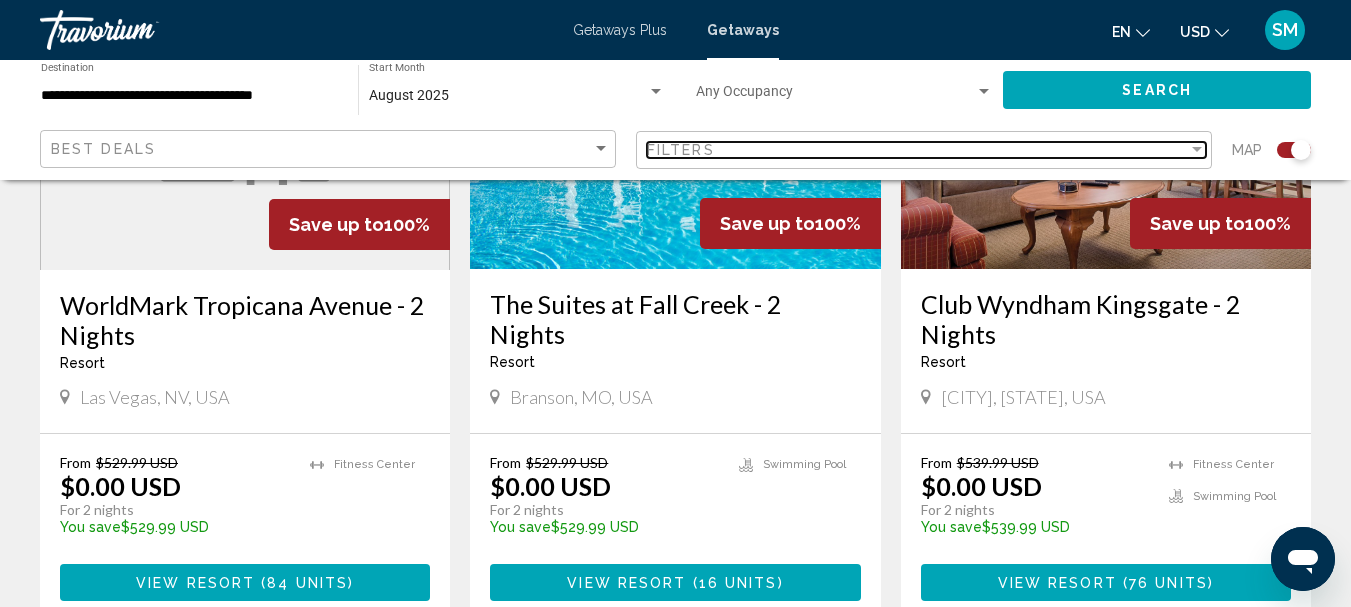 click at bounding box center [1197, 149] 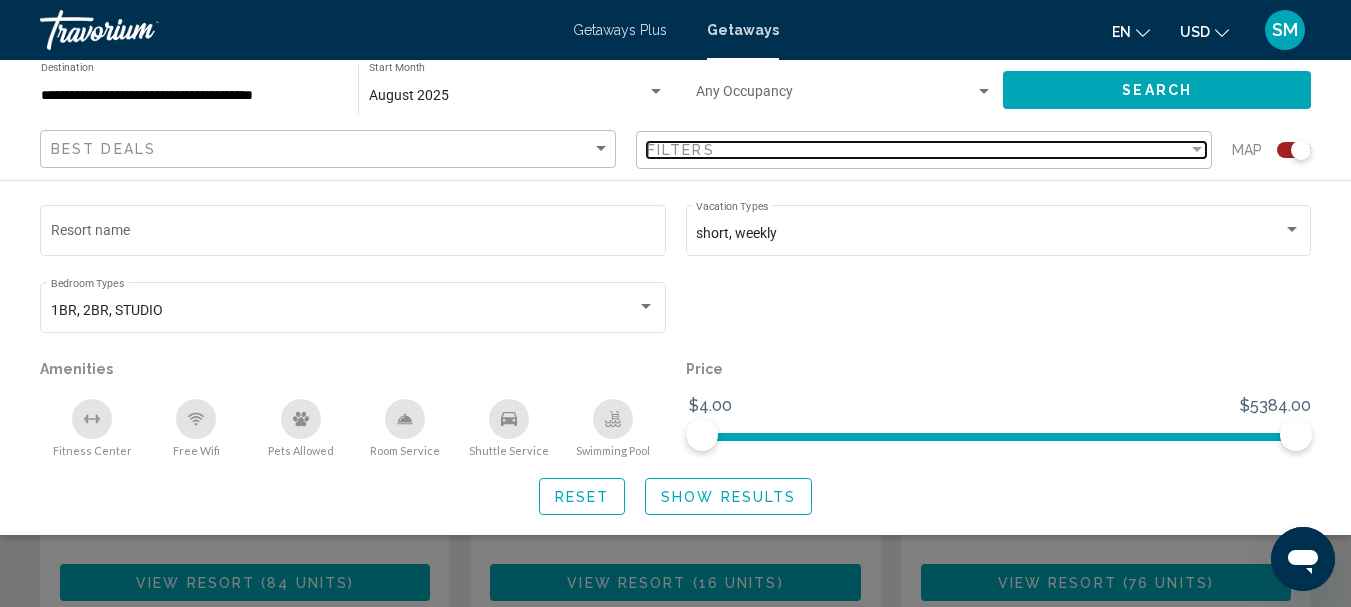 click at bounding box center [1197, 149] 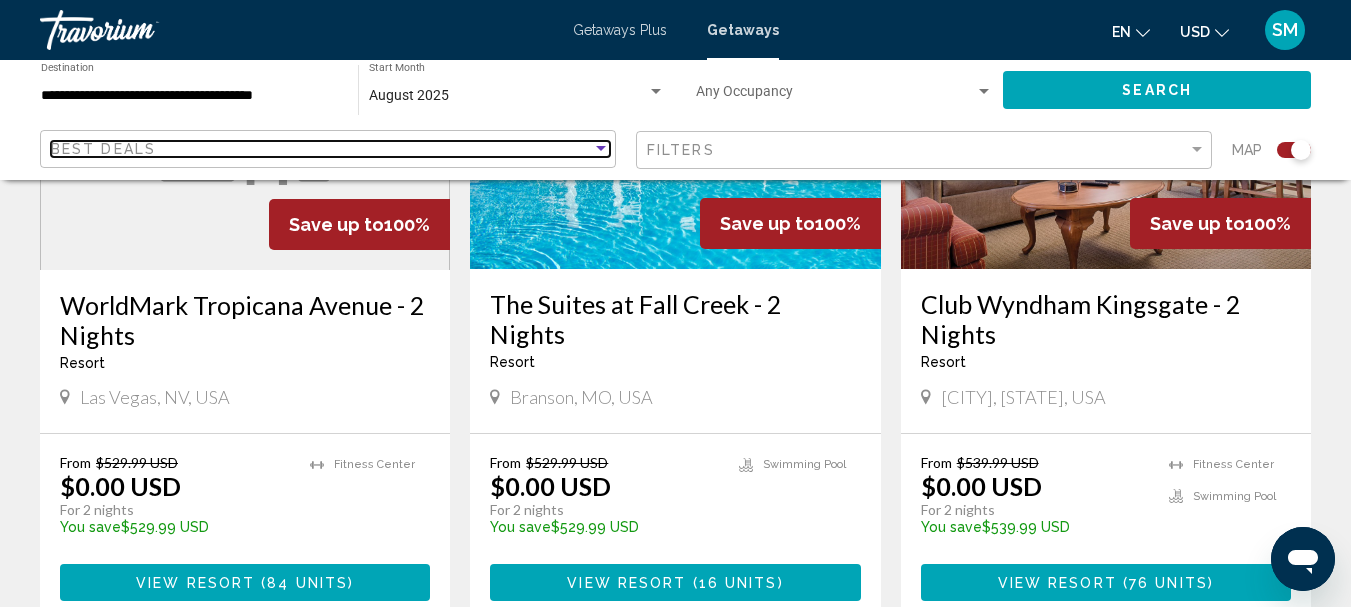 click at bounding box center [601, 148] 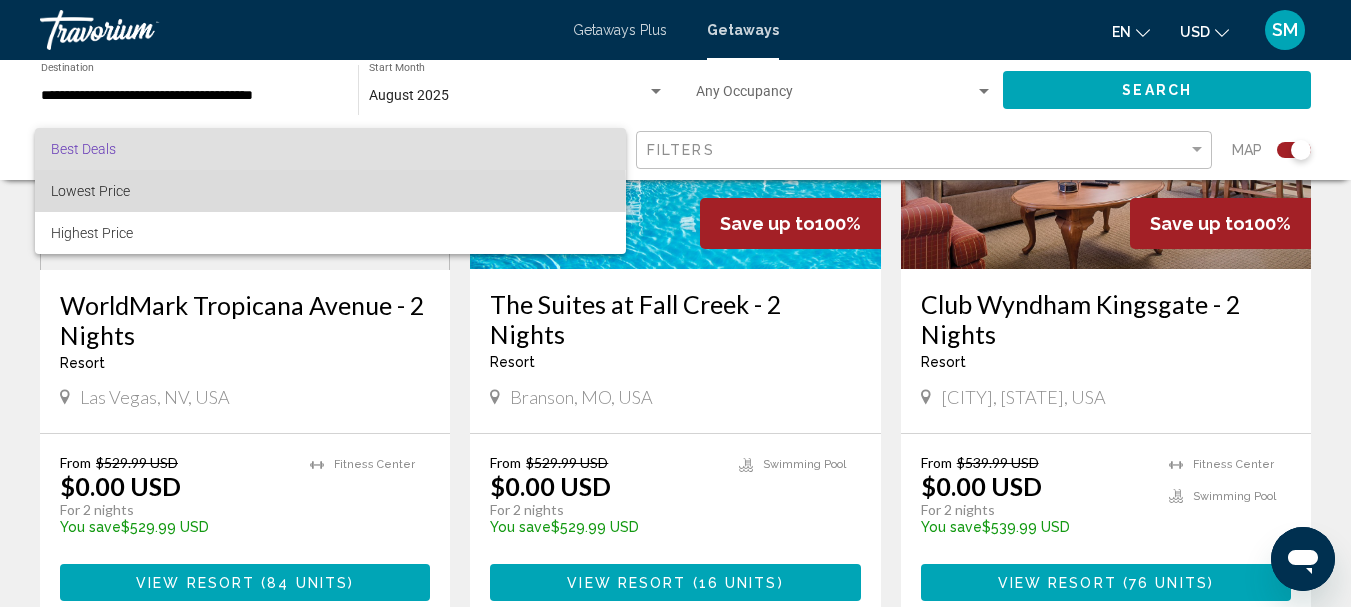 click on "Lowest Price" at bounding box center (90, 191) 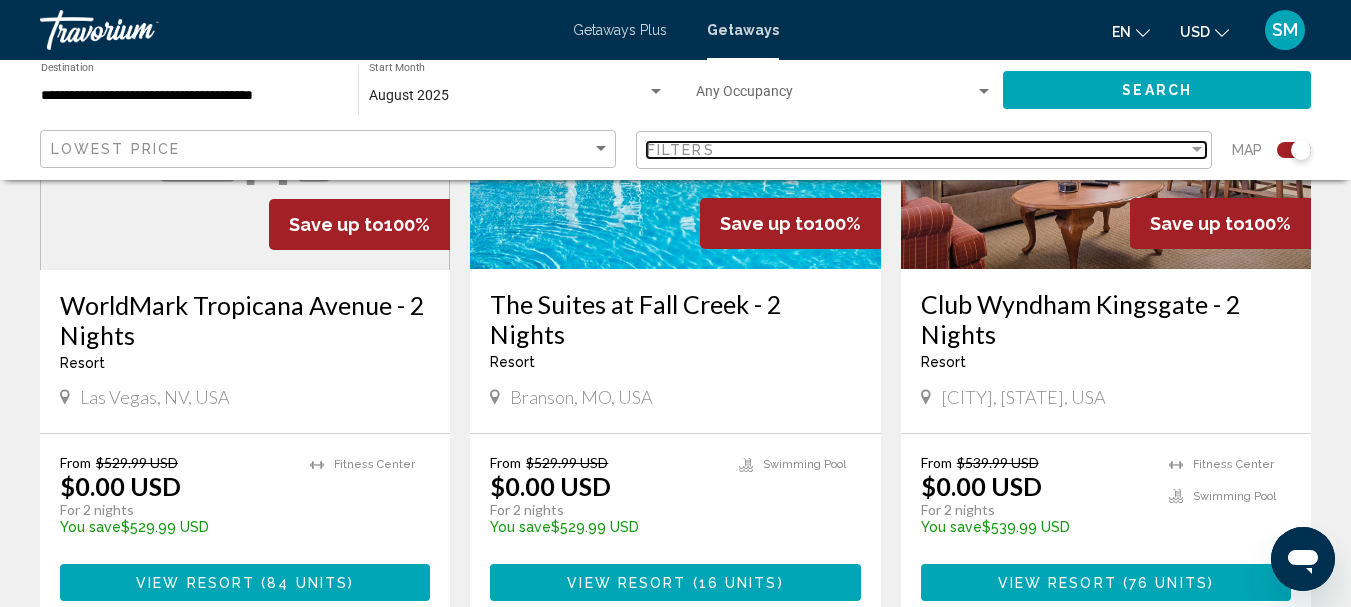 click at bounding box center [1197, 149] 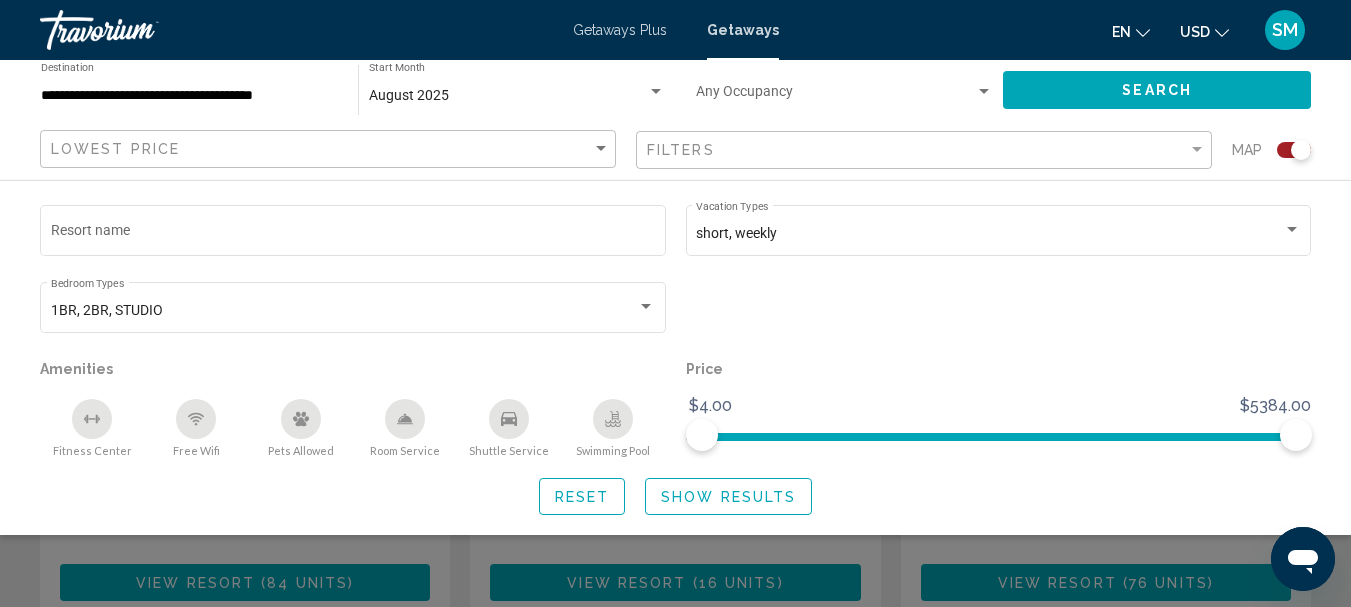 click on "Show Results" 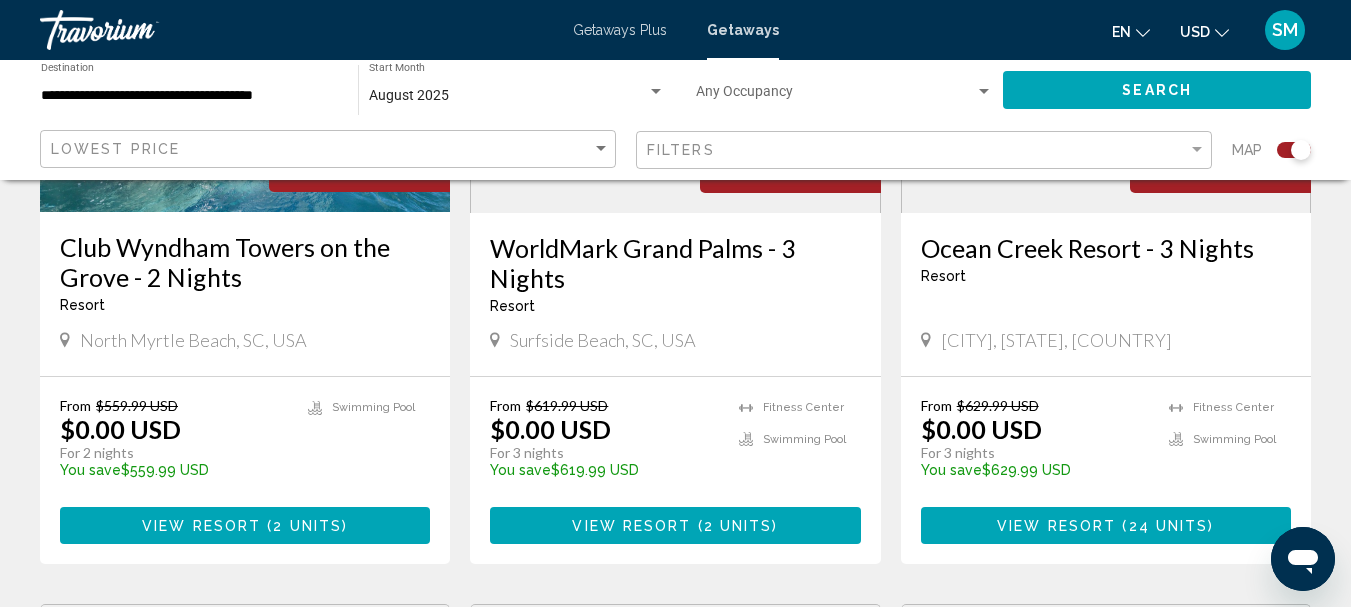 scroll, scrollTop: 1000, scrollLeft: 0, axis: vertical 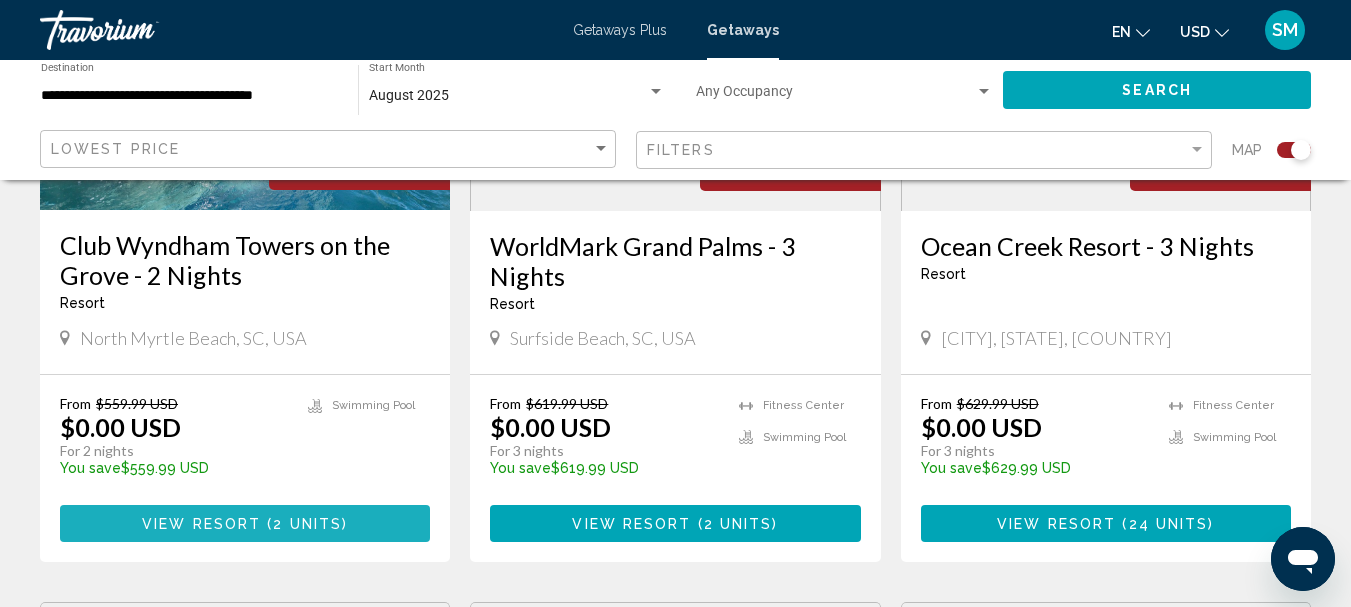 click on "View Resort" at bounding box center [201, 524] 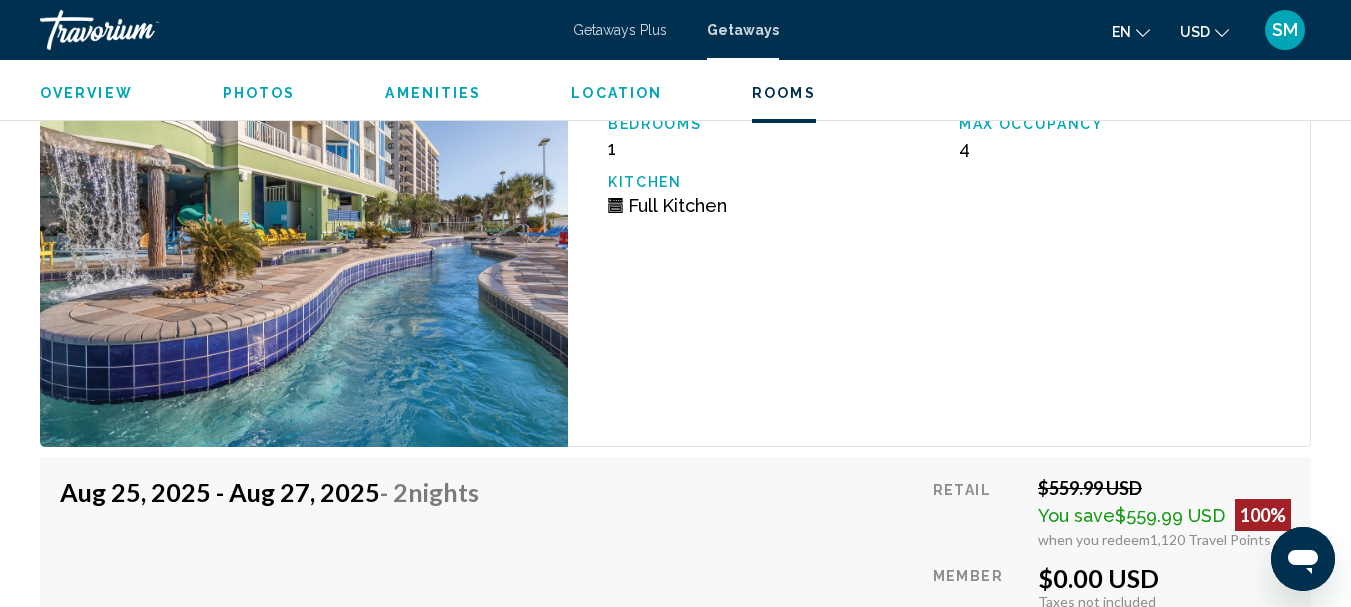 scroll, scrollTop: 3928, scrollLeft: 0, axis: vertical 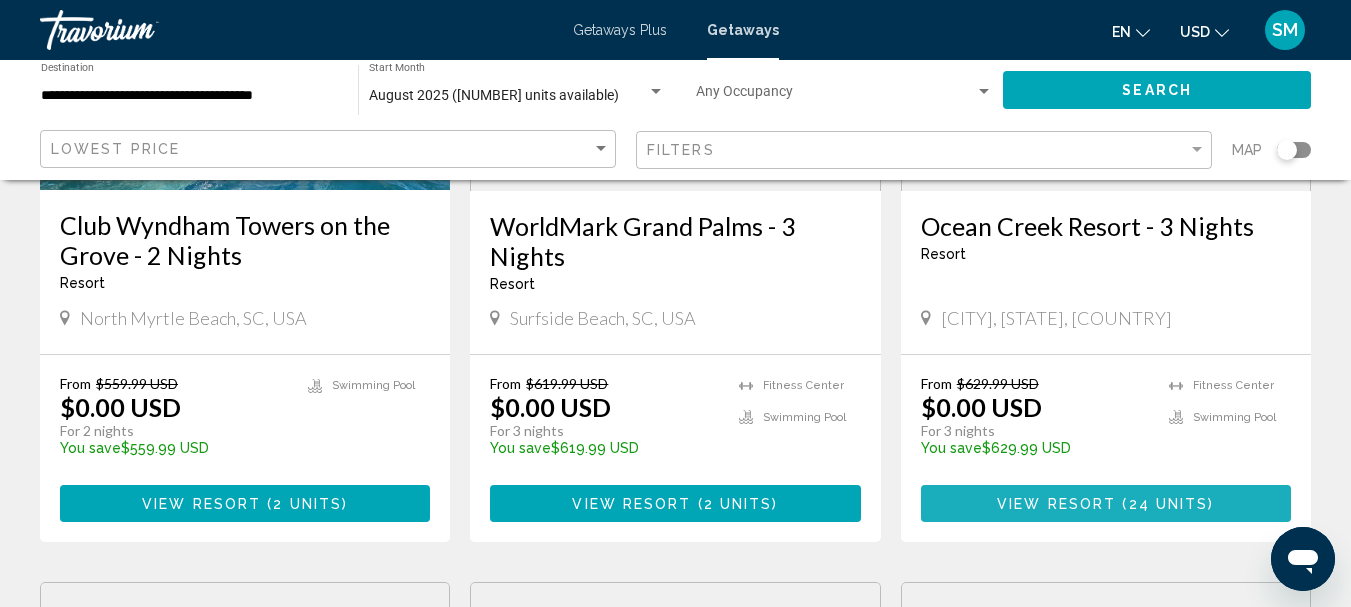 click on "View Resort" at bounding box center (1056, 504) 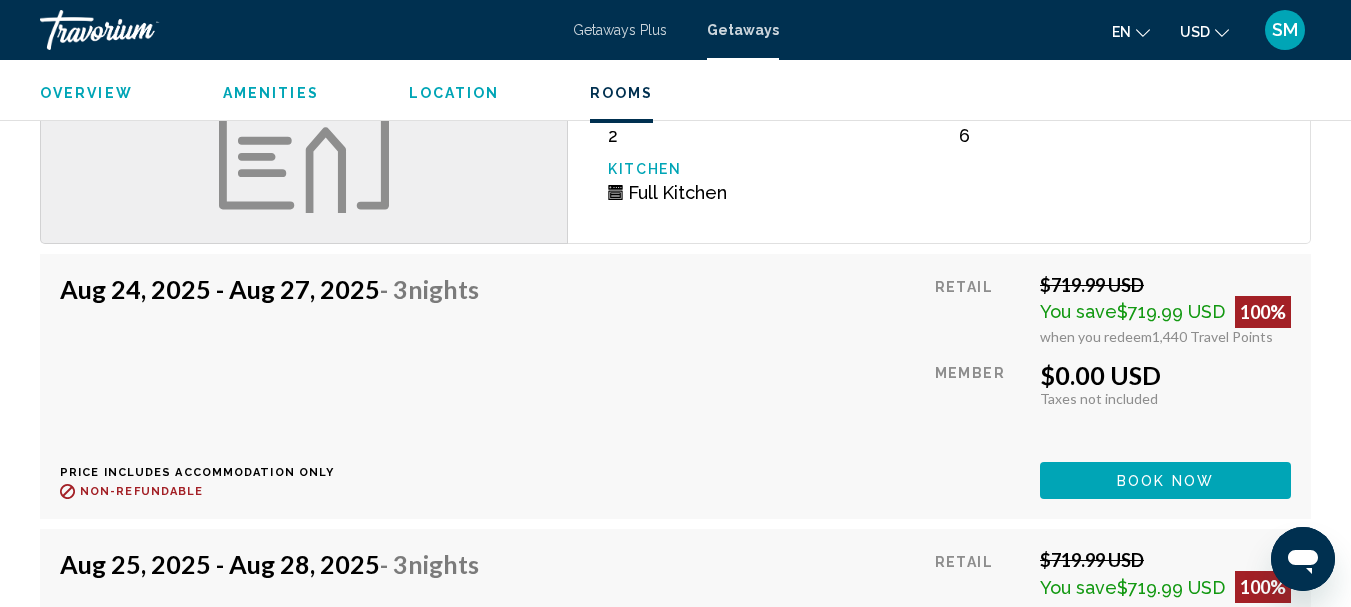 scroll, scrollTop: 3200, scrollLeft: 0, axis: vertical 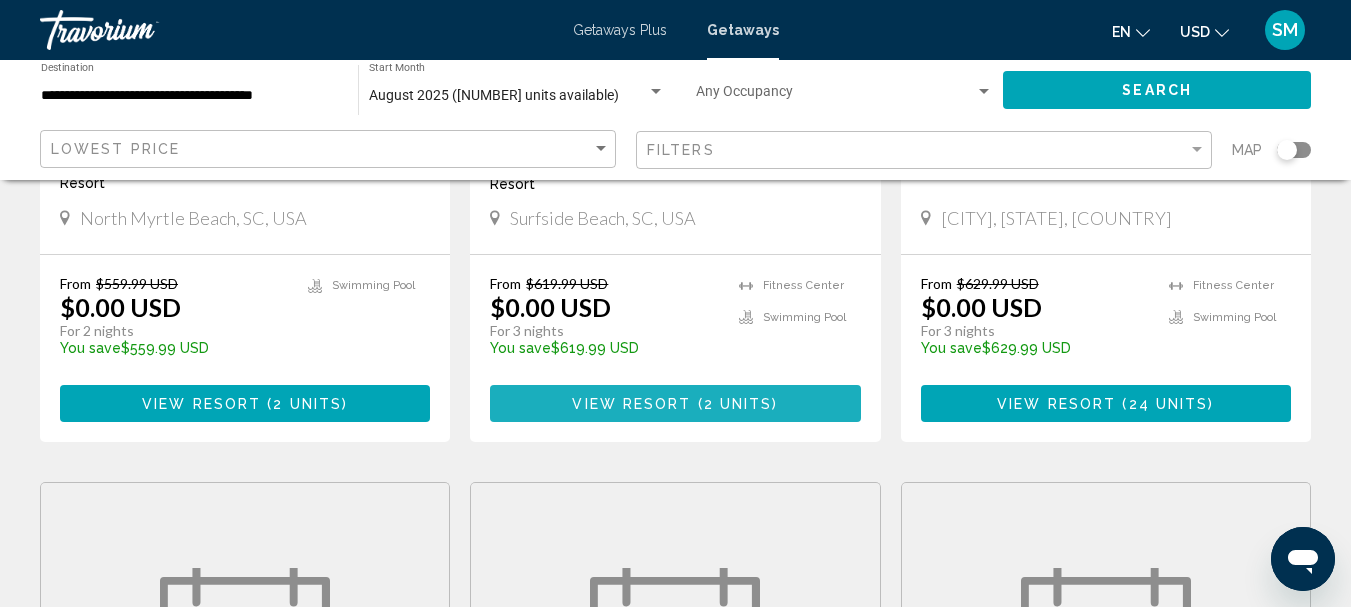 click on "View Resort" at bounding box center (631, 404) 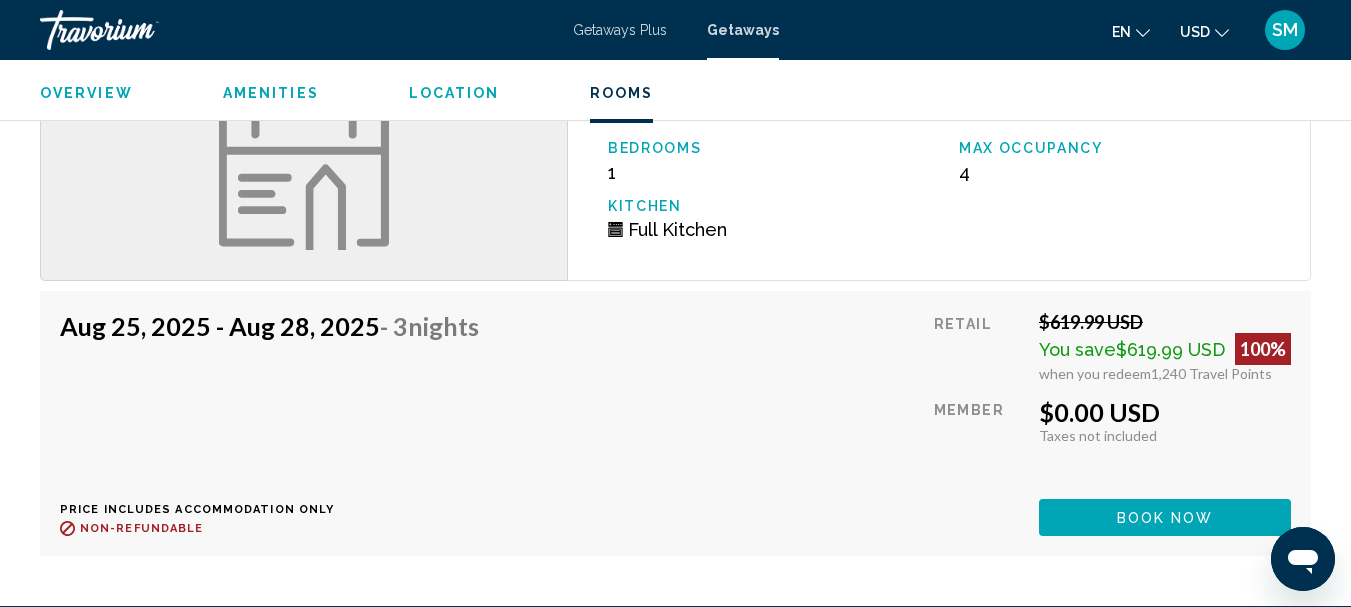 scroll, scrollTop: 2063, scrollLeft: 0, axis: vertical 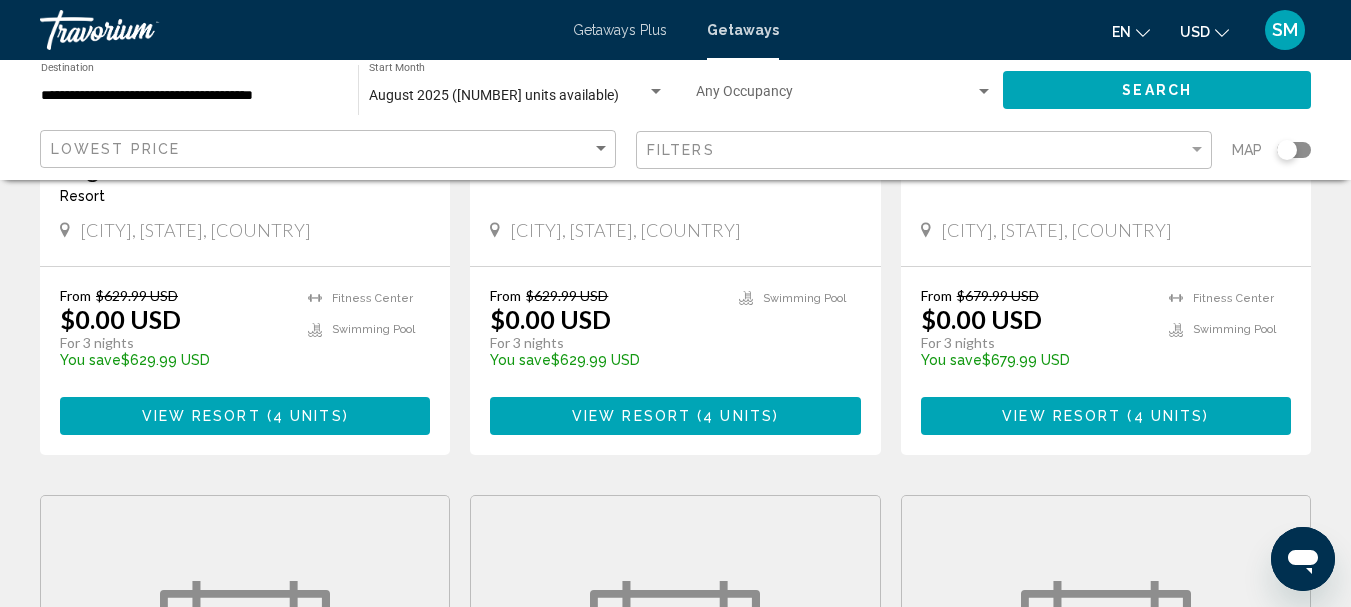click on "View Resort" at bounding box center [201, 417] 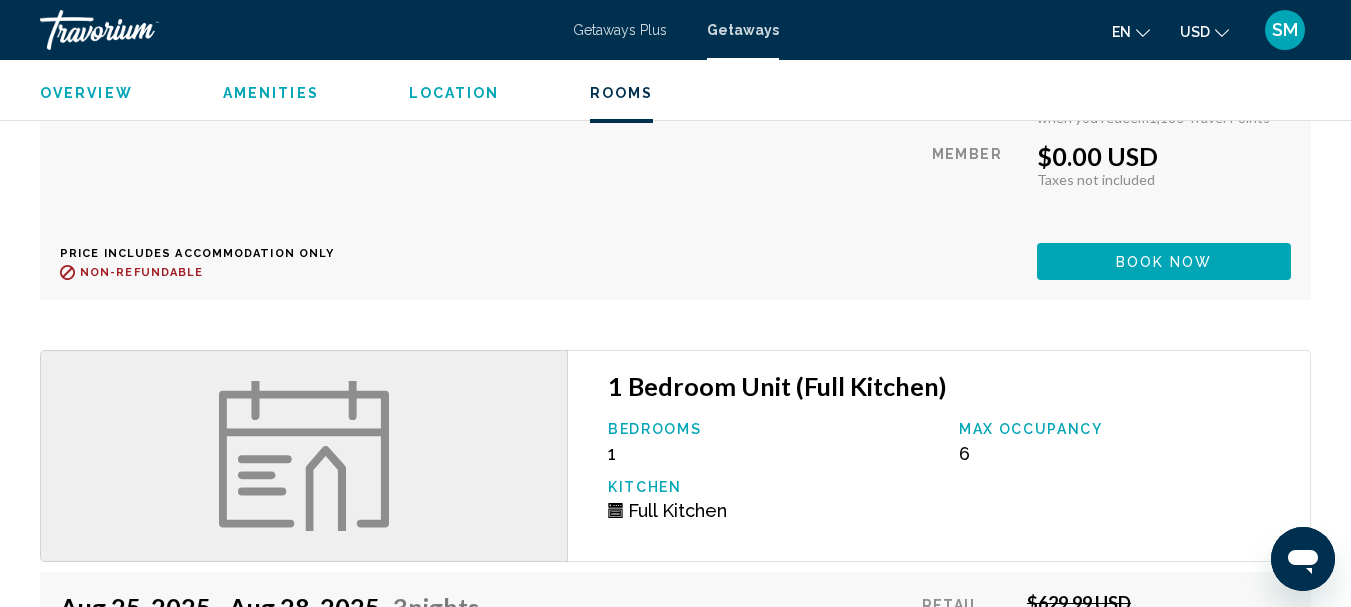 scroll, scrollTop: 2308, scrollLeft: 0, axis: vertical 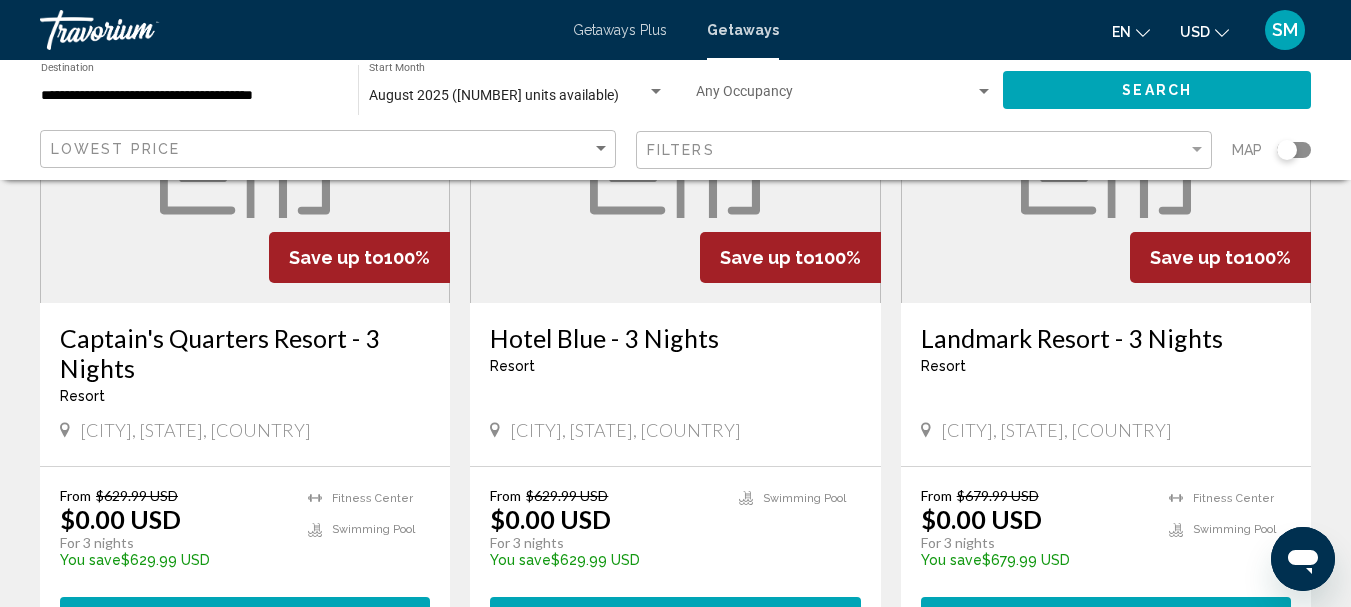 click on "Landmark Resort - 3 Nights" at bounding box center (1106, 338) 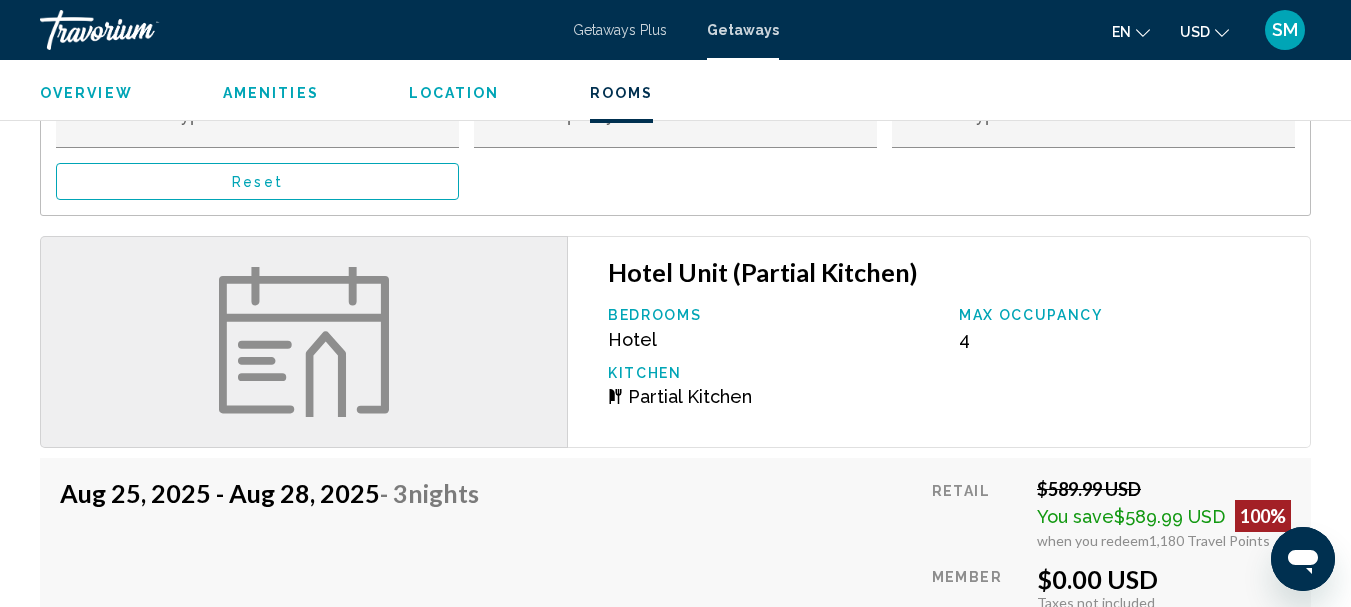 scroll, scrollTop: 1680, scrollLeft: 0, axis: vertical 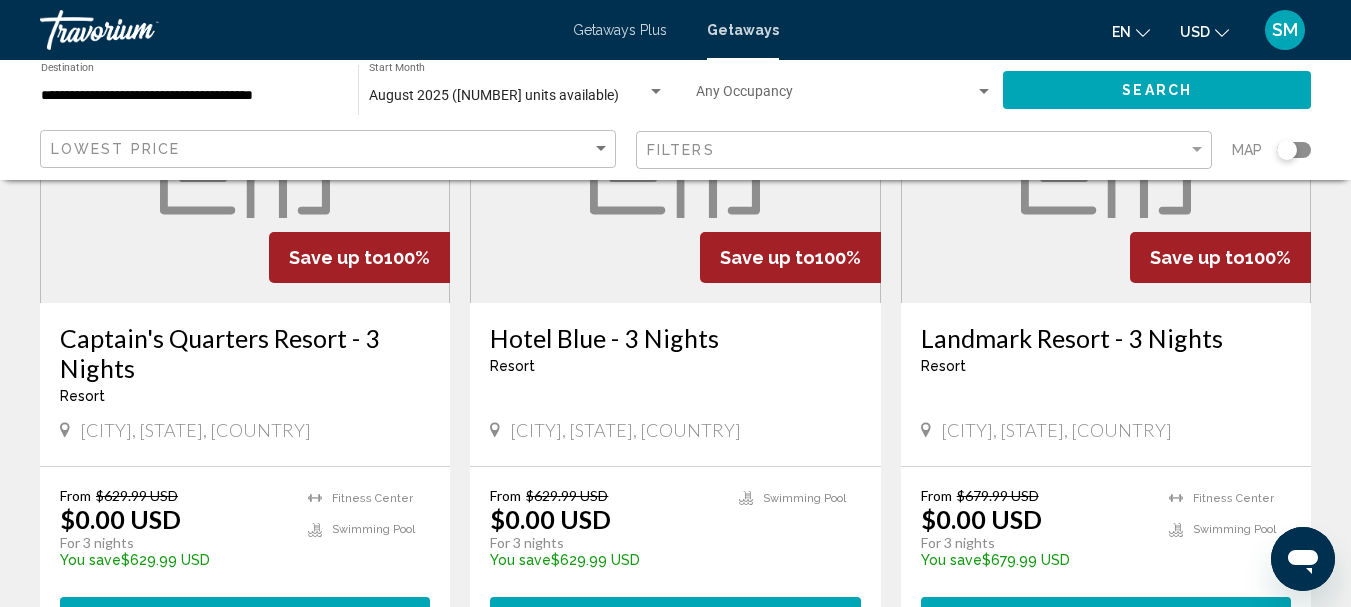 click on "Hotel Blue - 3 Nights" at bounding box center [675, 338] 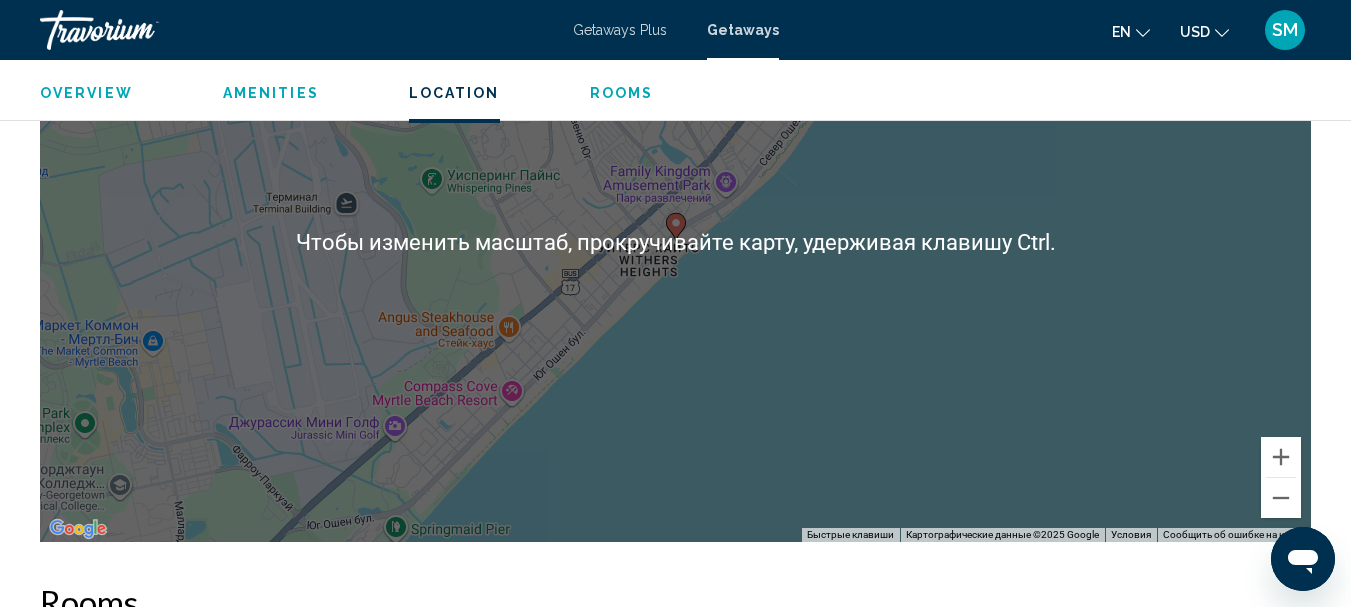 scroll, scrollTop: 1300, scrollLeft: 0, axis: vertical 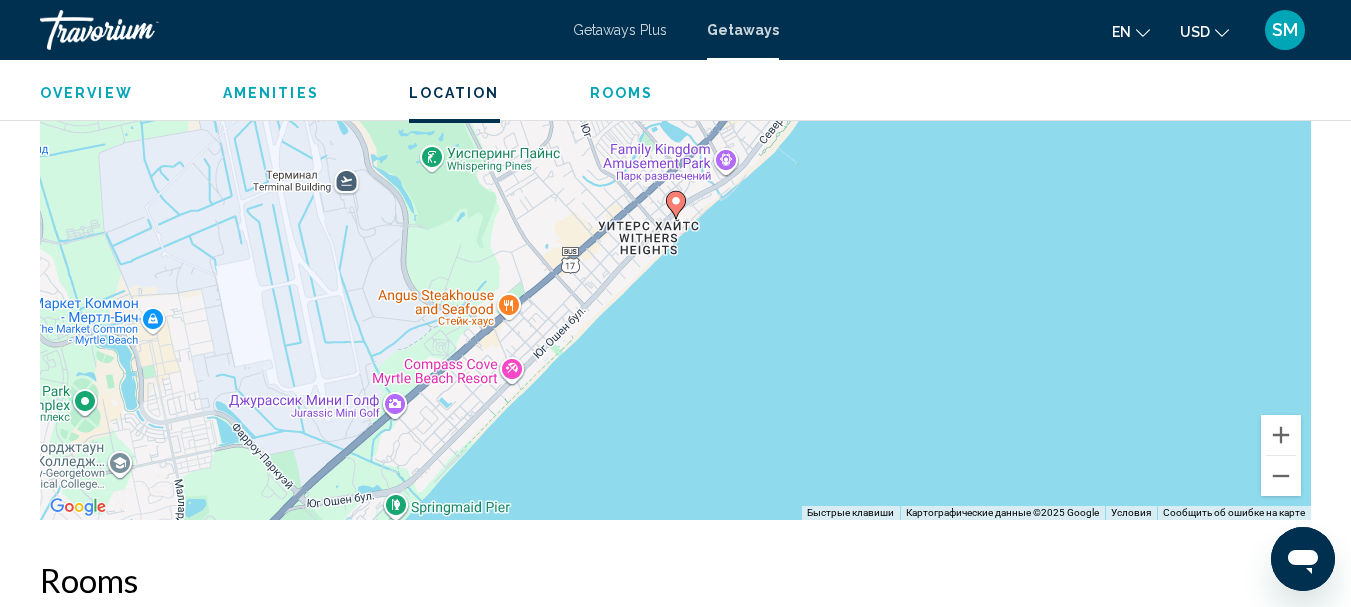click on "Чтобы активировать перетаскивание с помощью клавиатуры, нажмите Alt + Ввод. После этого перемещайте маркер, используя клавиши со стрелками. Чтобы завершить перетаскивание, нажмите клавишу Ввод. Чтобы отменить действие, нажмите клавишу Esc." at bounding box center [675, 220] 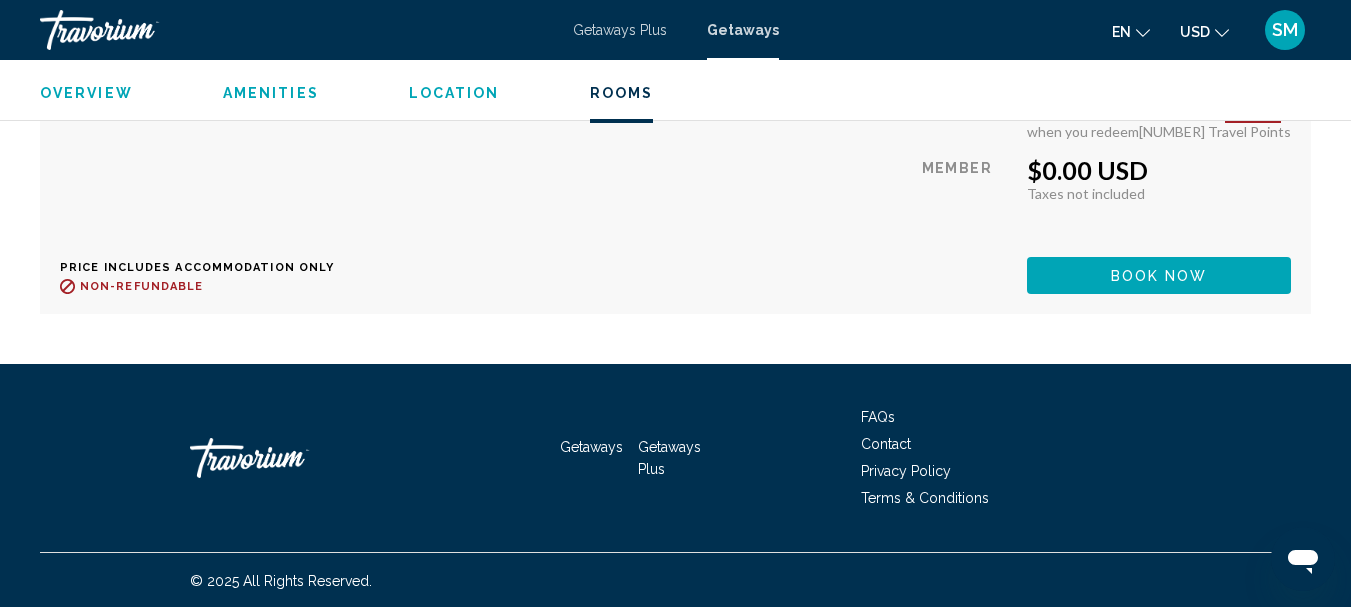 scroll, scrollTop: 2783, scrollLeft: 0, axis: vertical 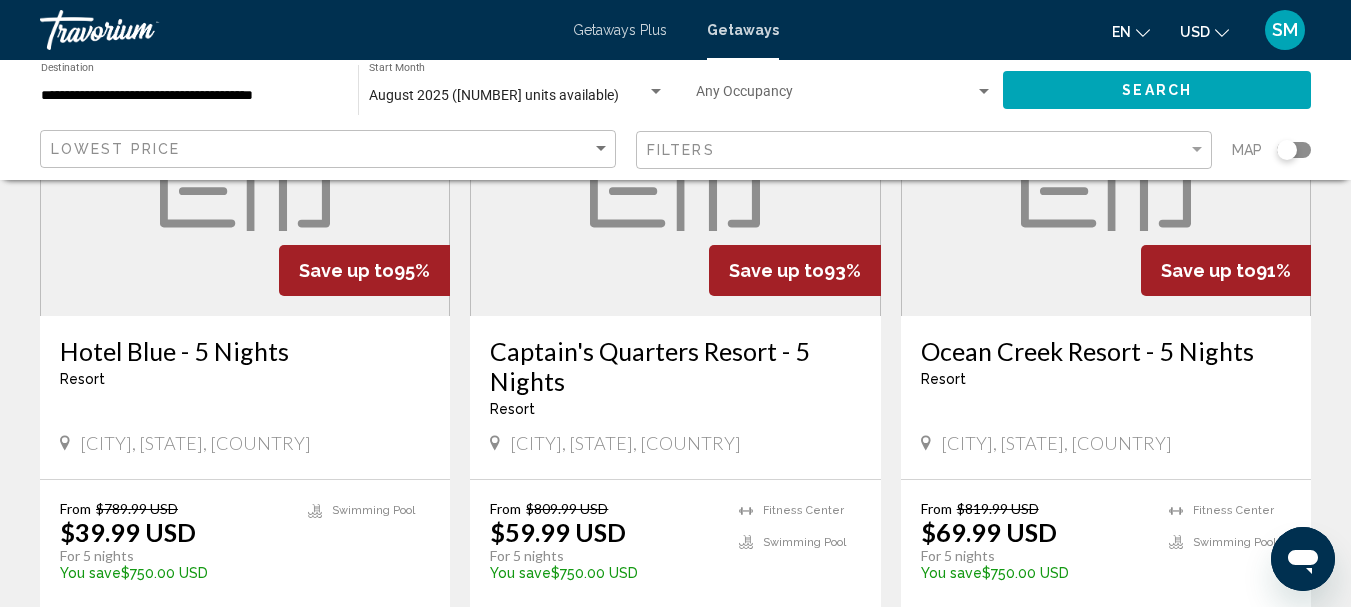 click on "Hotel Blue - 5 Nights" at bounding box center (245, 351) 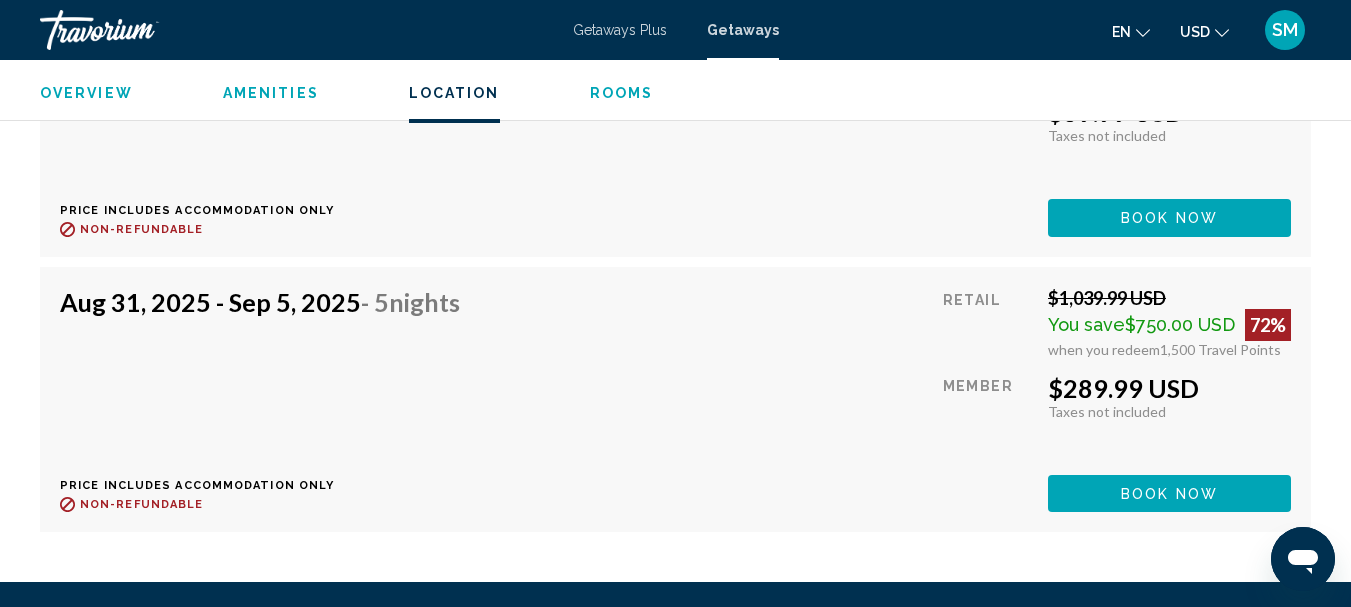 scroll, scrollTop: 3200, scrollLeft: 0, axis: vertical 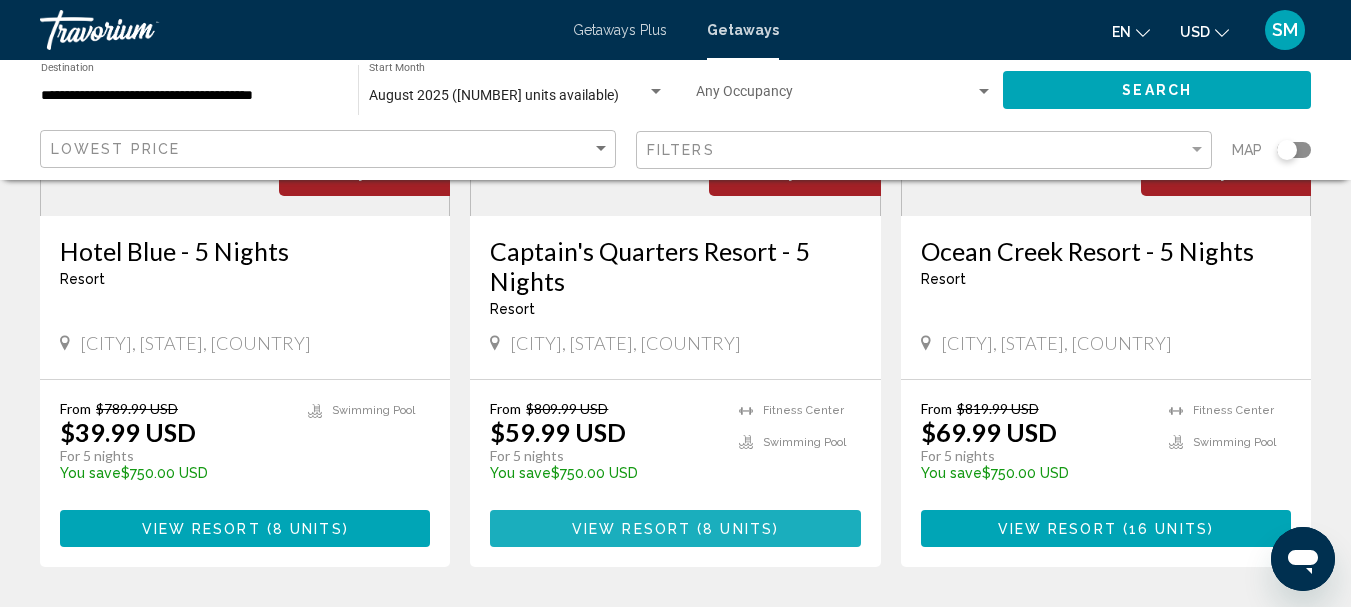 click at bounding box center [694, 529] 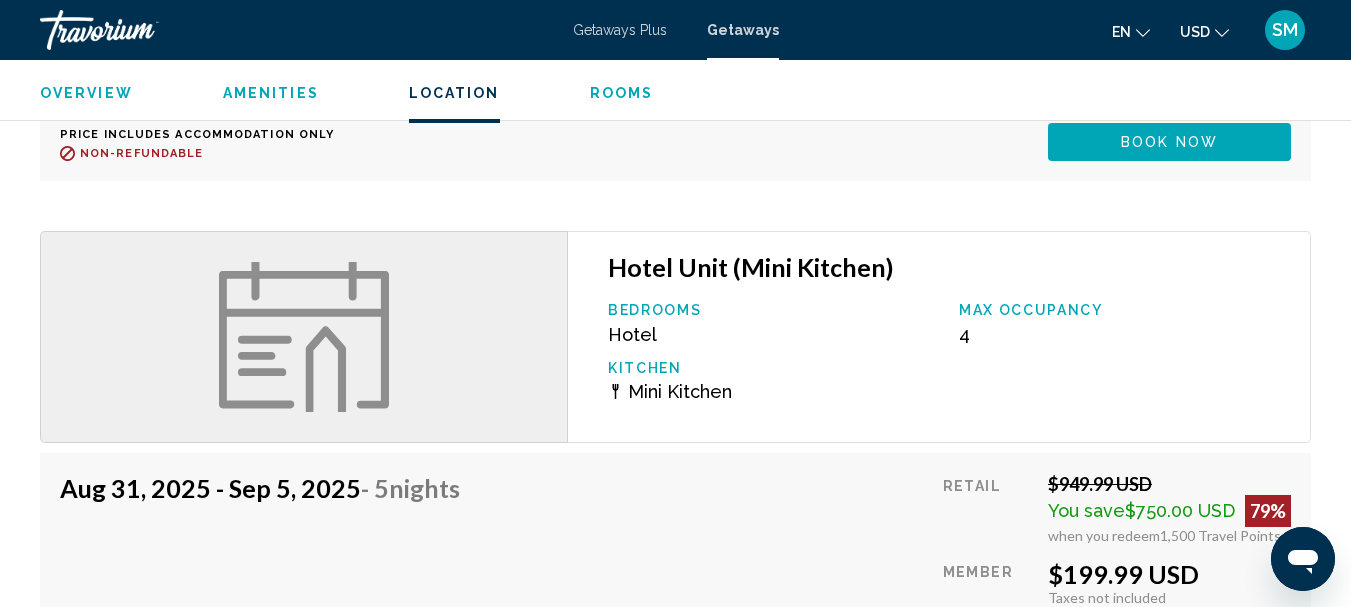 scroll, scrollTop: 2783, scrollLeft: 0, axis: vertical 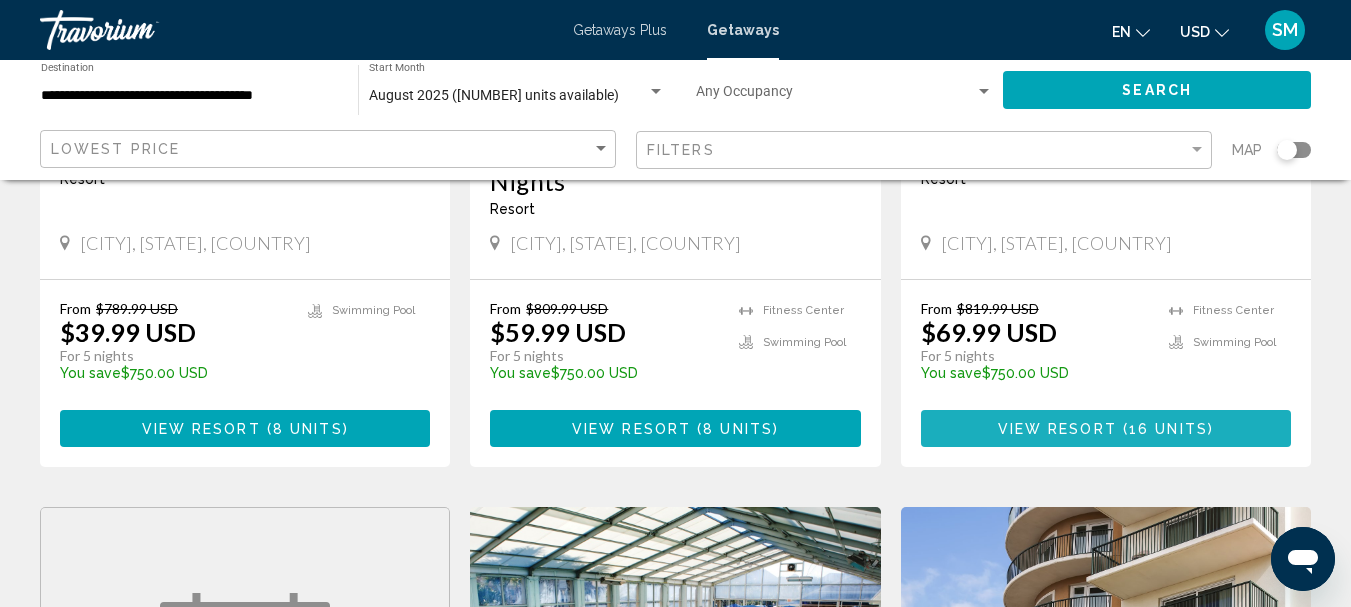 click on "( 16 units )" at bounding box center (1165, 429) 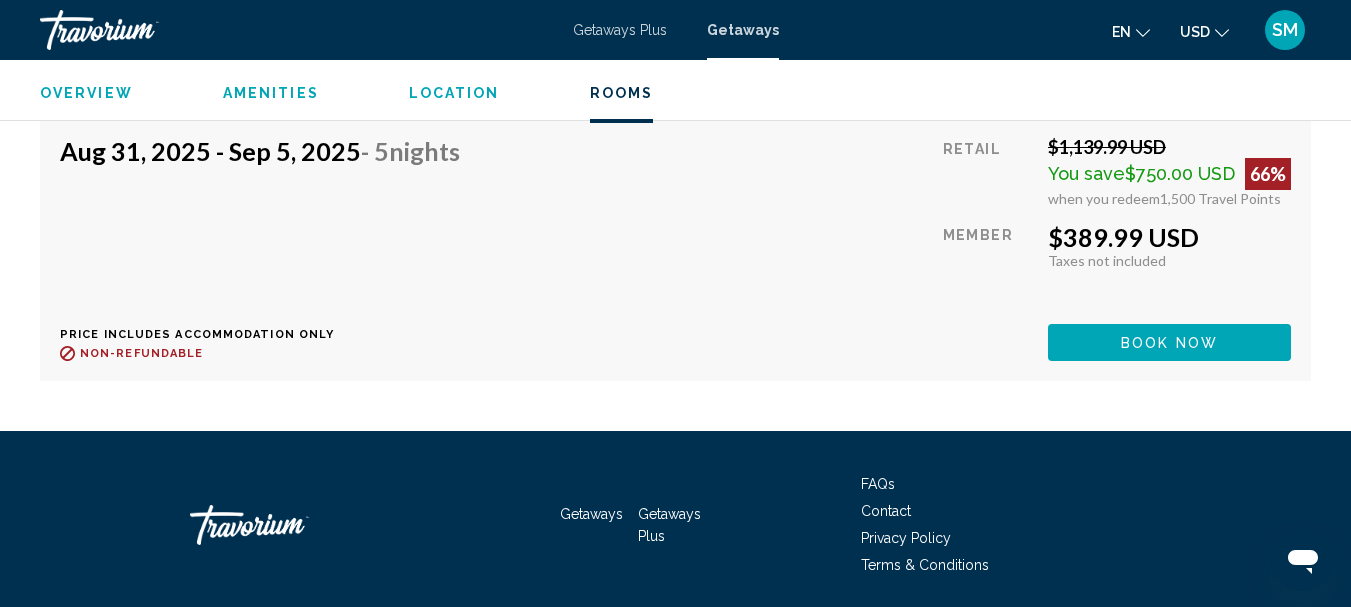 scroll, scrollTop: 3126, scrollLeft: 0, axis: vertical 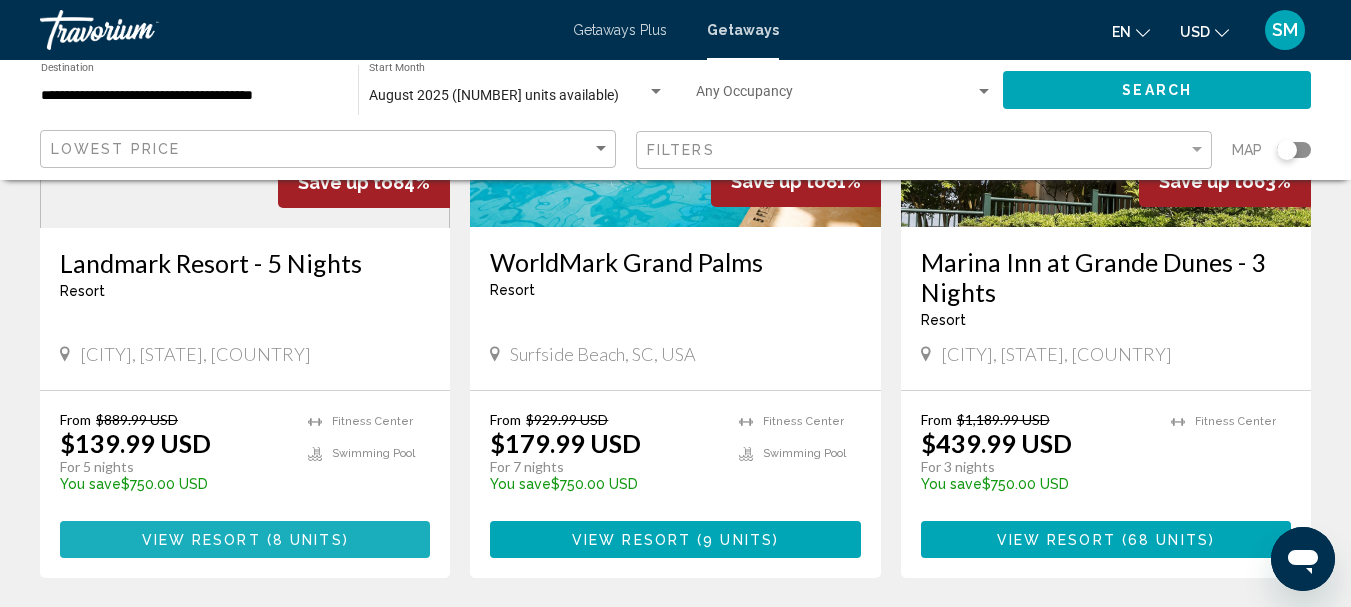 click on "View Resort" at bounding box center [201, 540] 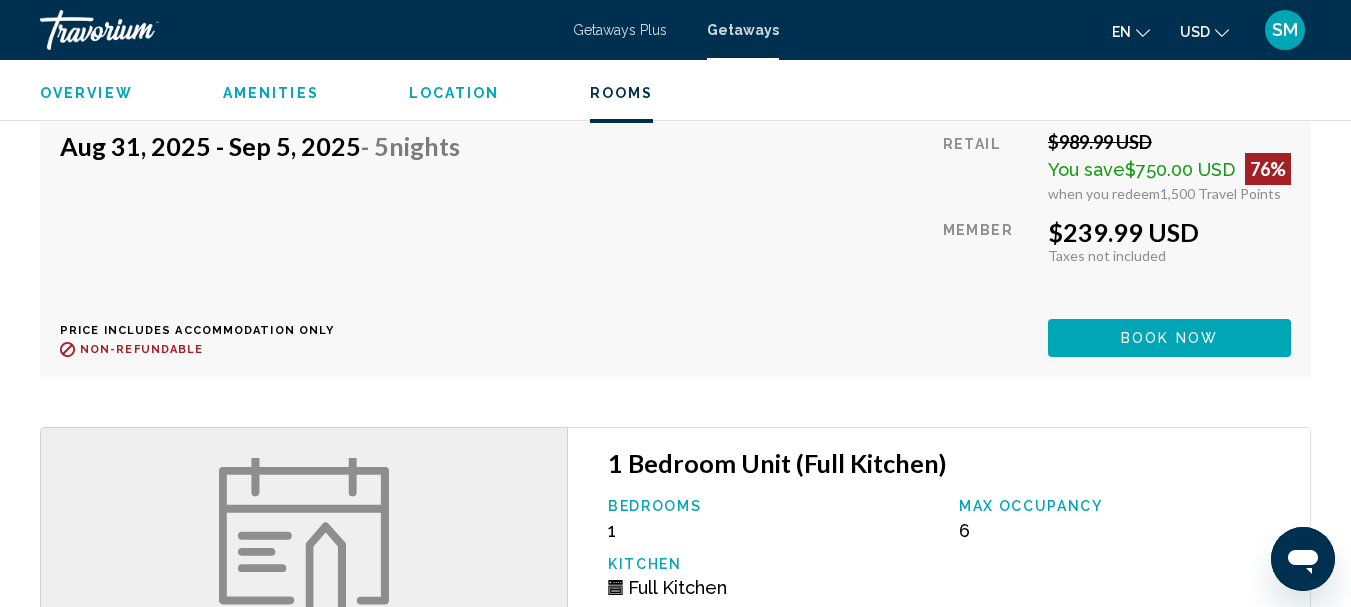 scroll, scrollTop: 2531, scrollLeft: 0, axis: vertical 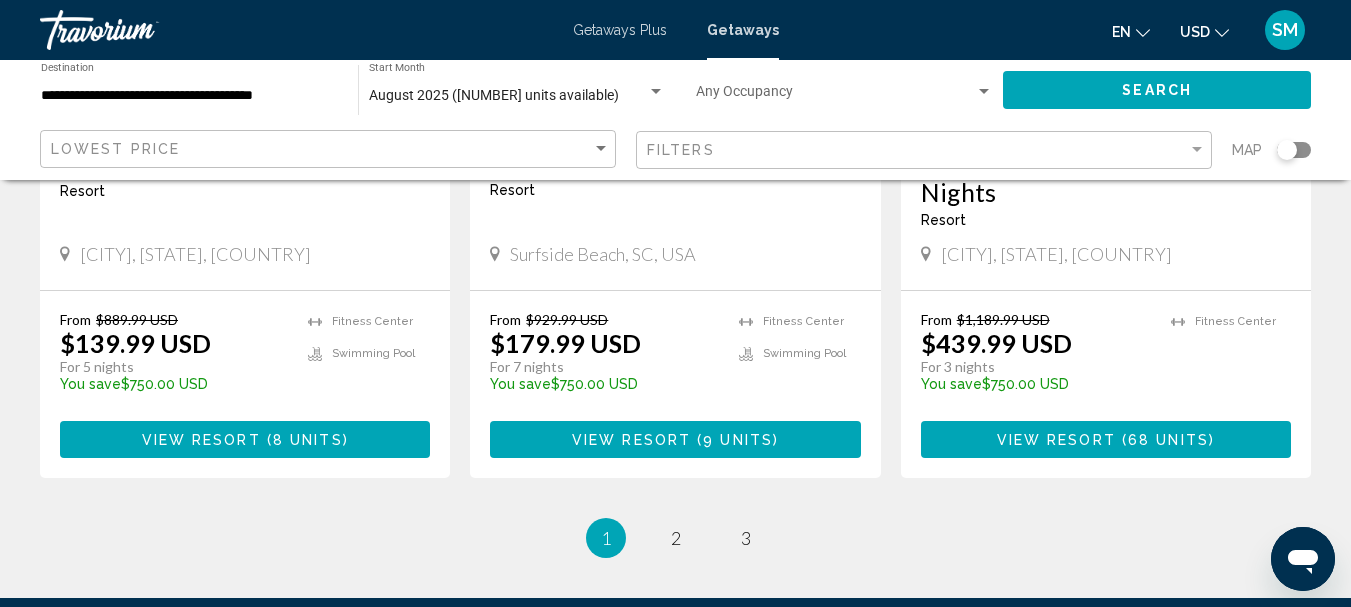 click on "View Resort" at bounding box center (631, 440) 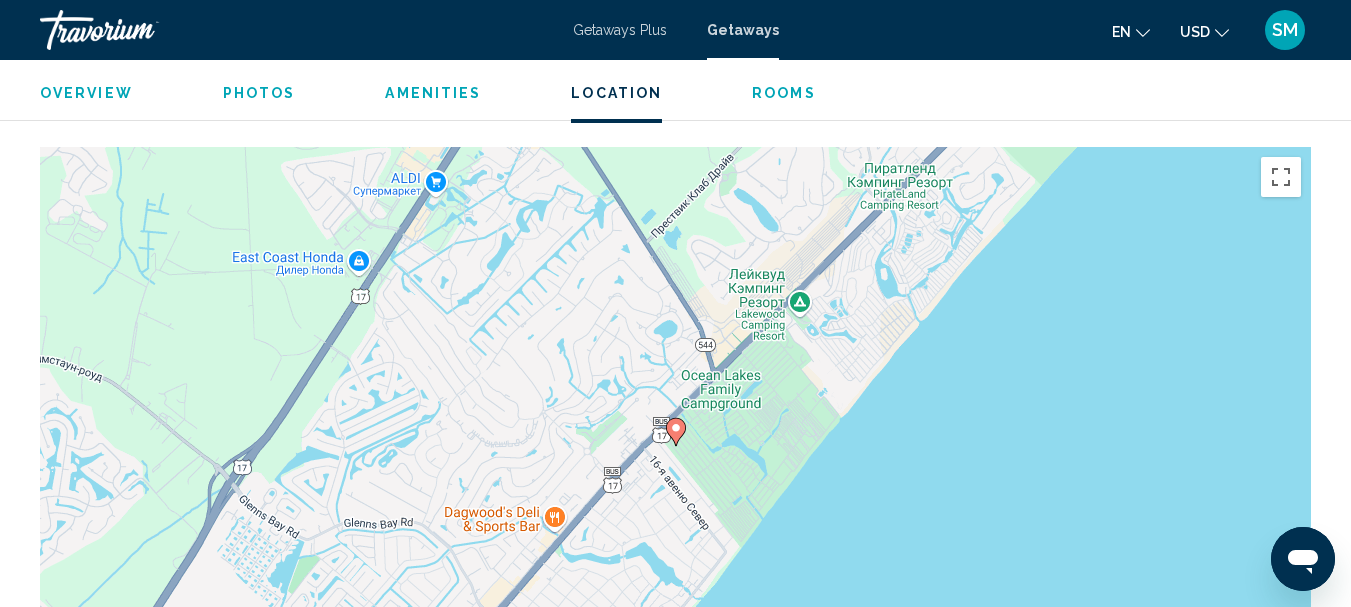 scroll, scrollTop: 2405, scrollLeft: 0, axis: vertical 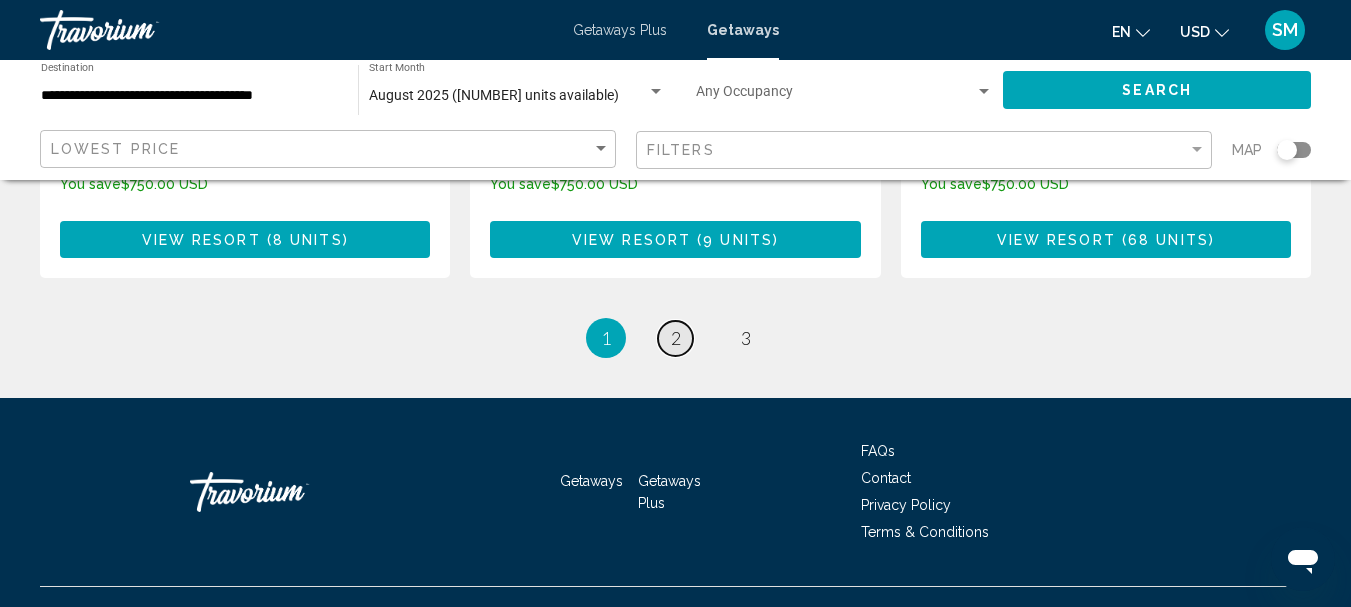 click on "page  2" at bounding box center (675, 338) 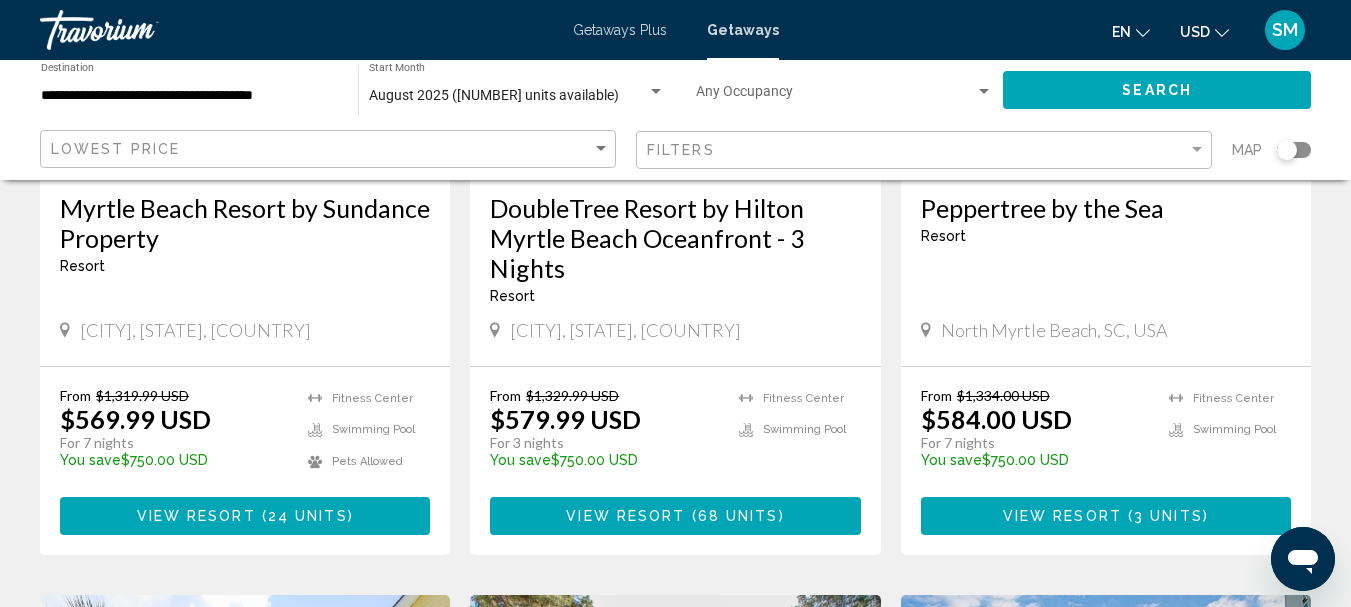 scroll, scrollTop: 1100, scrollLeft: 0, axis: vertical 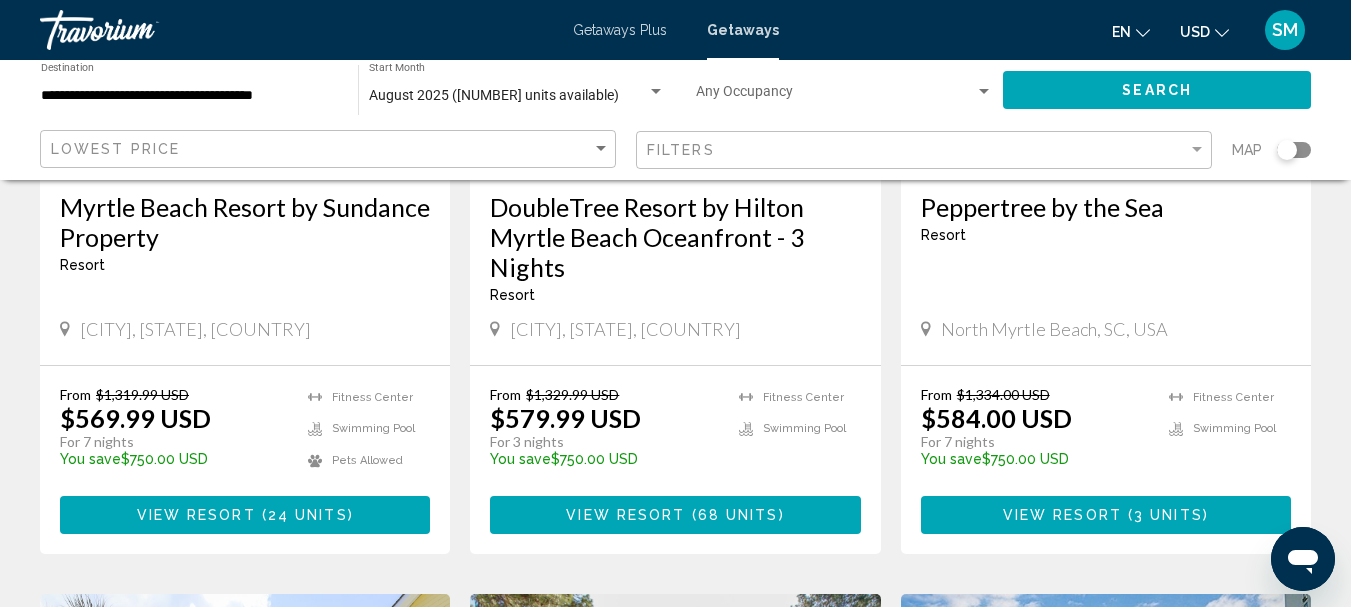 click on "DoubleTree Resort by Hilton Myrtle Beach Oceanfront - 3 Nights" at bounding box center [675, 237] 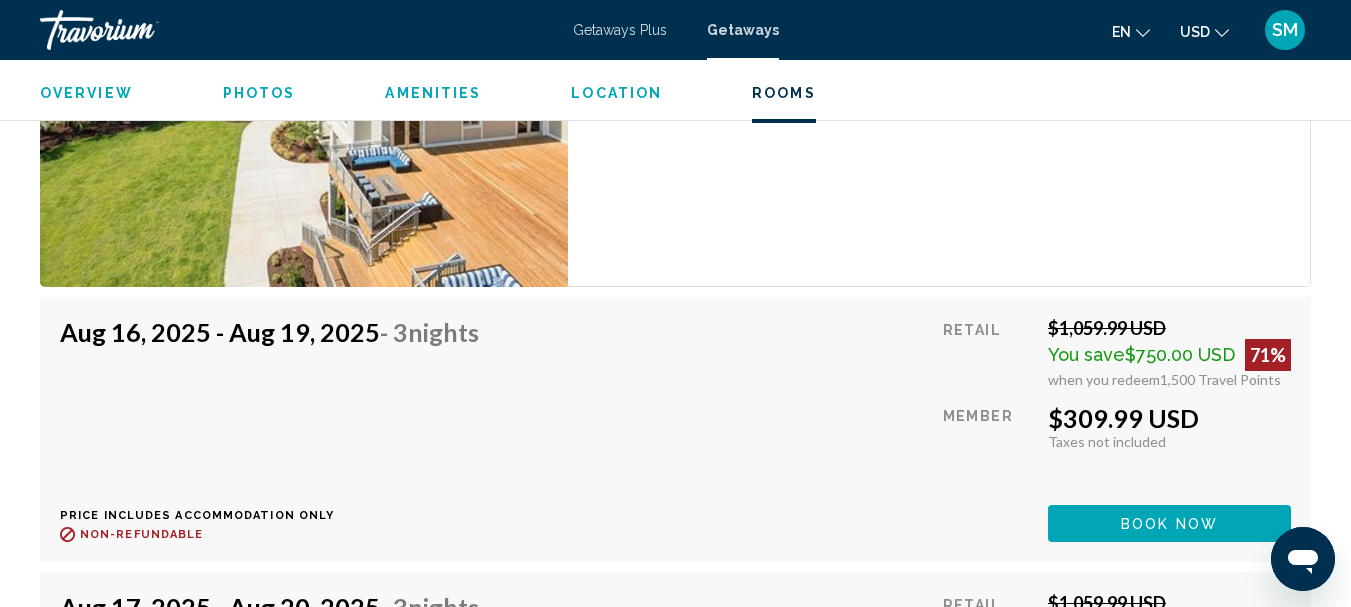 scroll, scrollTop: 8632, scrollLeft: 0, axis: vertical 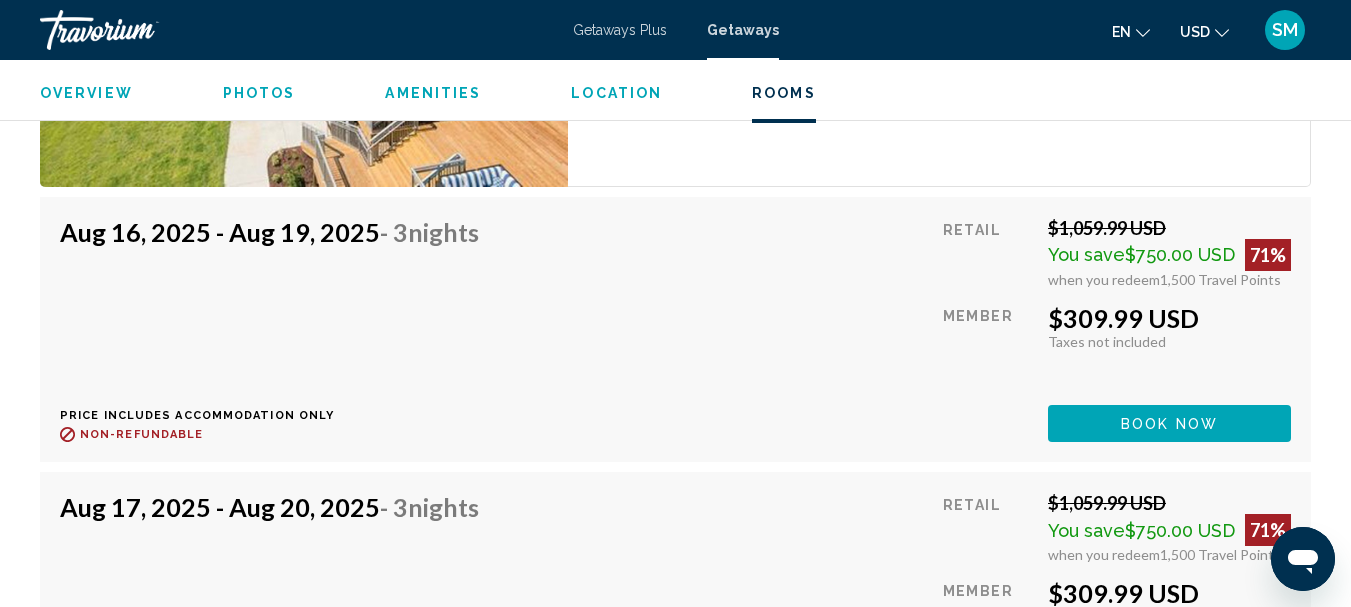 click on "Aug 16, [YEAR] - Aug 19, [YEAR]  - 3  Nights Price includes accommodation only
Refundable until :
Non-refundable Retail  $1,059.99 USD  You save  $750.00 USD   71%  when you redeem  1,500  Travel Points  Member  $309.99 USD  Taxes included Taxes not included You earn  0  Travel Points  Book now This room is no longer available. Price includes accommodation only
Refundable until
Non-refundable Book now This room is no longer available." at bounding box center [675, -4529] 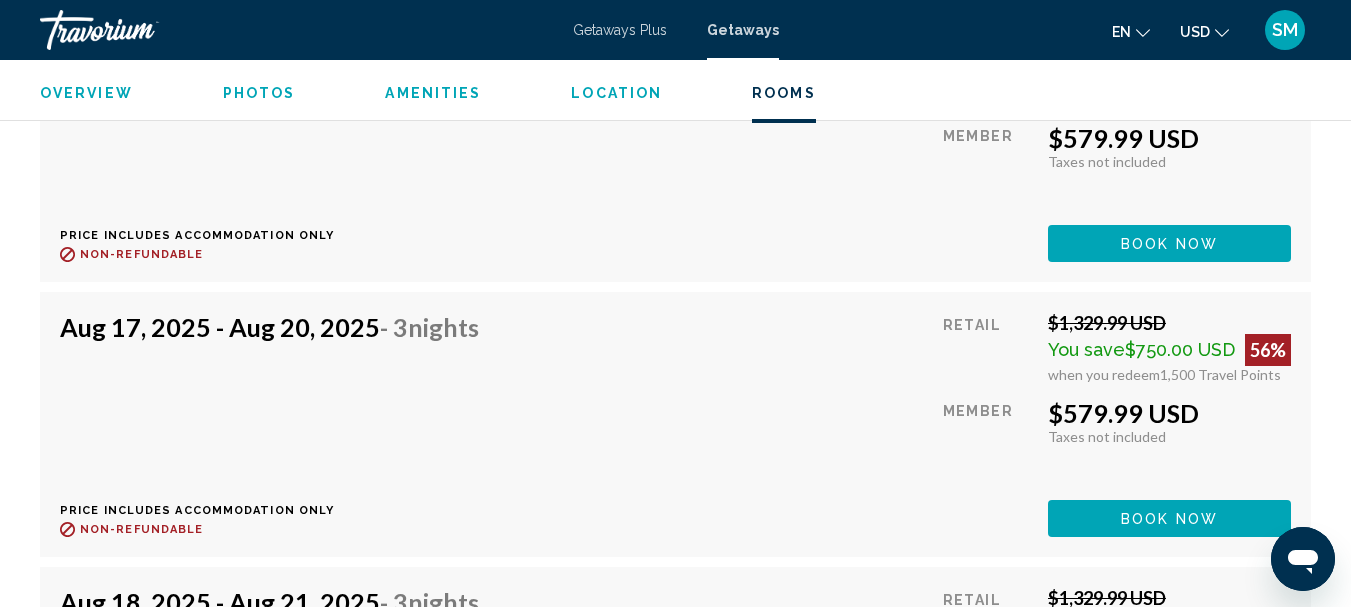scroll, scrollTop: 13370, scrollLeft: 0, axis: vertical 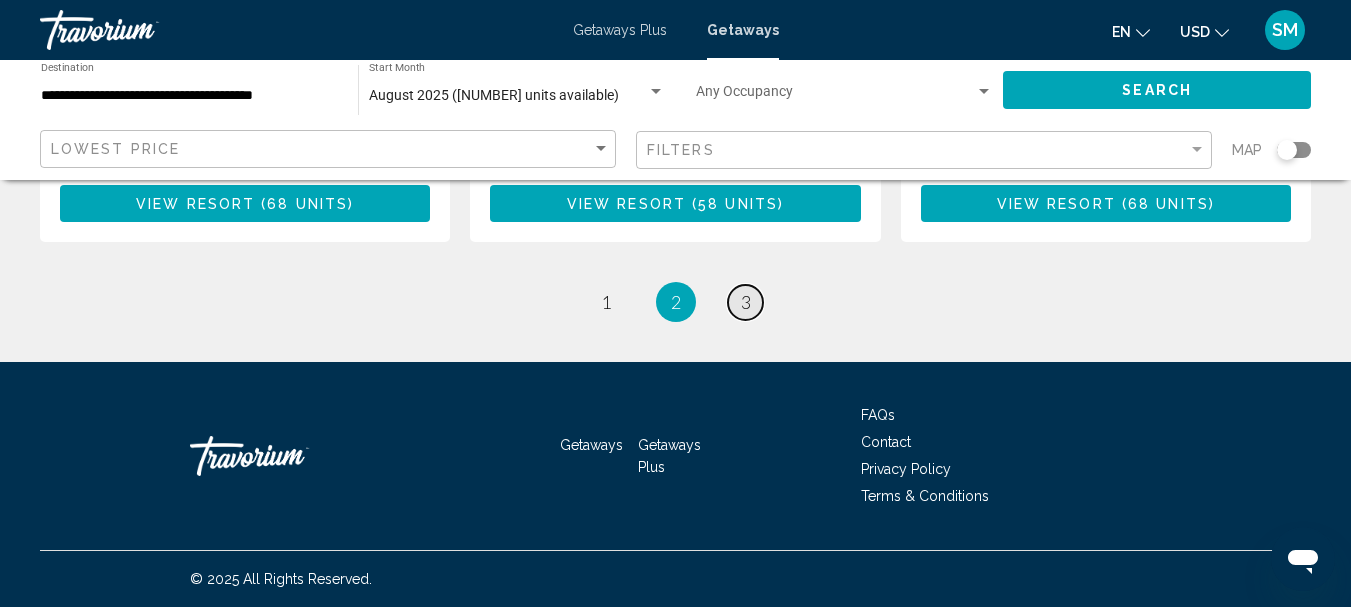 click on "3" at bounding box center [746, 302] 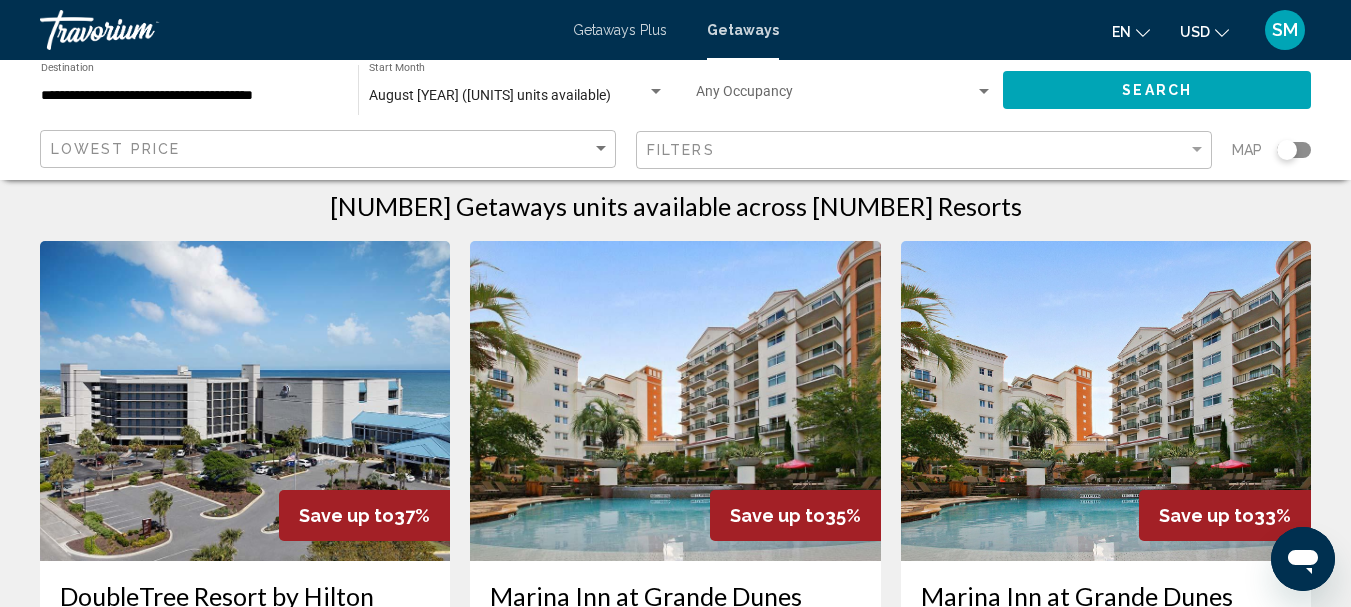 scroll, scrollTop: 0, scrollLeft: 0, axis: both 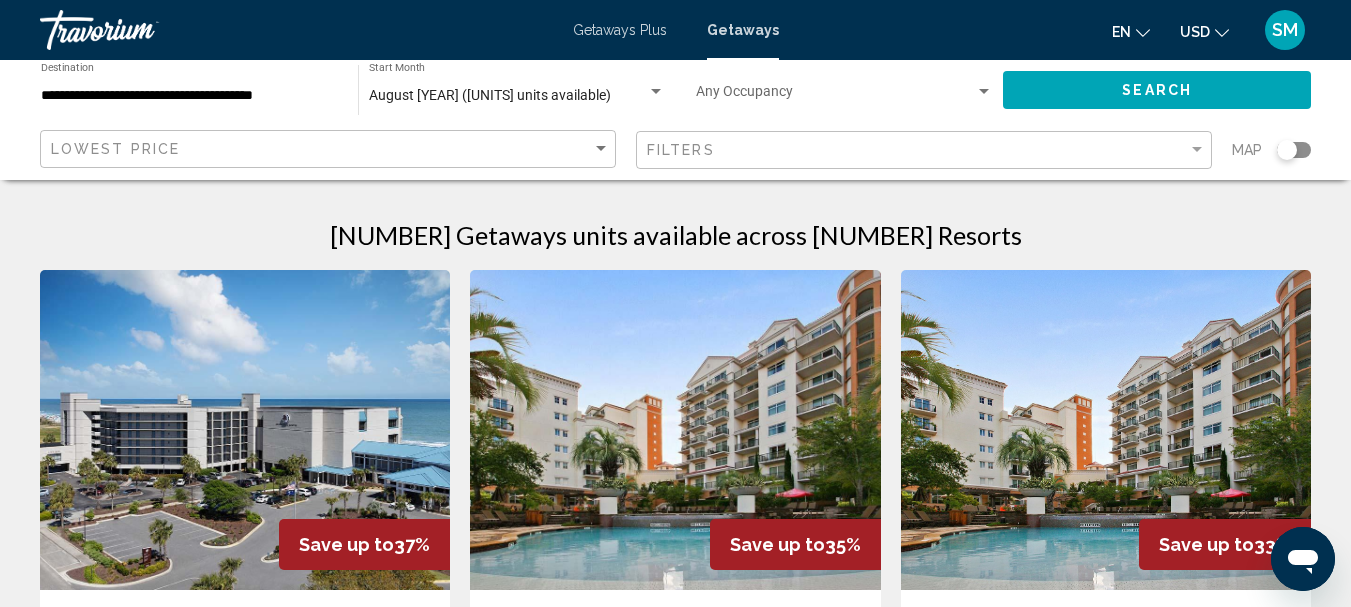 drag, startPoint x: 1293, startPoint y: 153, endPoint x: 1310, endPoint y: 154, distance: 17.029387 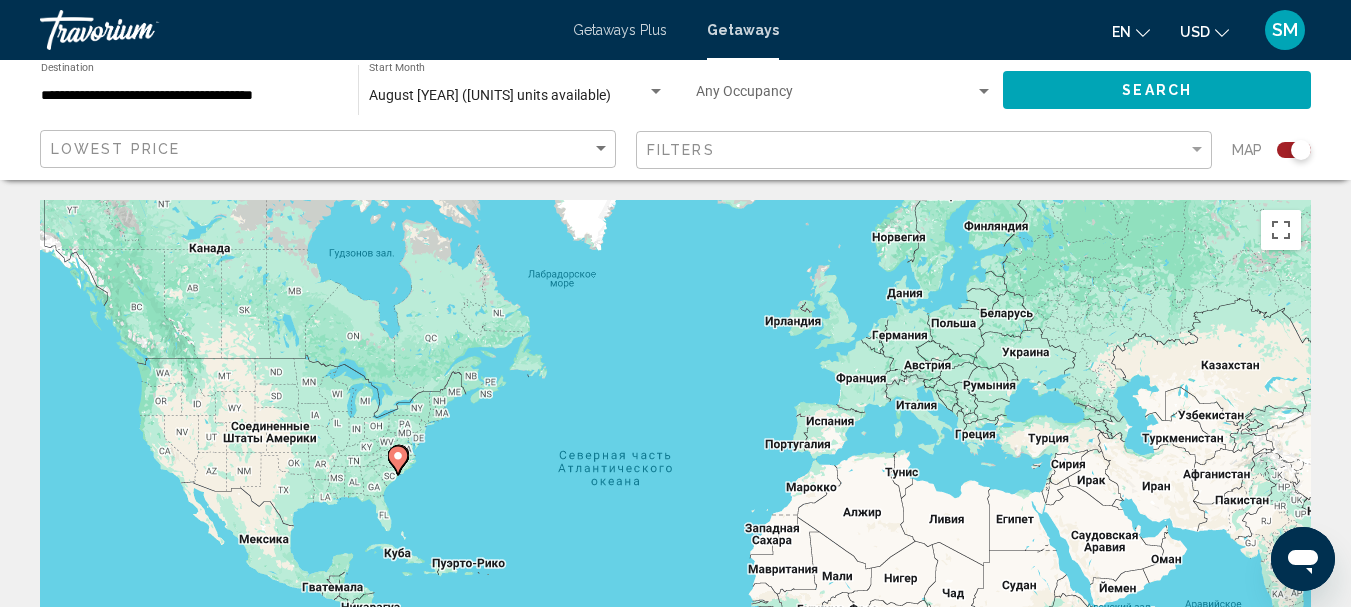 click 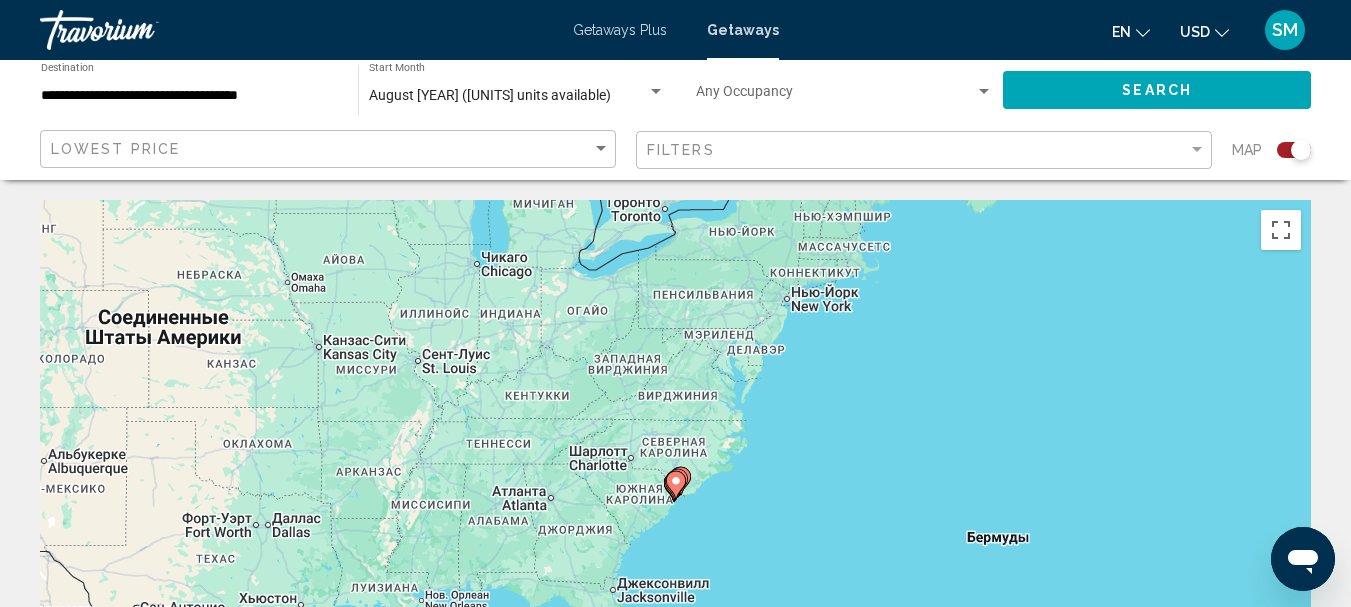 click 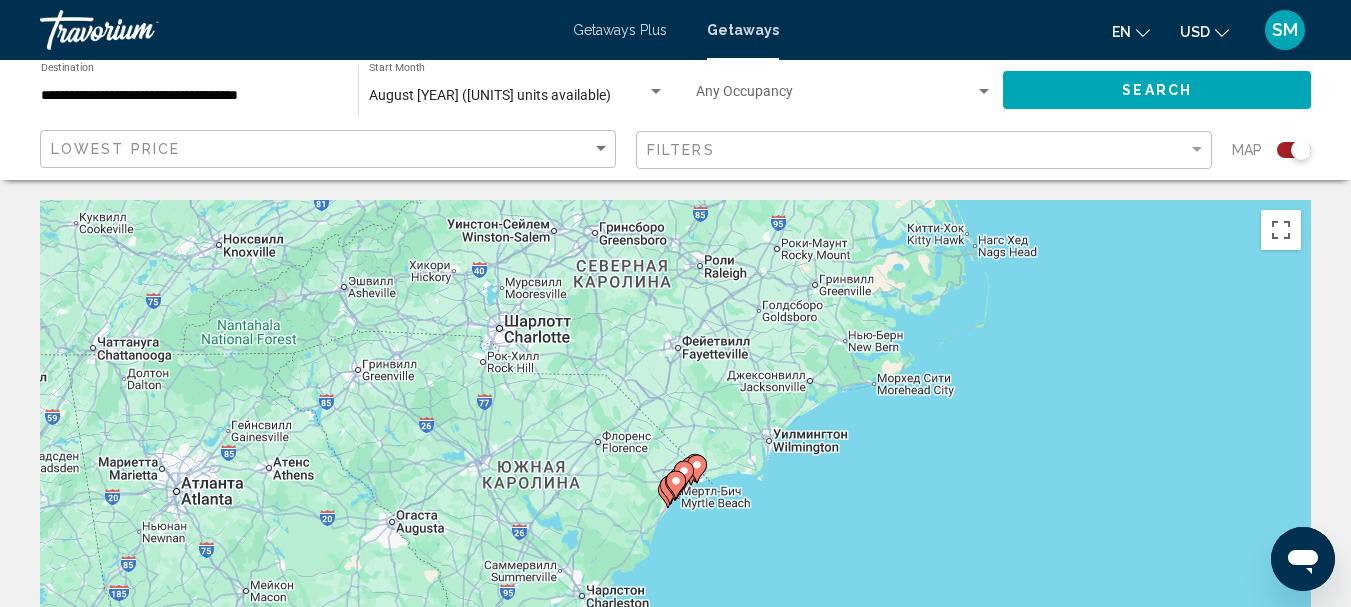 click 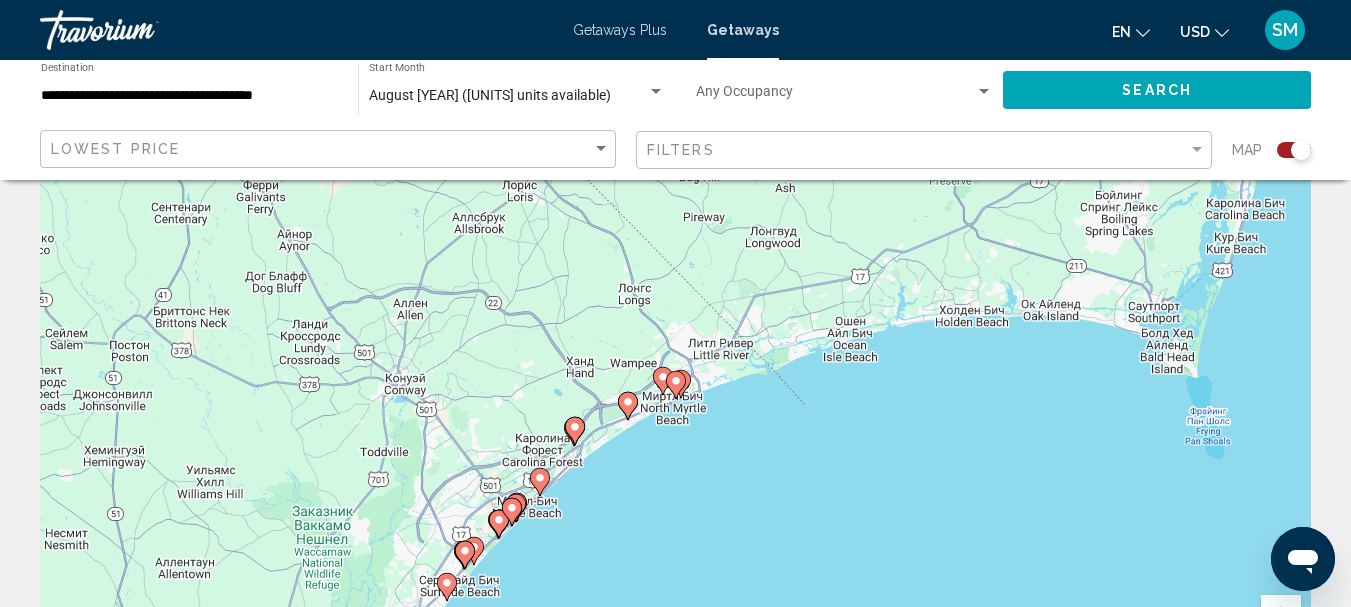scroll, scrollTop: 200, scrollLeft: 0, axis: vertical 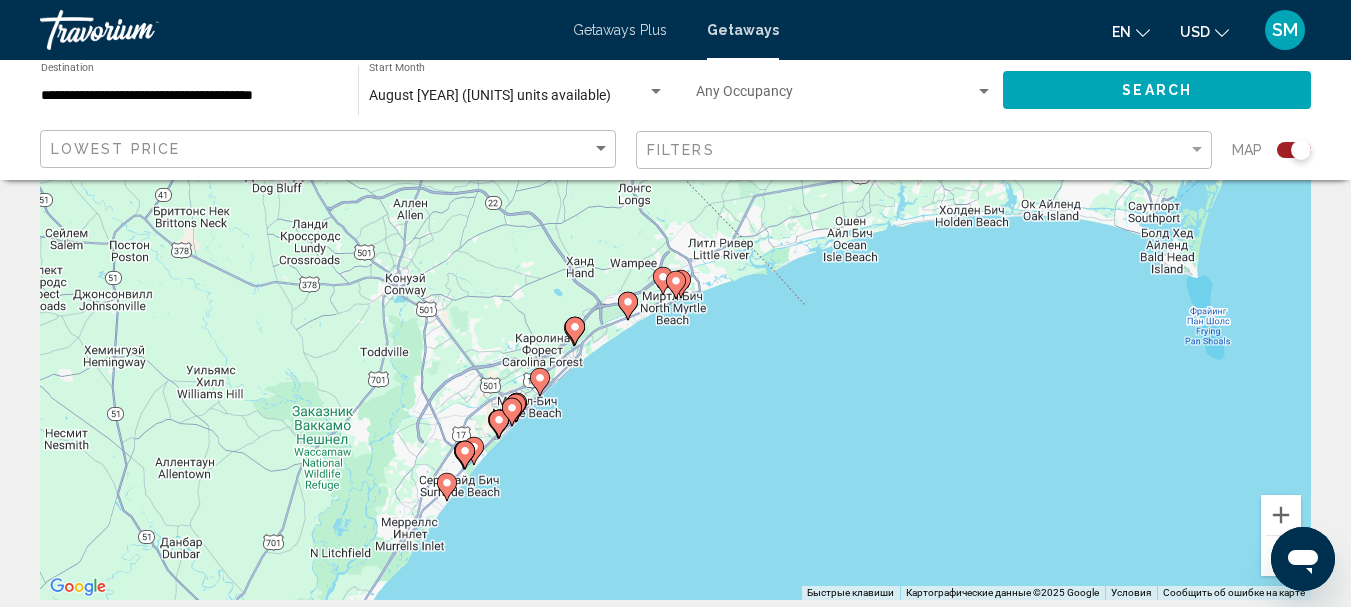 click on "Чтобы активировать перетаскивание с помощью клавиатуры, нажмите Alt + Ввод. После этого перемещайте маркер, используя клавиши со стрелками. Чтобы завершить перетаскивание, нажмите клавишу Ввод. Чтобы отменить действие, нажмите клавишу Esc." at bounding box center [675, 300] 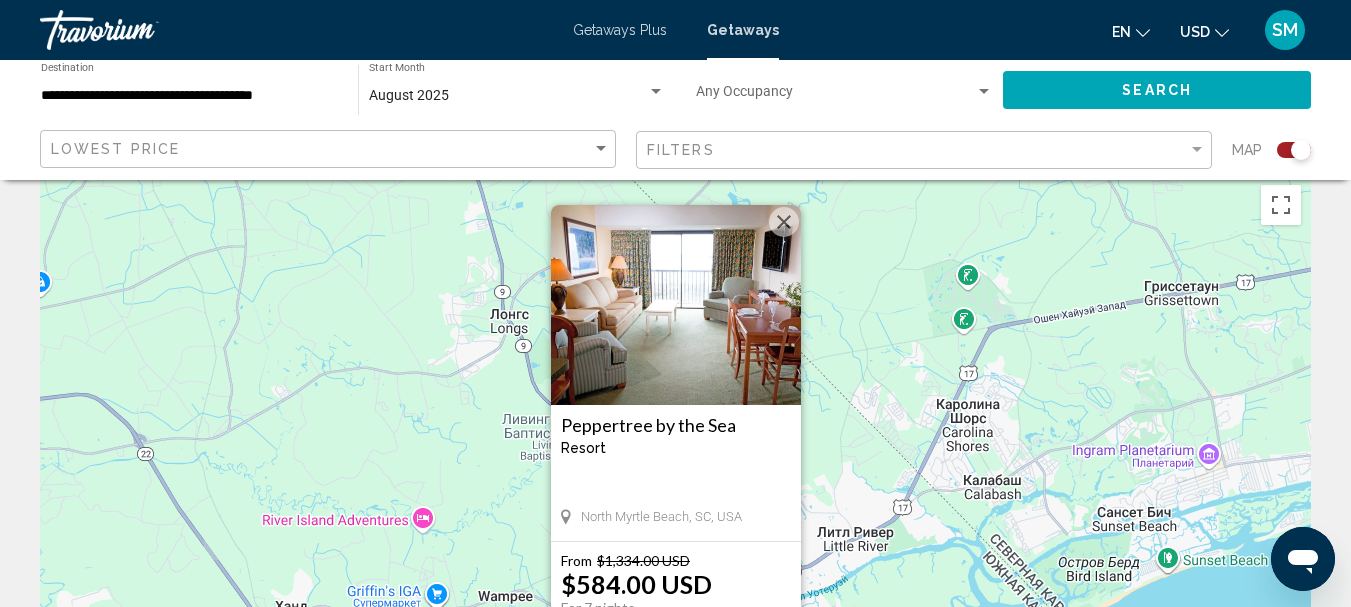 scroll, scrollTop: 0, scrollLeft: 0, axis: both 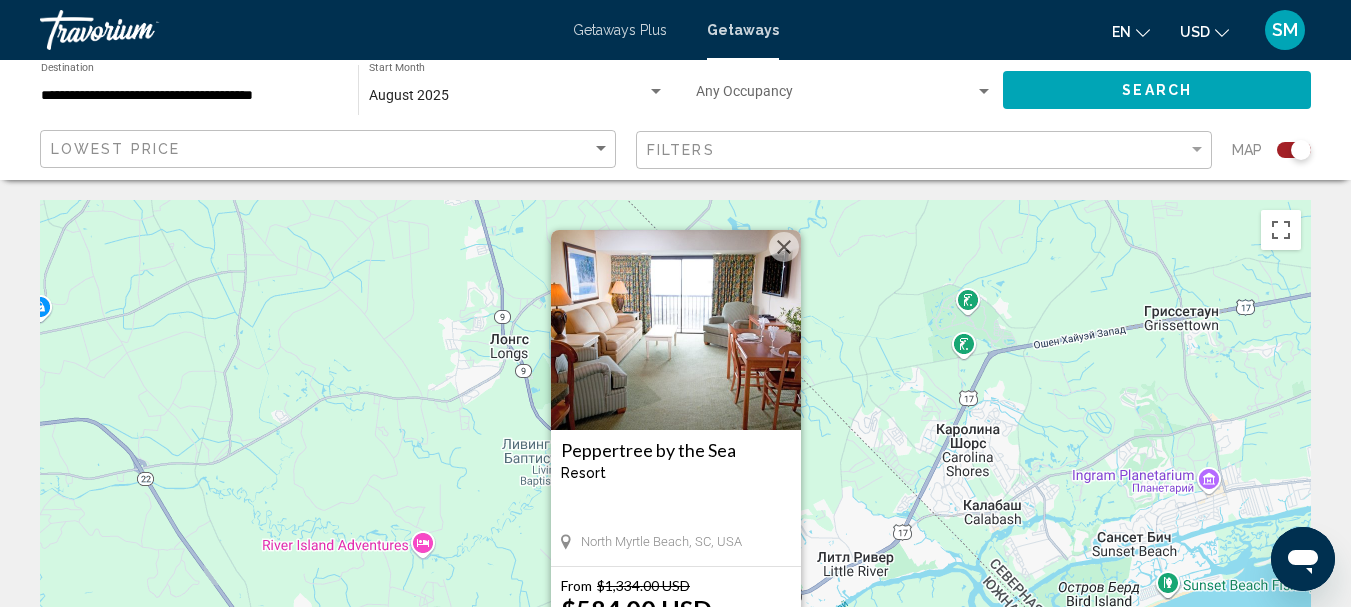 click at bounding box center [784, 247] 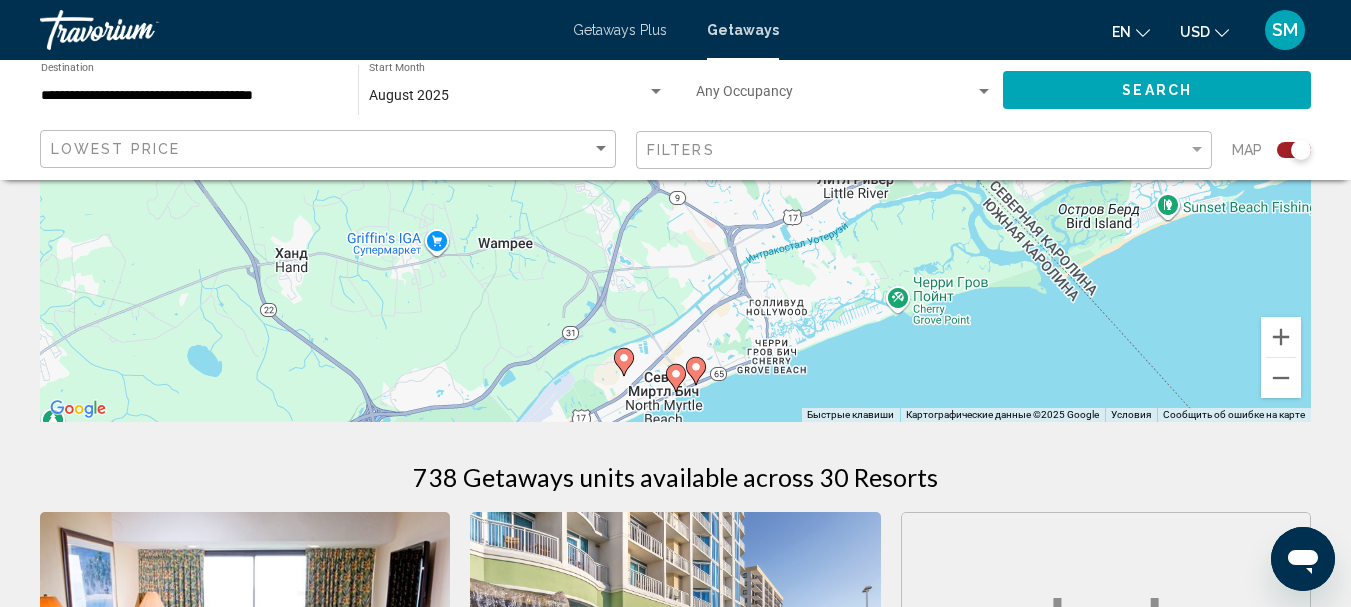 scroll, scrollTop: 400, scrollLeft: 0, axis: vertical 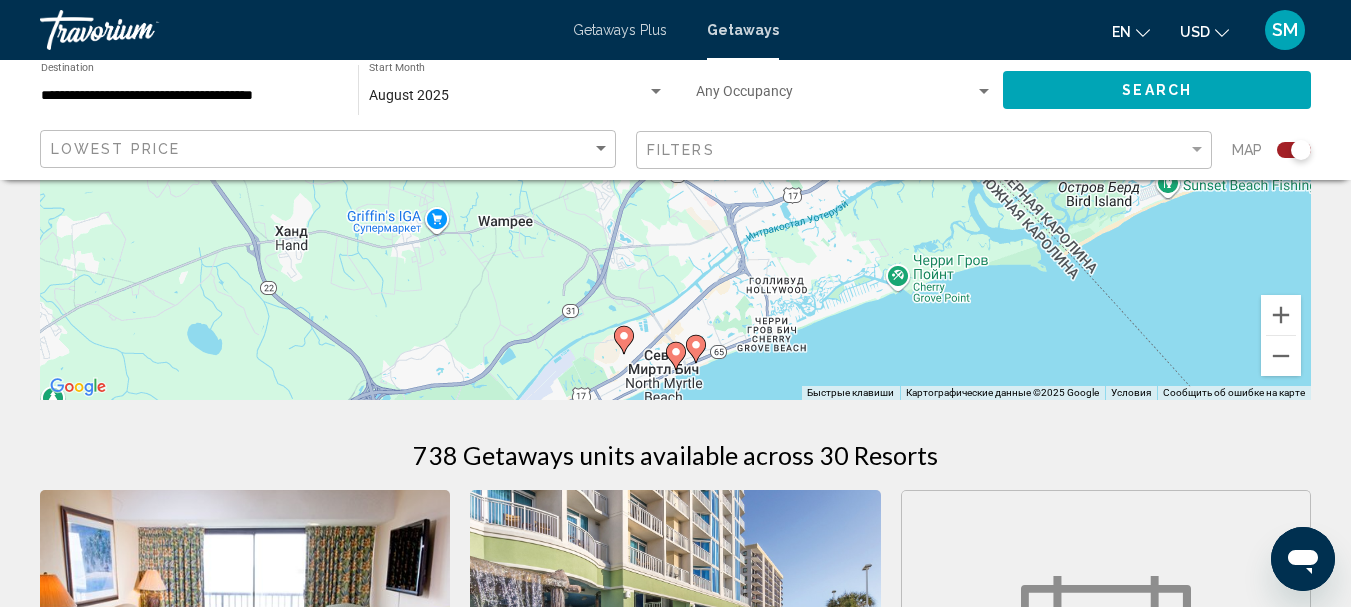 click 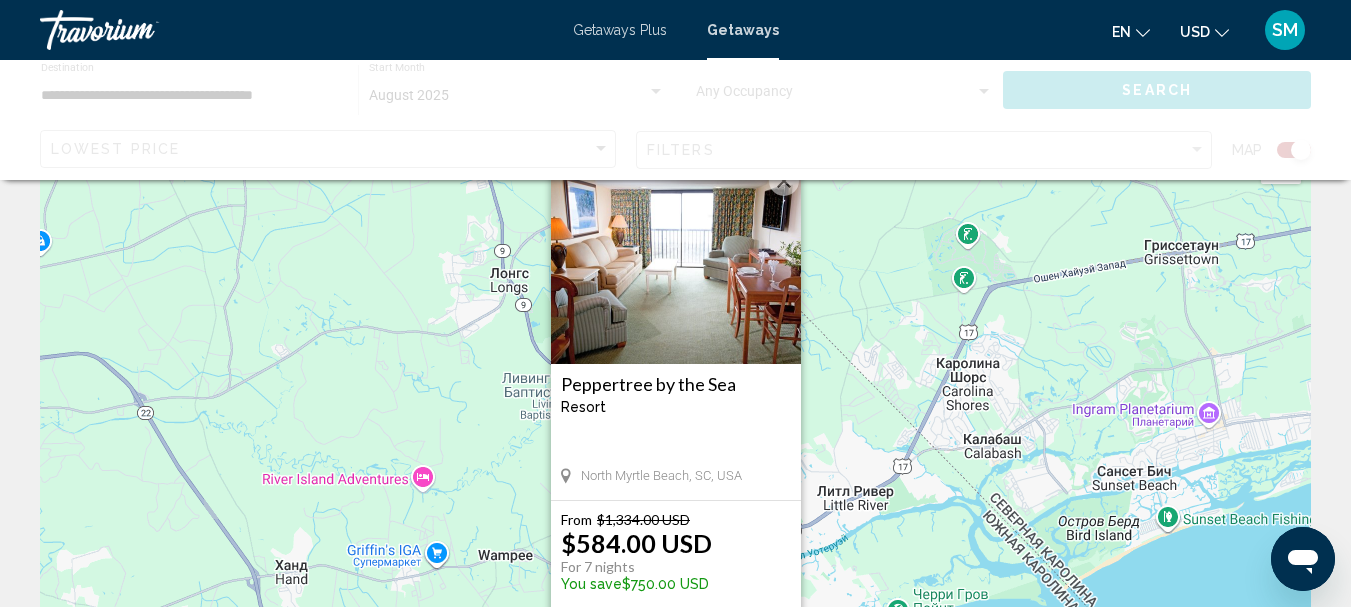 scroll, scrollTop: 0, scrollLeft: 0, axis: both 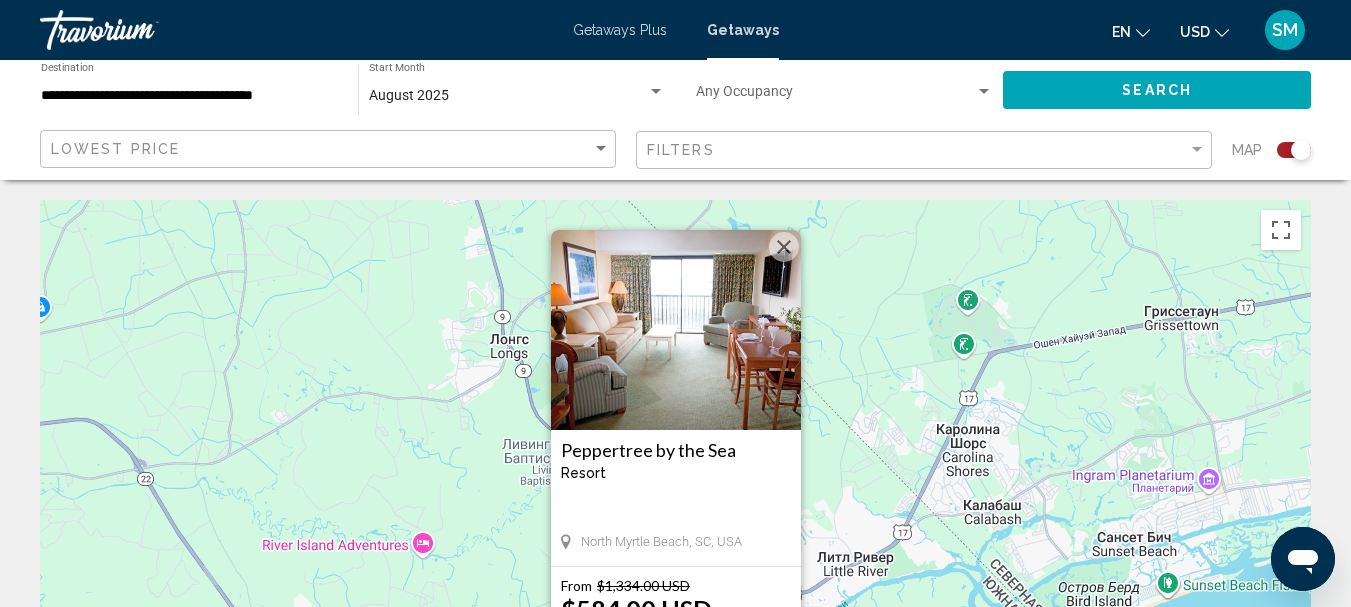 click at bounding box center [784, 247] 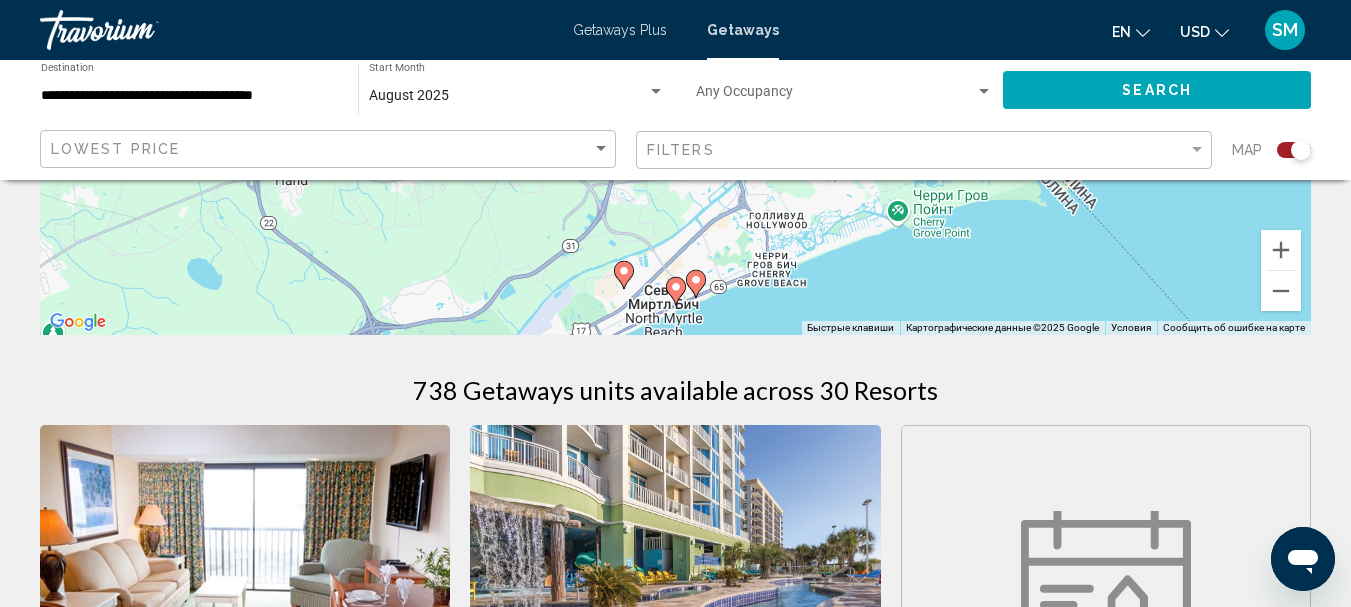 scroll, scrollTop: 500, scrollLeft: 0, axis: vertical 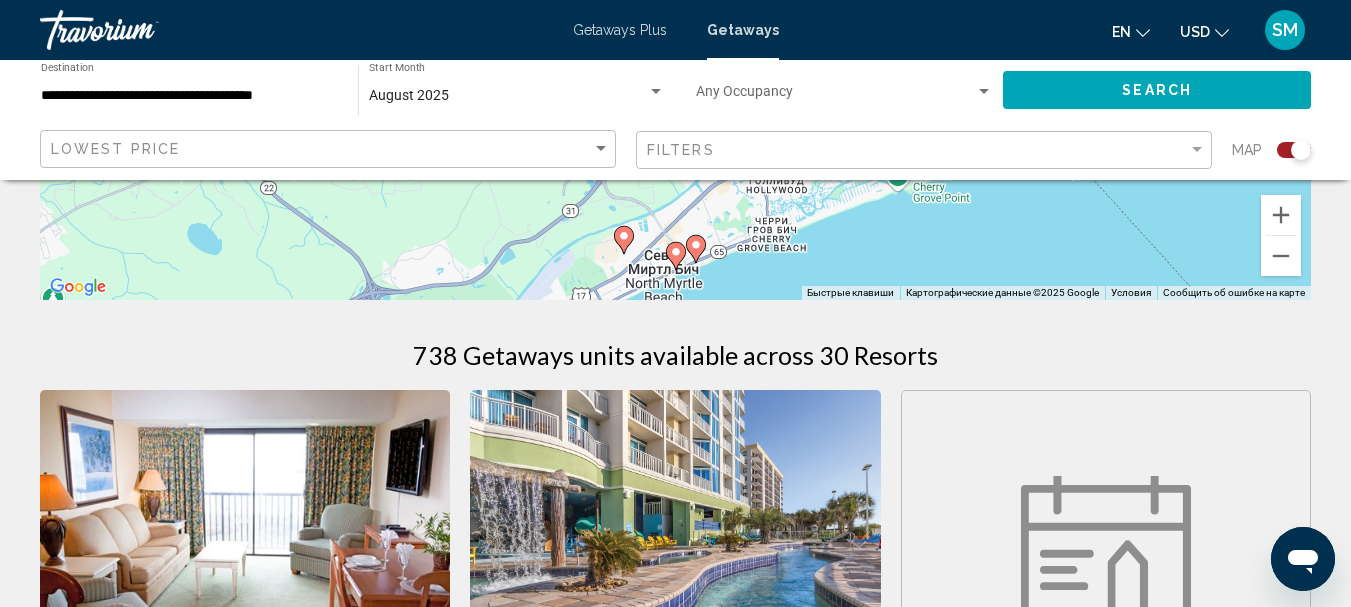 click 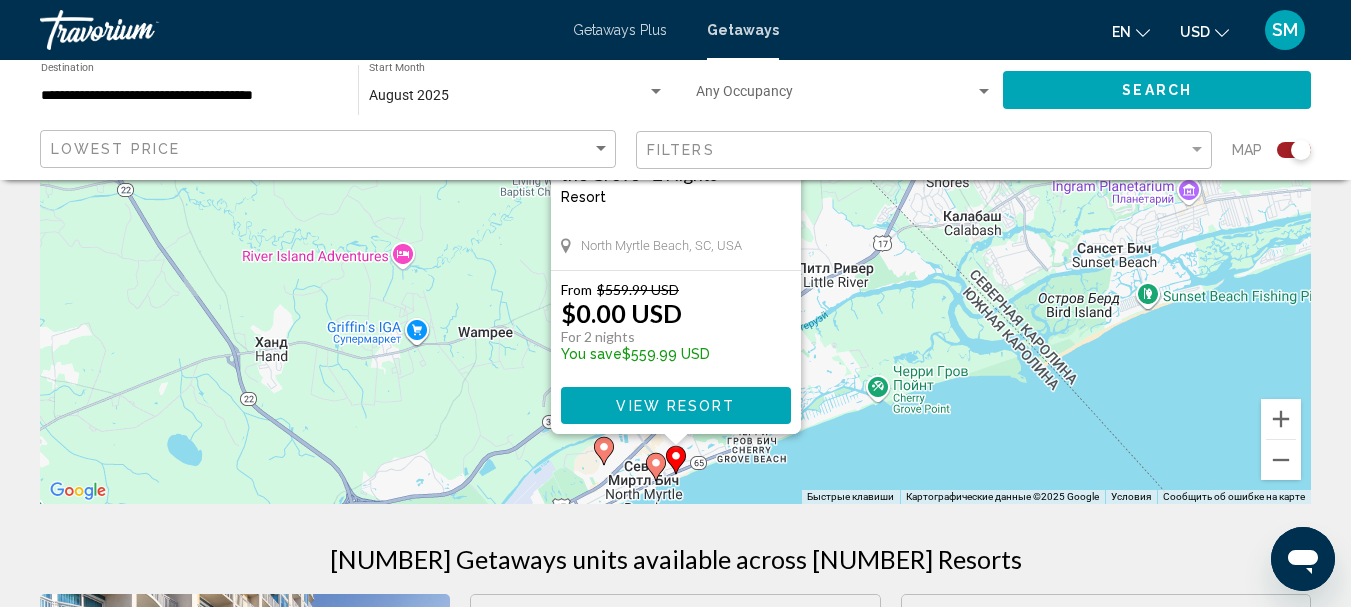 scroll, scrollTop: 300, scrollLeft: 0, axis: vertical 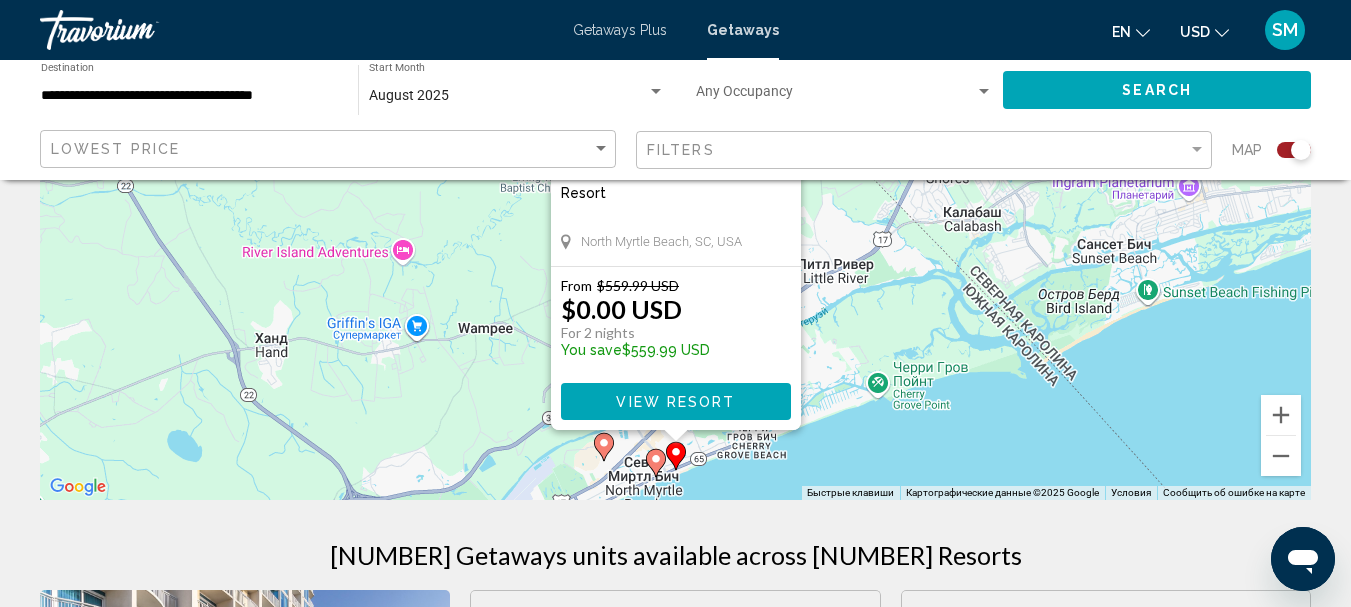 click on "View Resort" at bounding box center (675, 402) 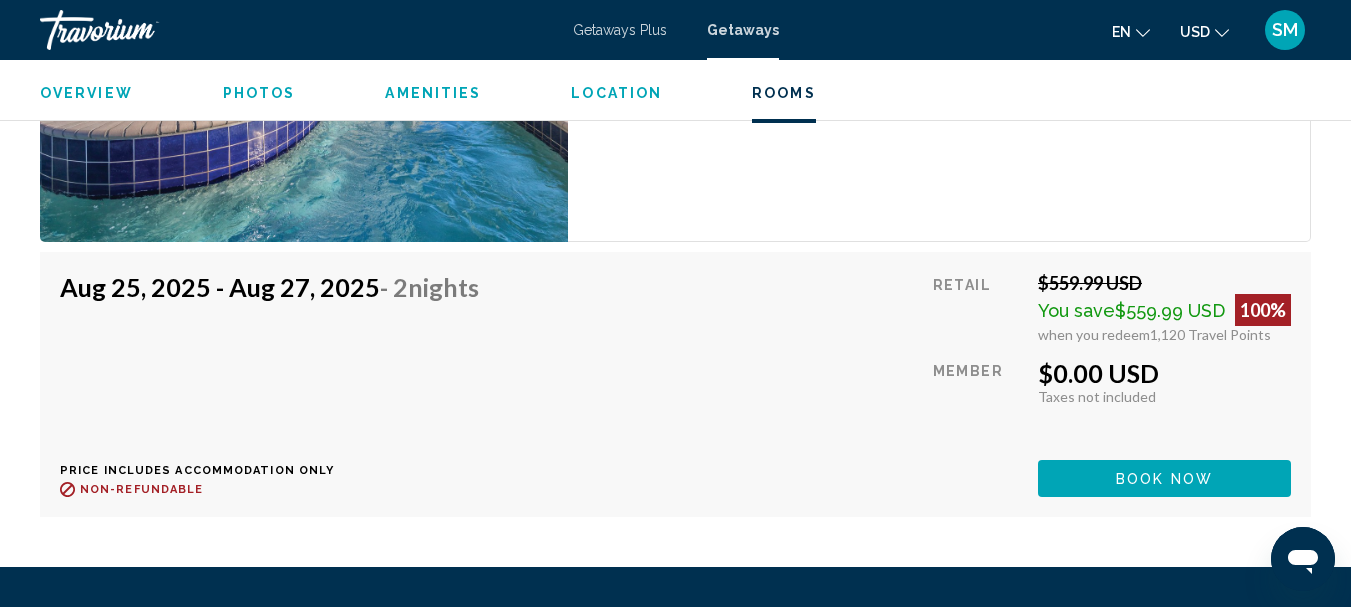 scroll, scrollTop: 4428, scrollLeft: 0, axis: vertical 